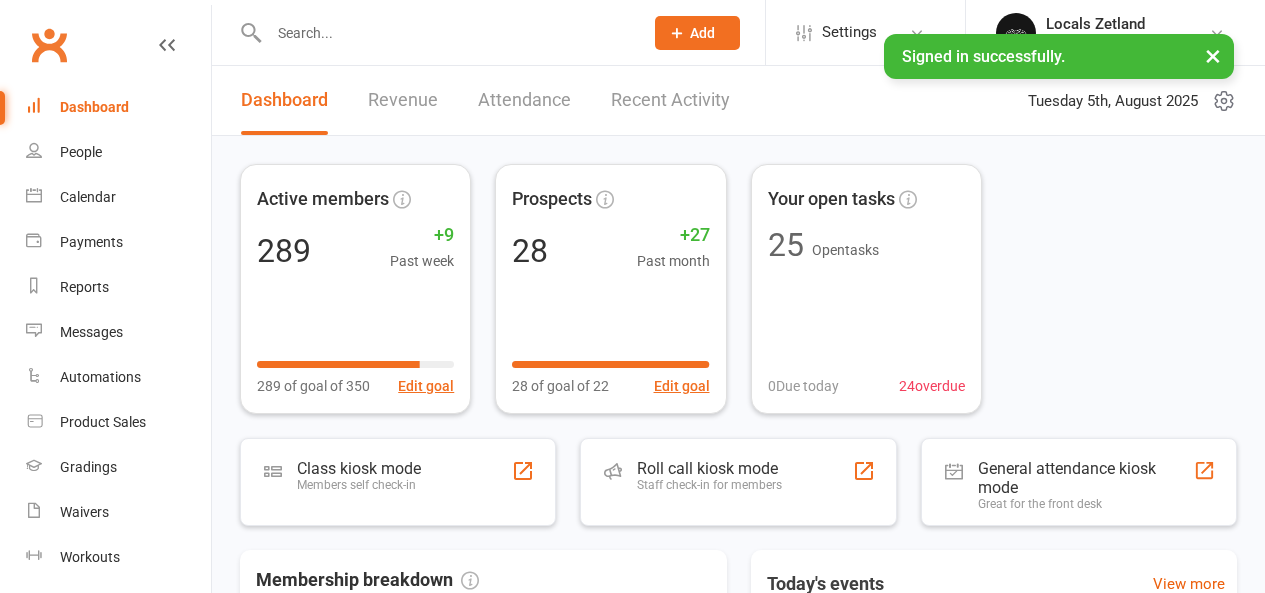 scroll, scrollTop: 0, scrollLeft: 0, axis: both 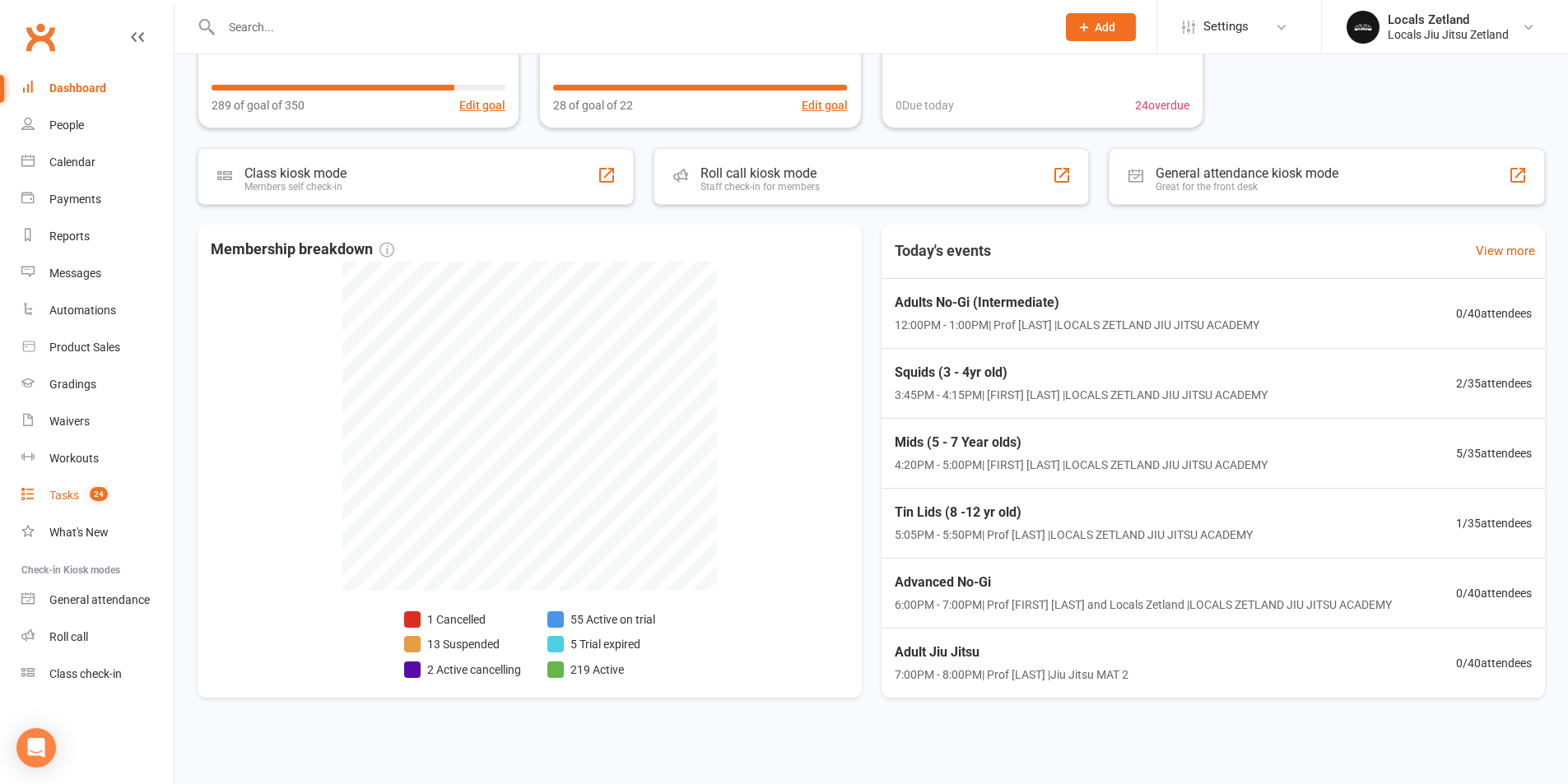 click on "Tasks   24" at bounding box center [97, 495] 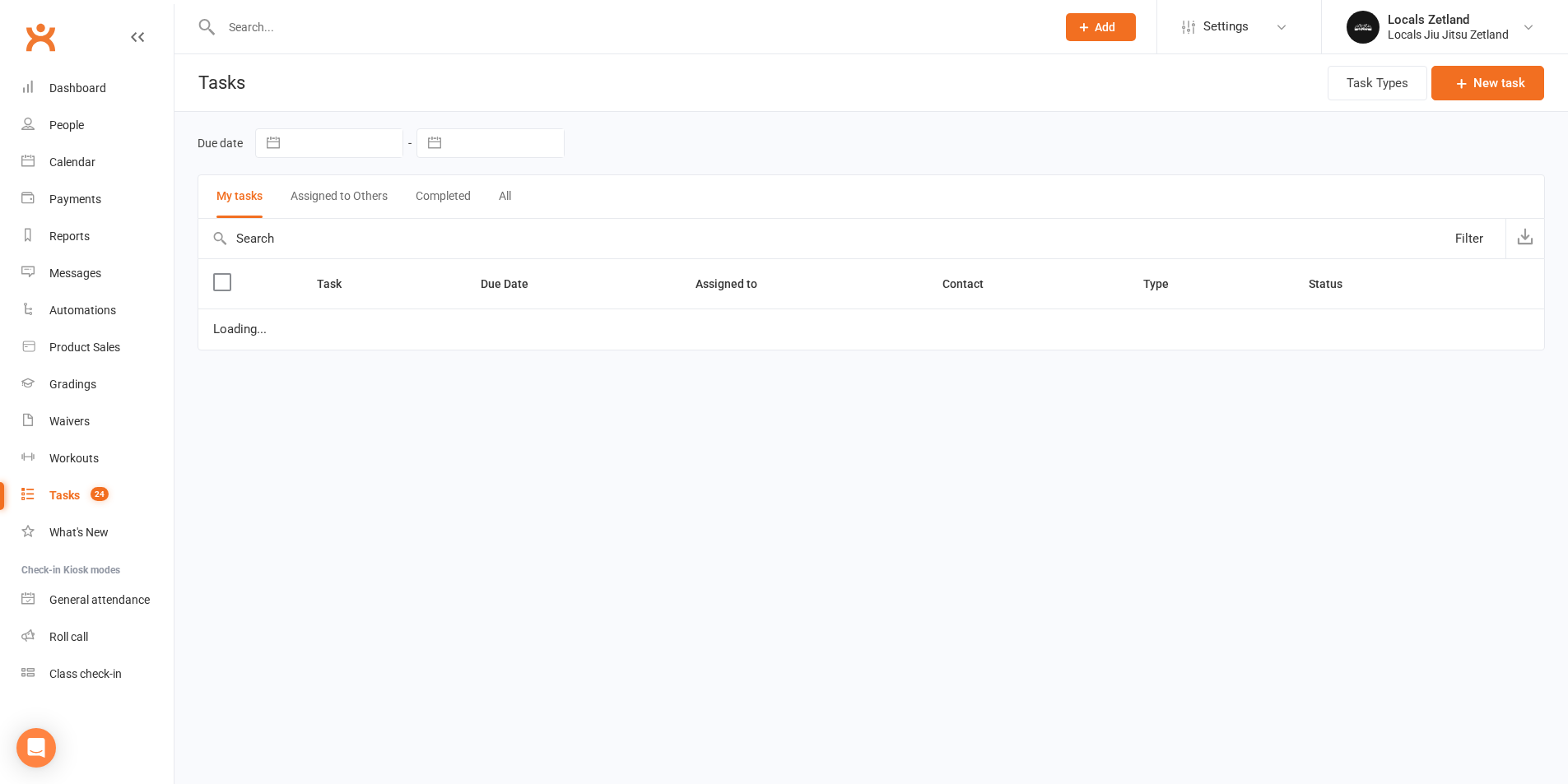 scroll, scrollTop: 0, scrollLeft: 0, axis: both 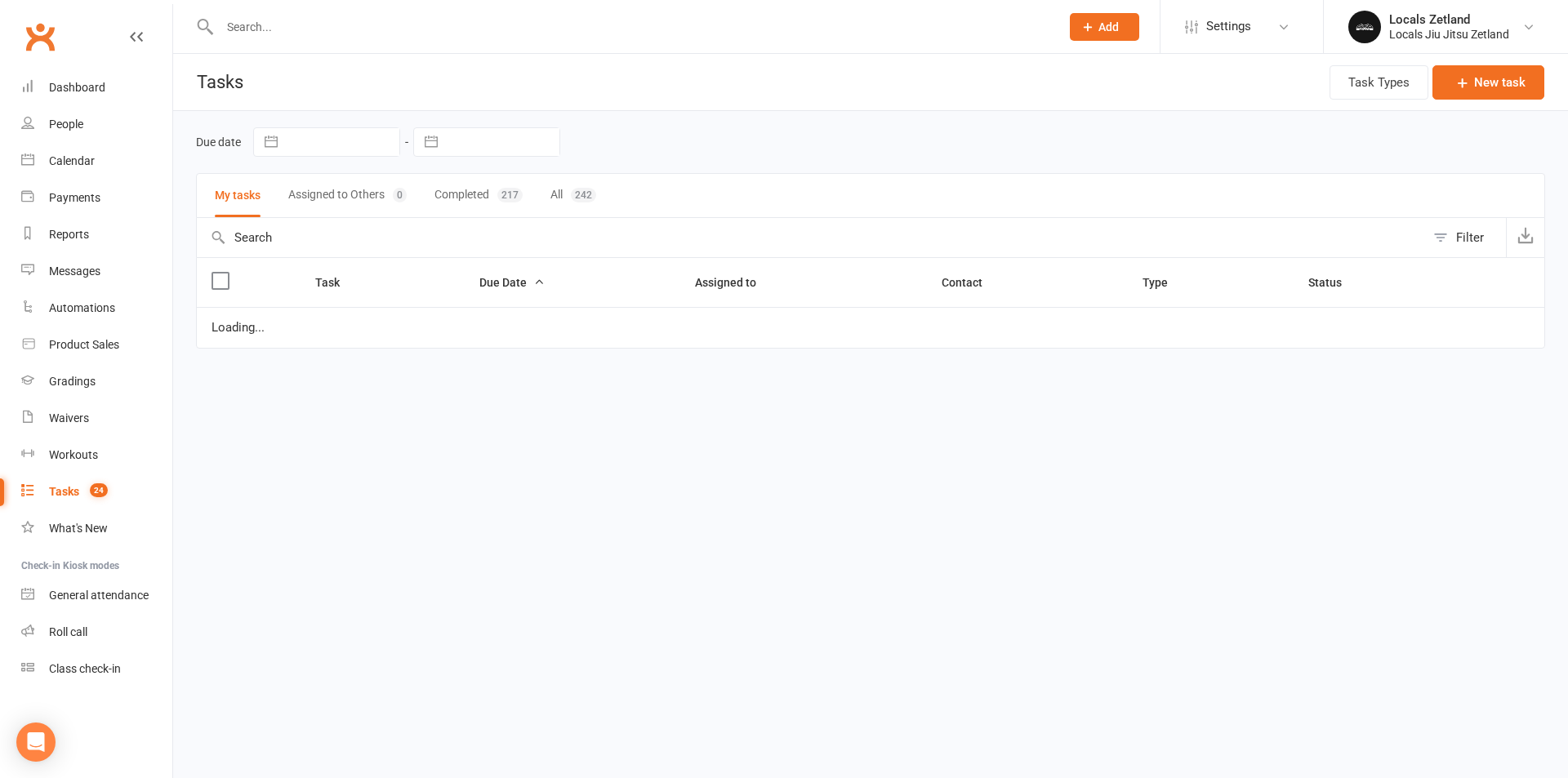 select on "waiting" 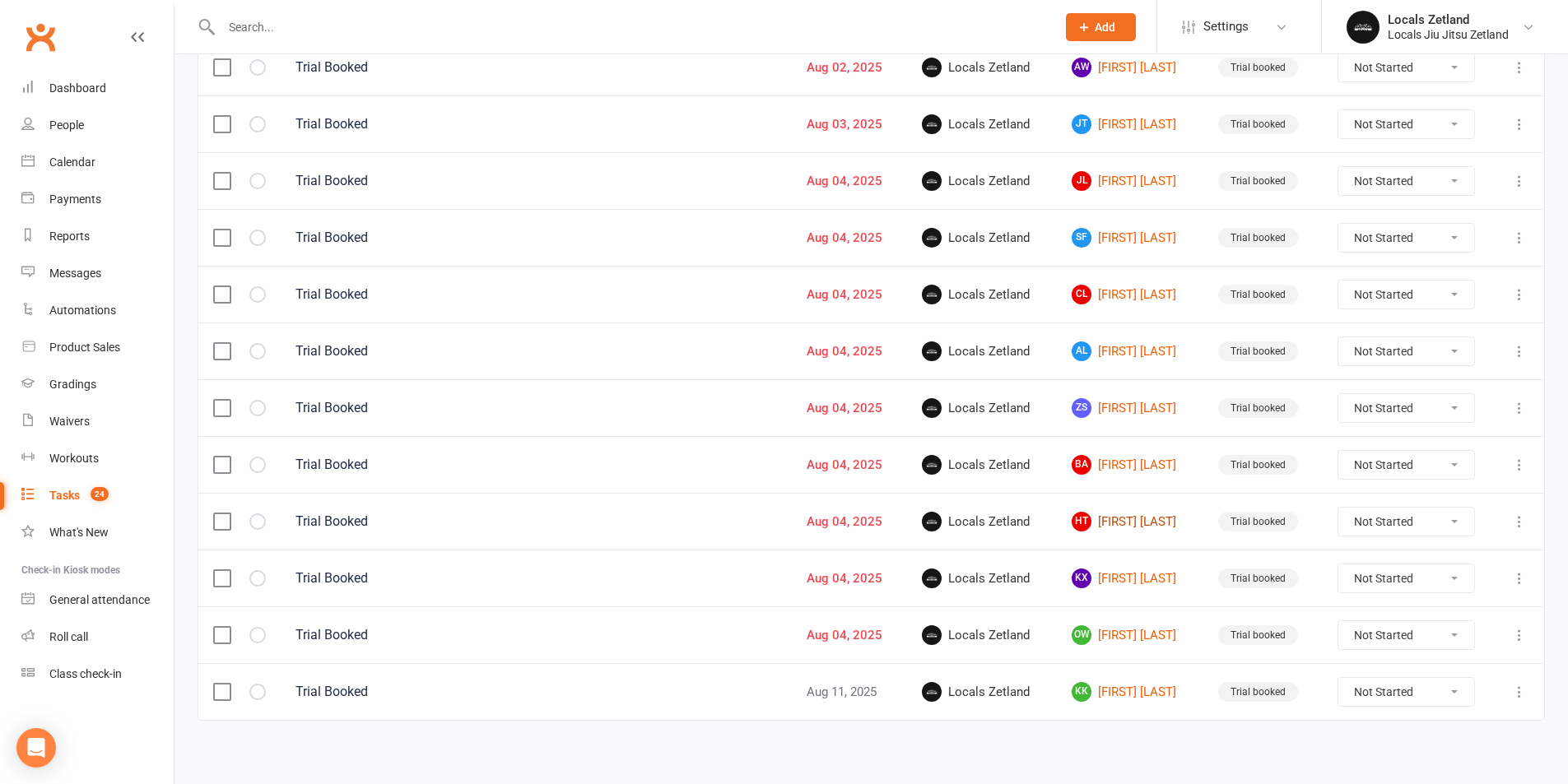 scroll, scrollTop: 1014, scrollLeft: 0, axis: vertical 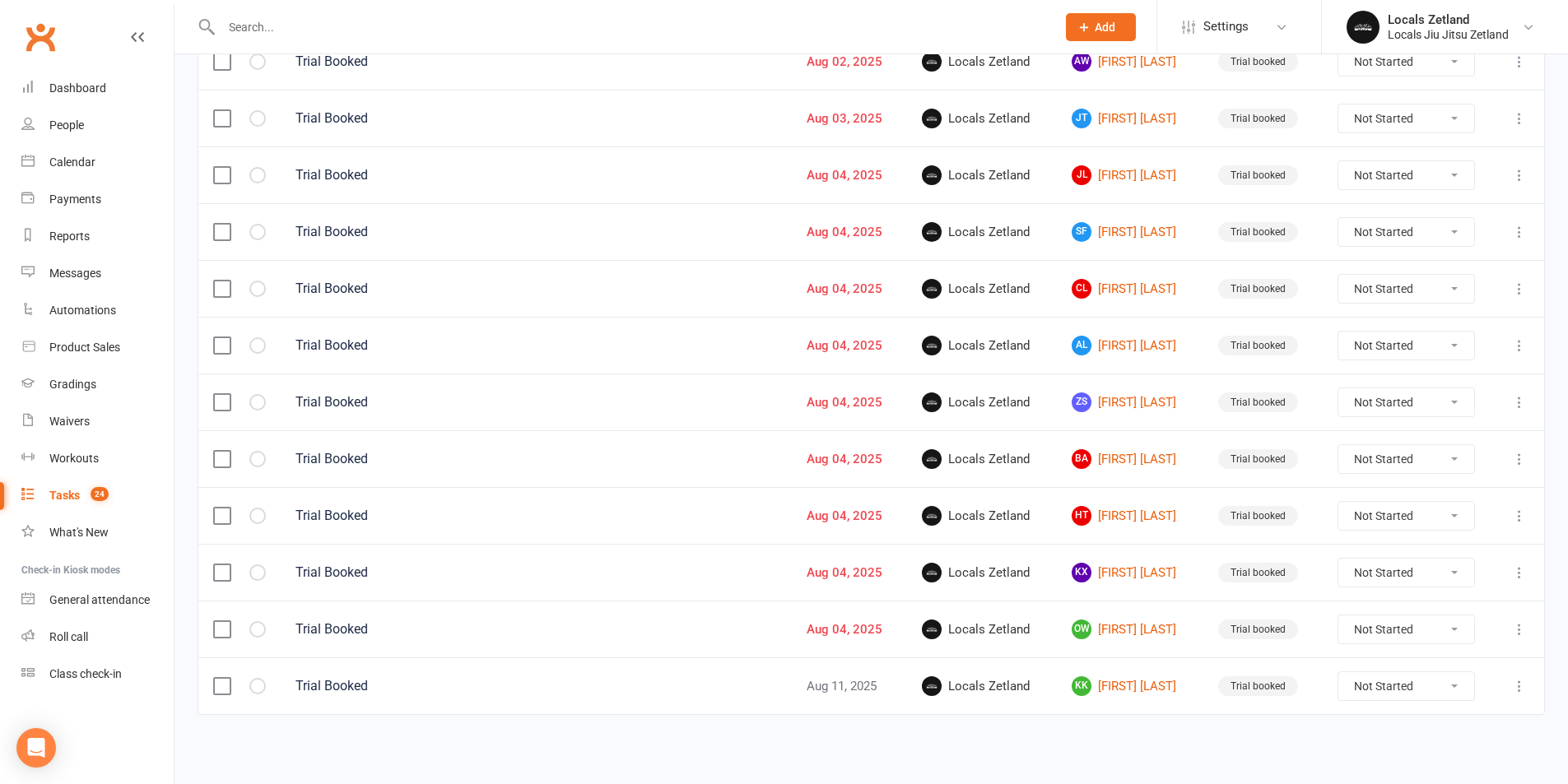 click on "Not Started In Progress Waiting Complete" at bounding box center [1406, 629] 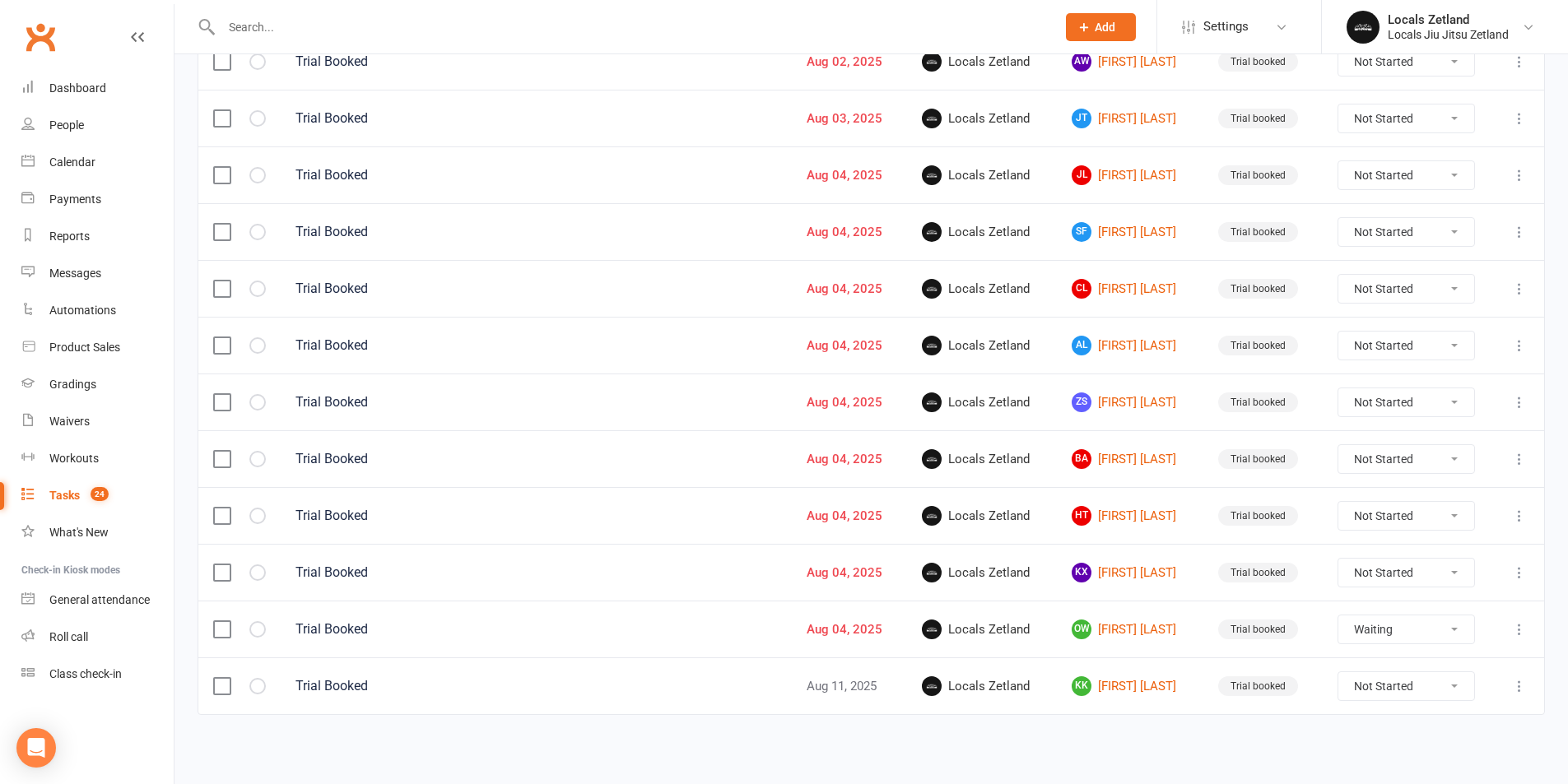 click on "Not Started In Progress Waiting Complete" at bounding box center [1406, 629] 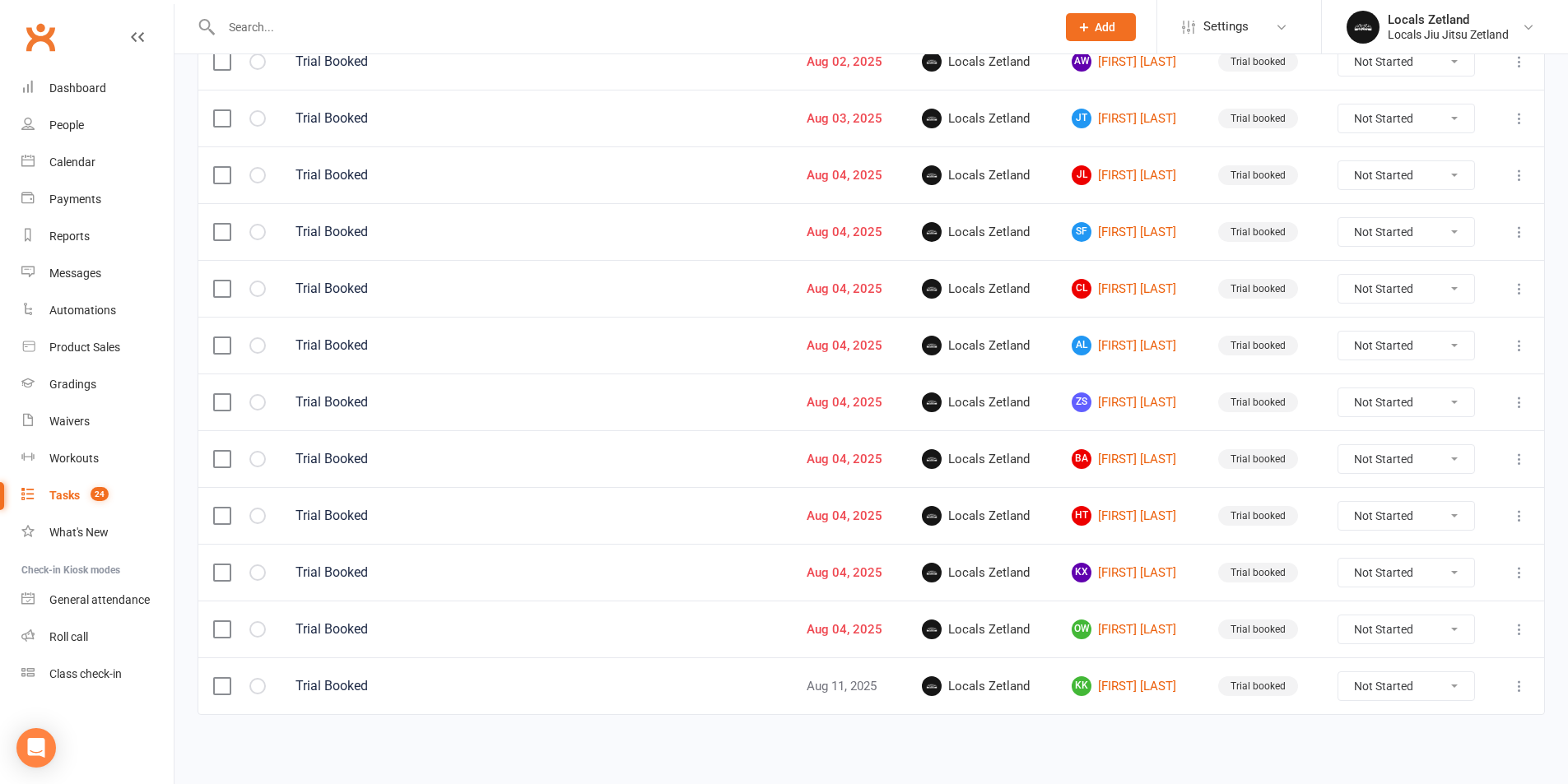select on "waiting" 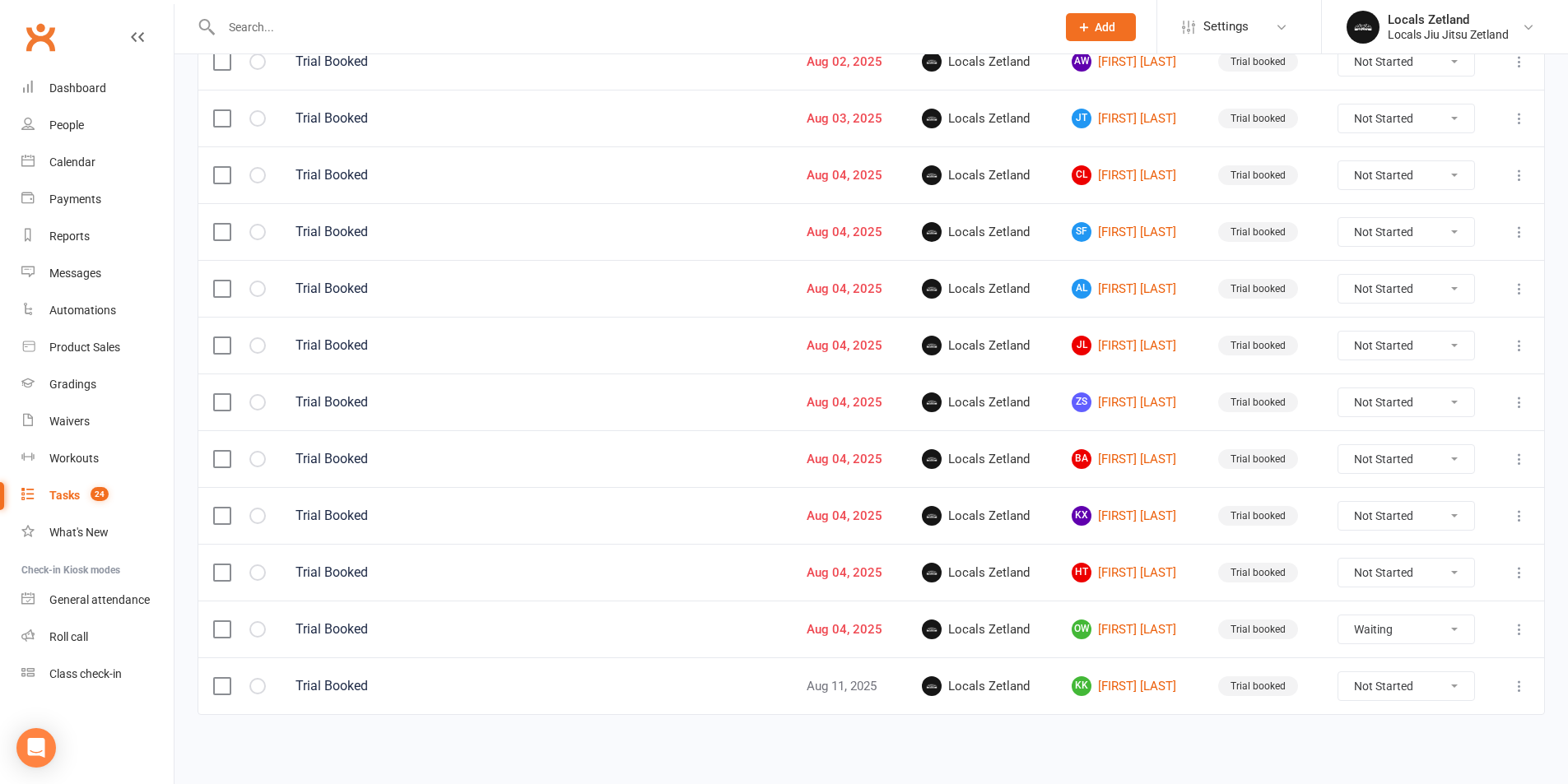 click on "Not Started In Progress Waiting Complete" at bounding box center (1406, 573) 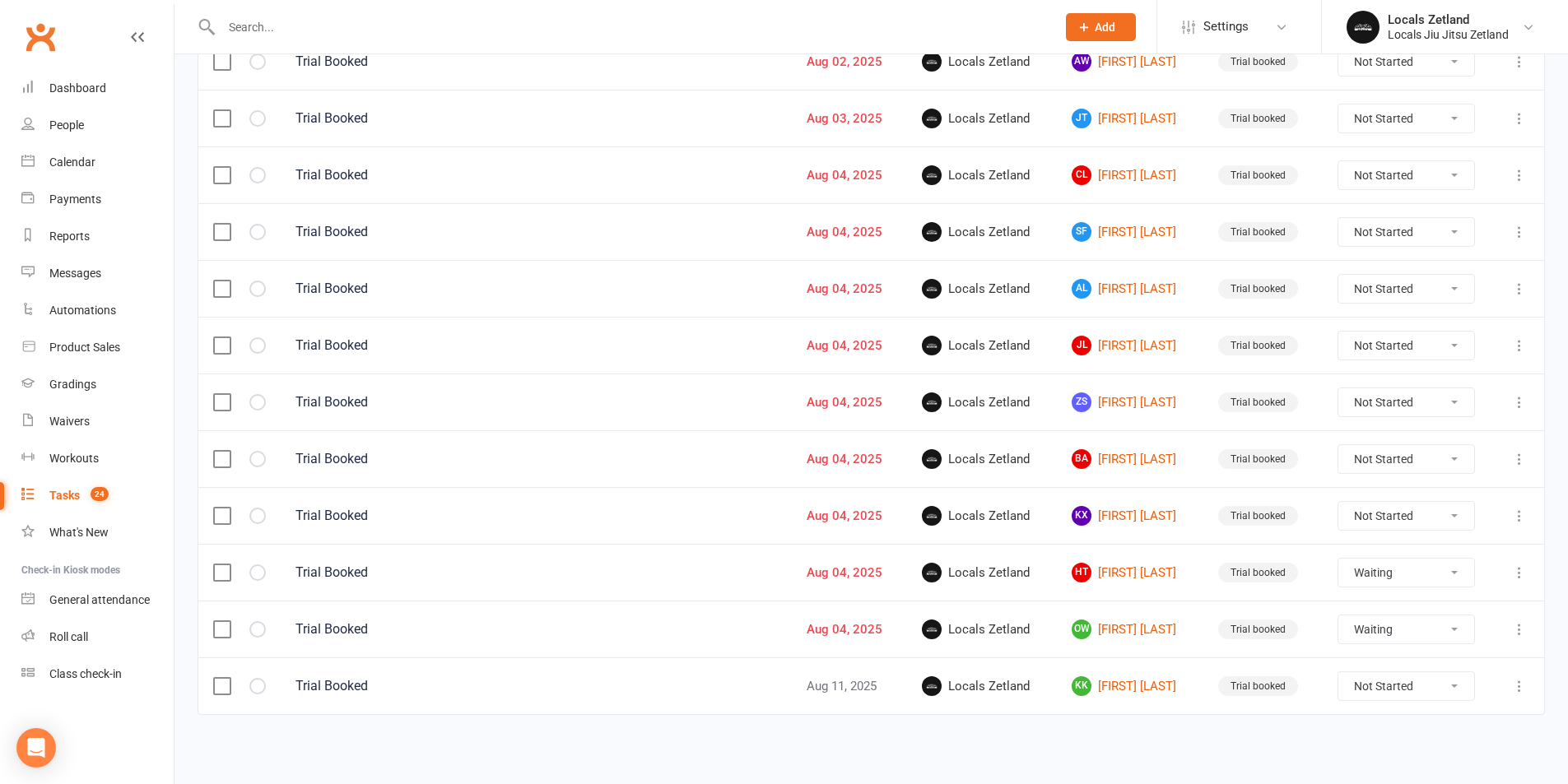 click on "Not Started In Progress Waiting Complete" at bounding box center (1406, 573) 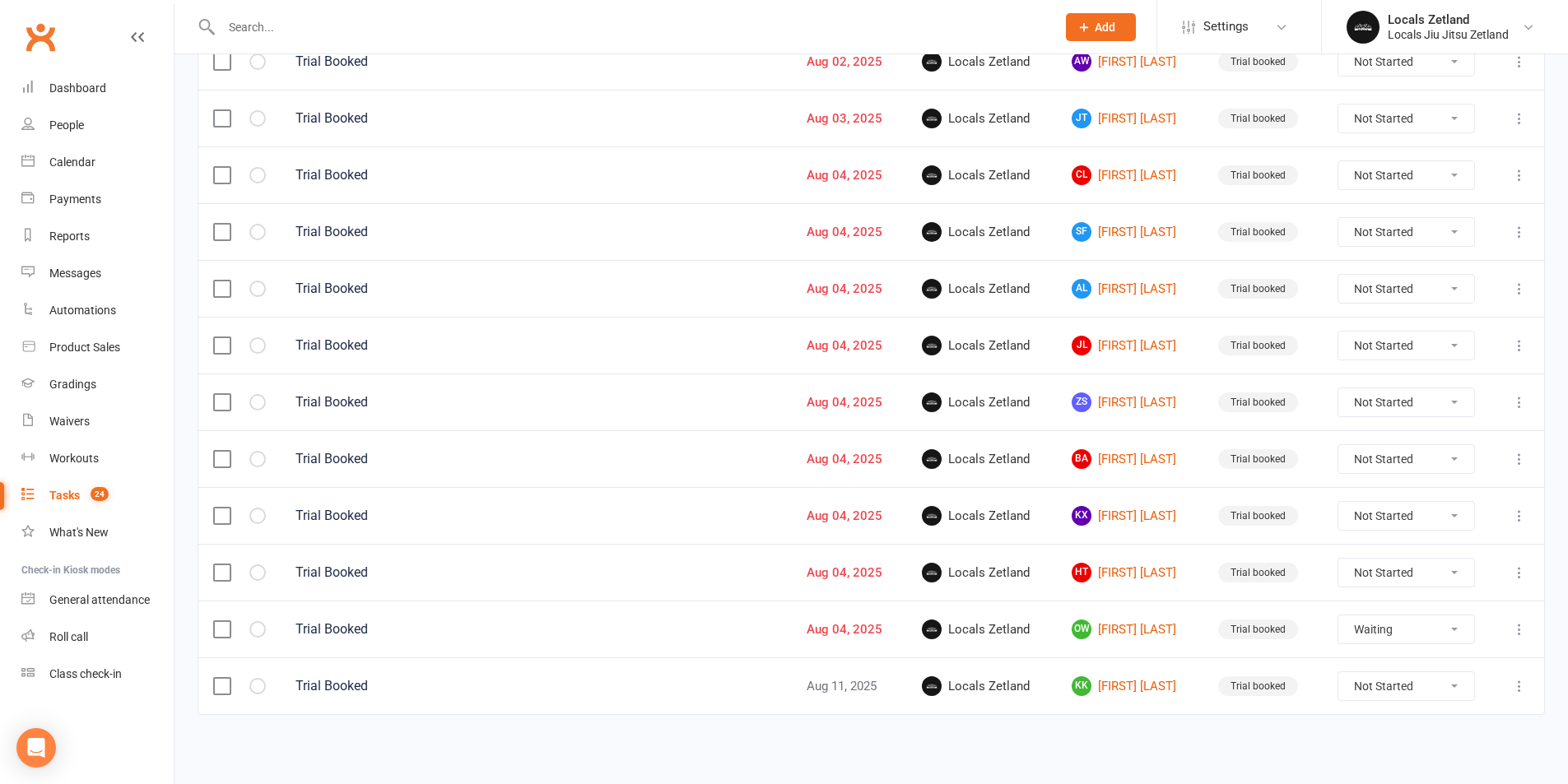 select on "waiting" 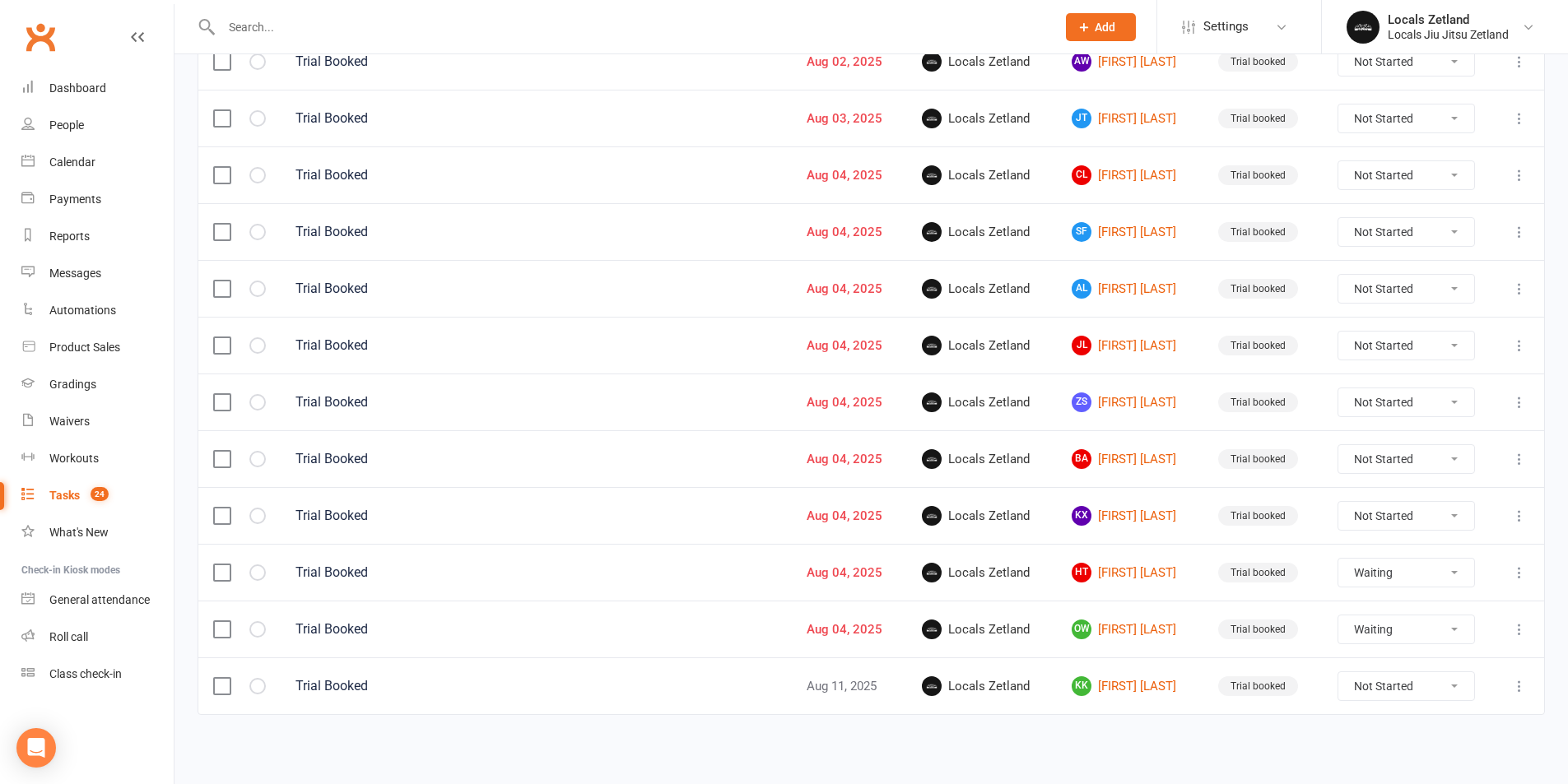 click on "Not Started In Progress Waiting Complete" at bounding box center [1406, 516] 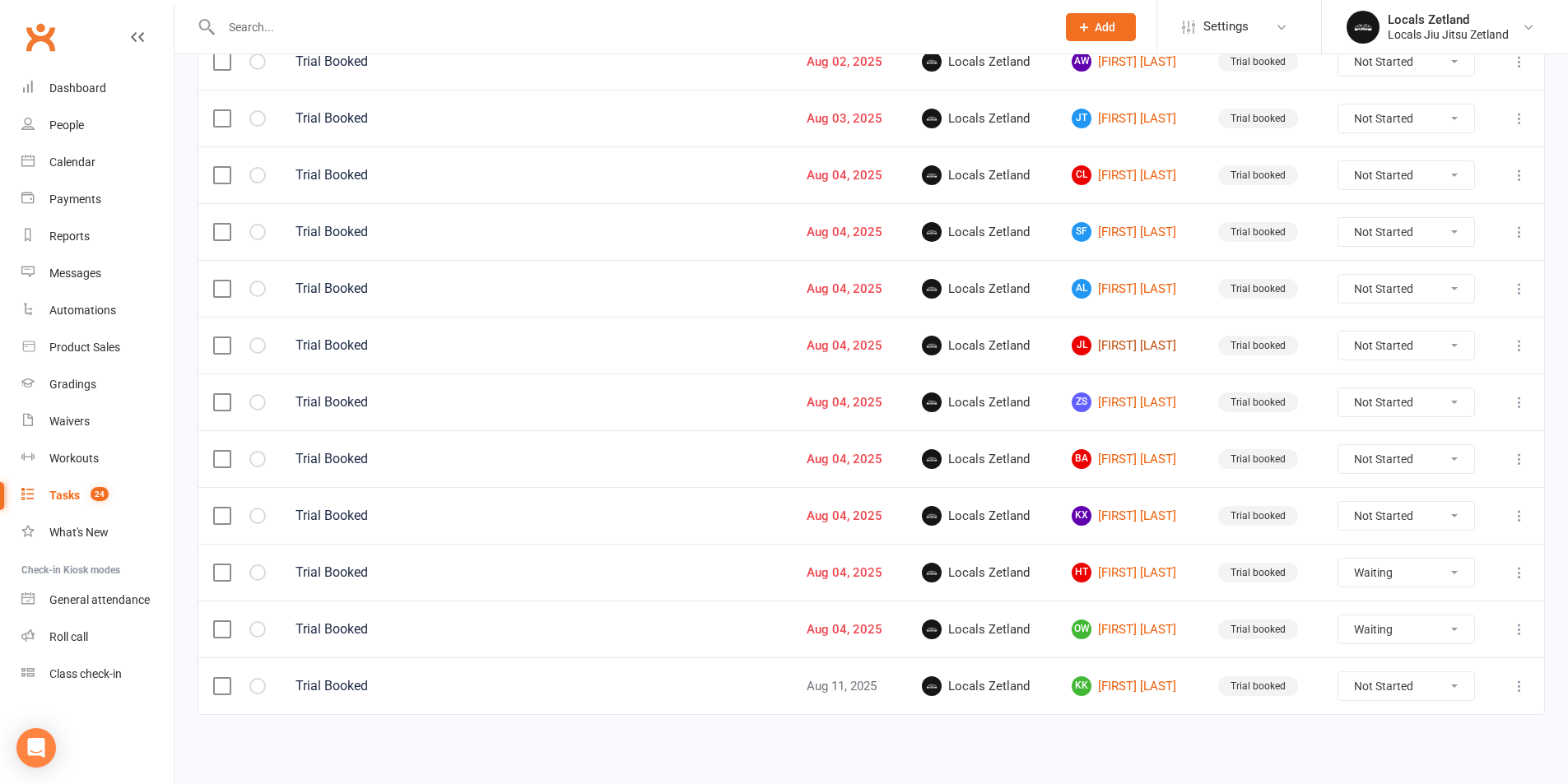 click on "[FIRST] [LAST]" at bounding box center (1130, 346) 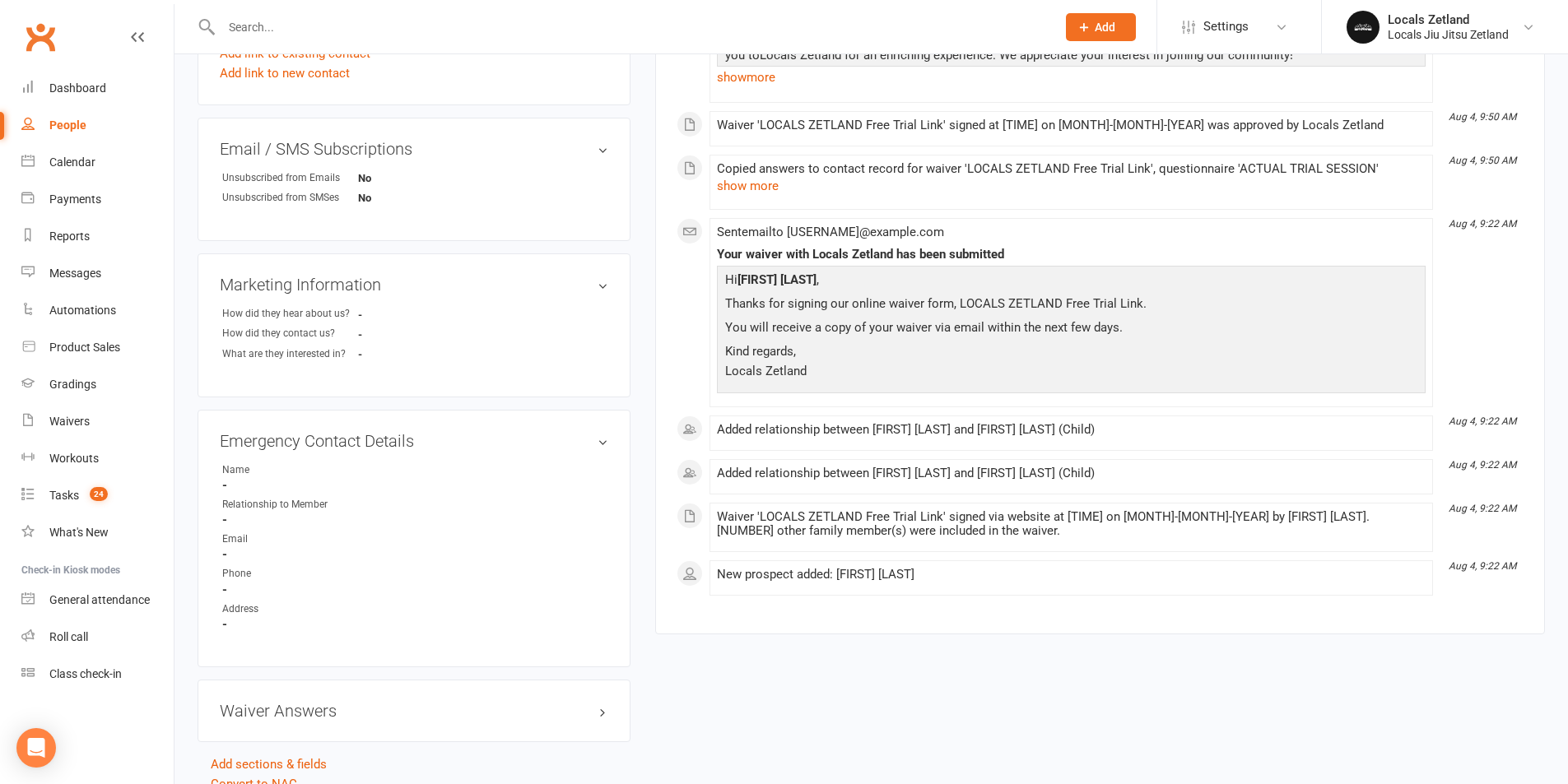 scroll, scrollTop: 651, scrollLeft: 0, axis: vertical 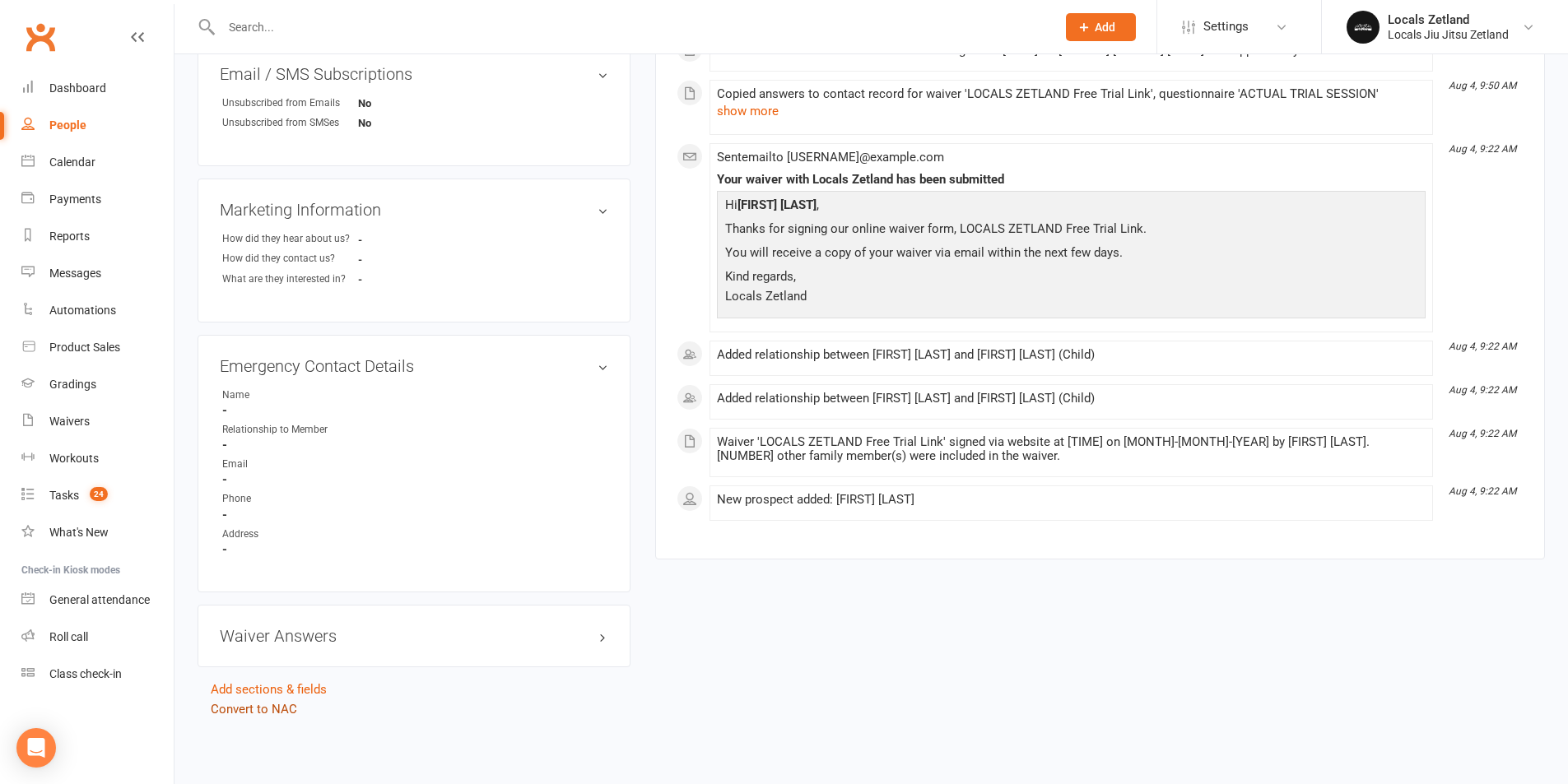 click on "Convert to NAC" at bounding box center (254, 709) 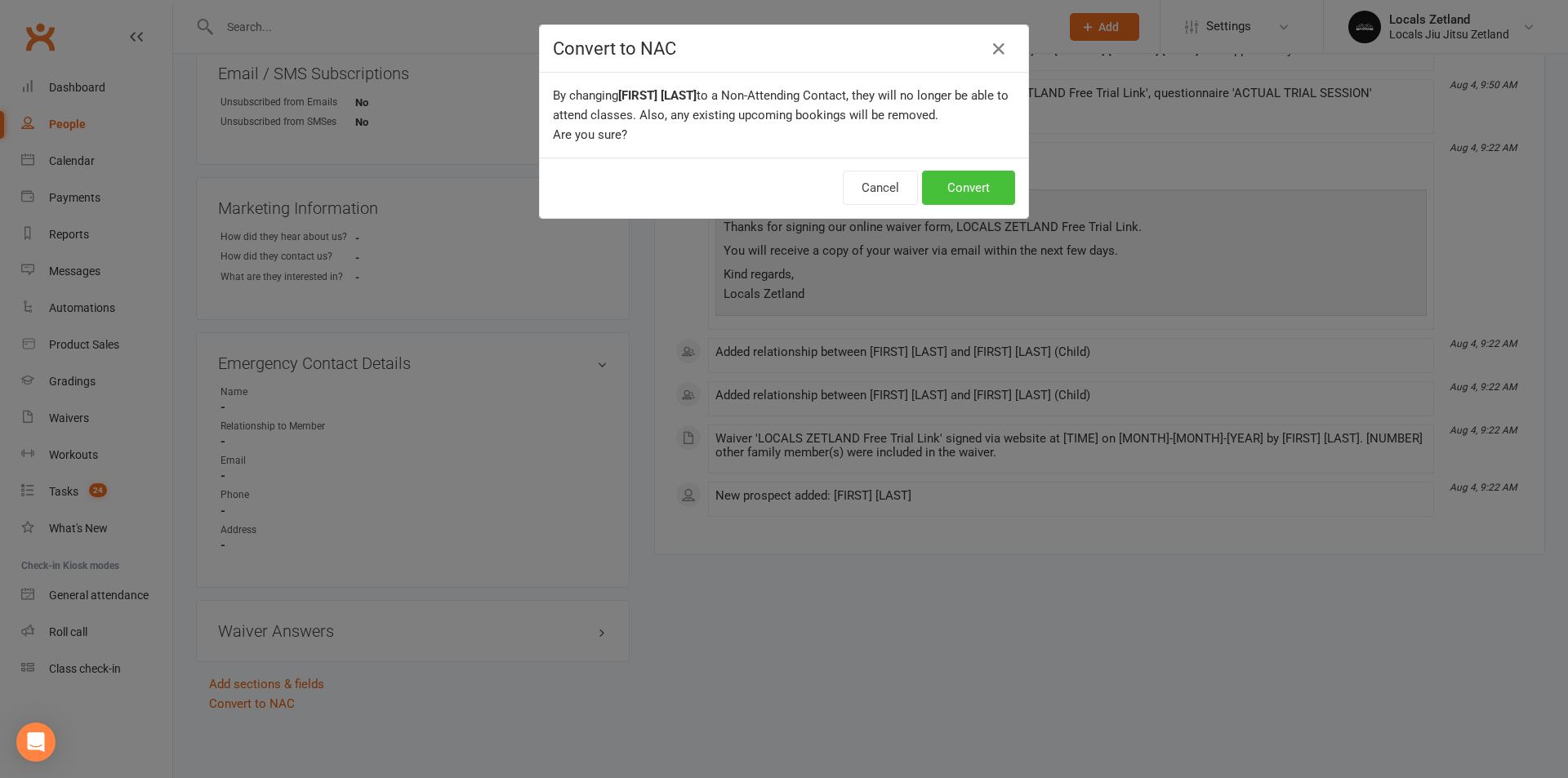 click on "Convert" at bounding box center [969, 188] 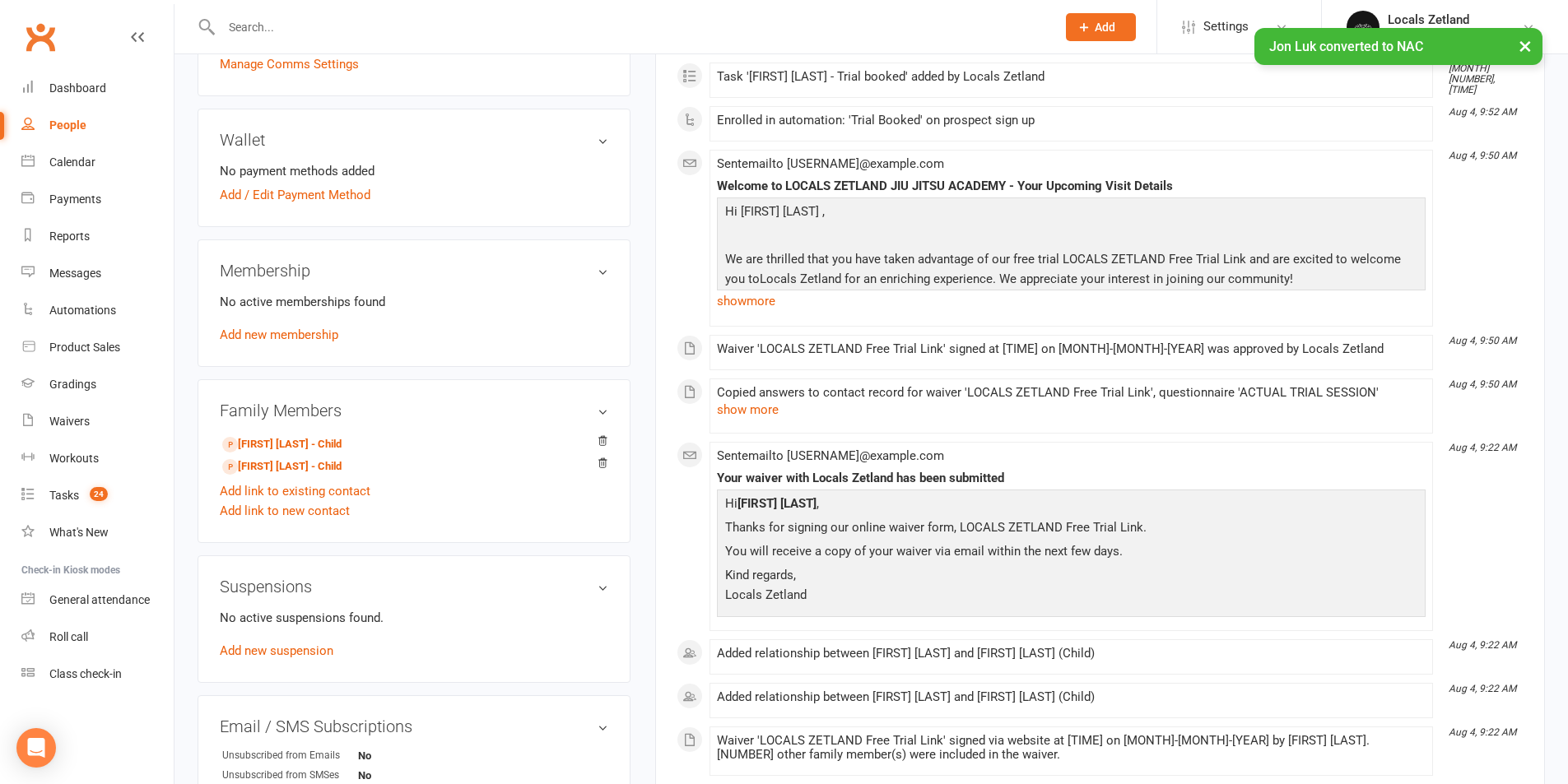 scroll, scrollTop: 411, scrollLeft: 0, axis: vertical 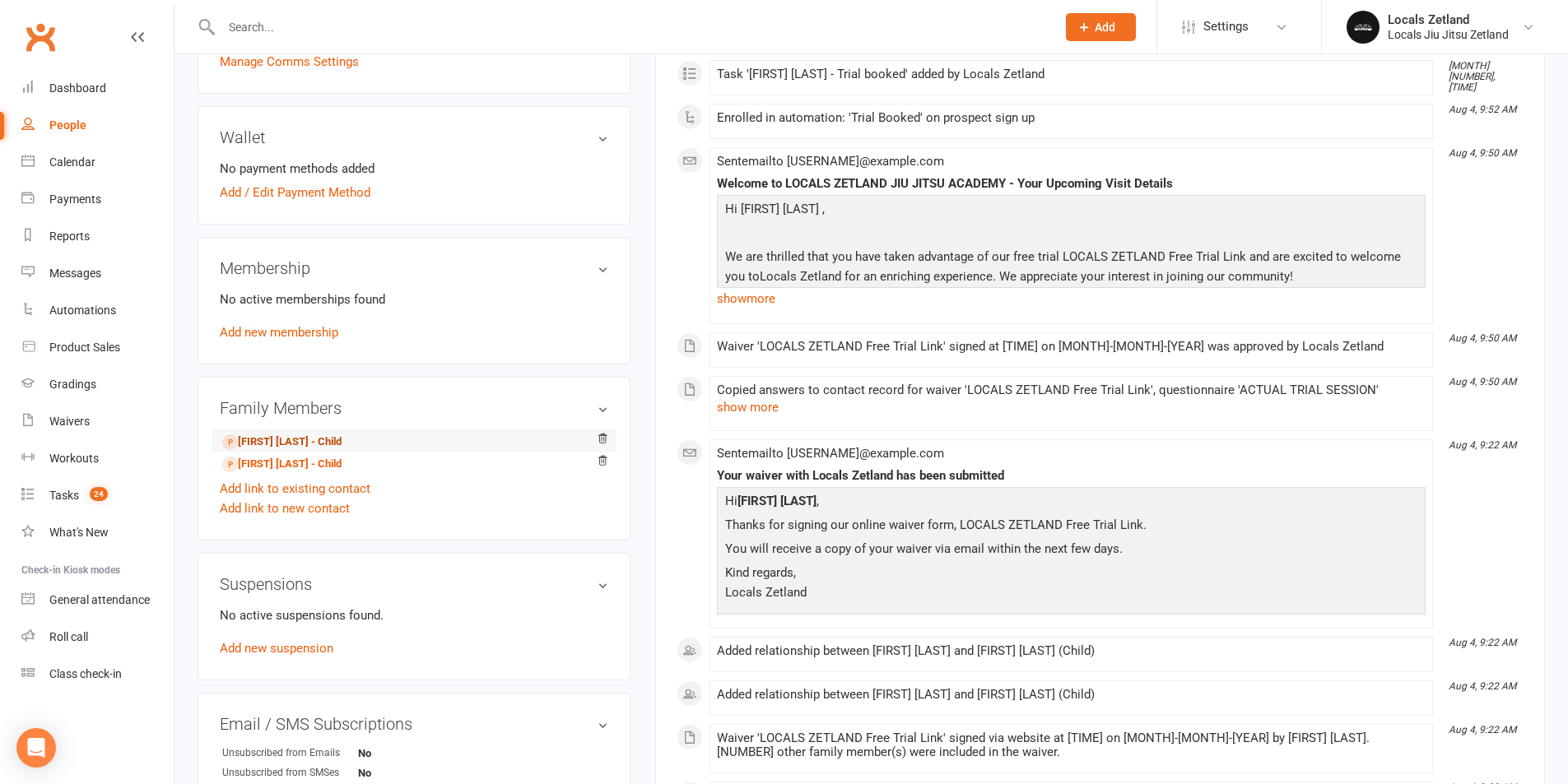 click on "[FIRST] [LAST] - Child" at bounding box center [281, 442] 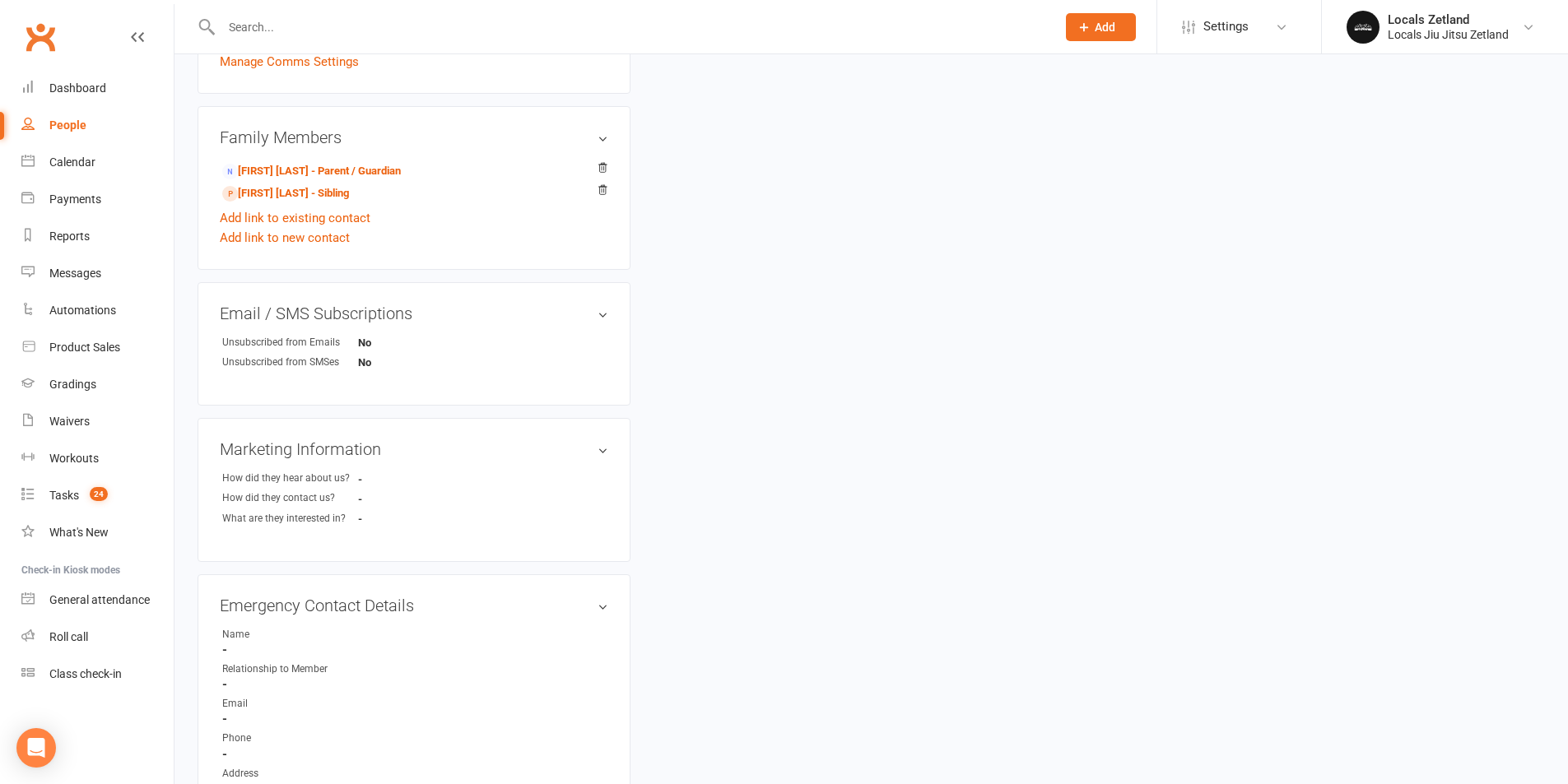 scroll, scrollTop: 0, scrollLeft: 0, axis: both 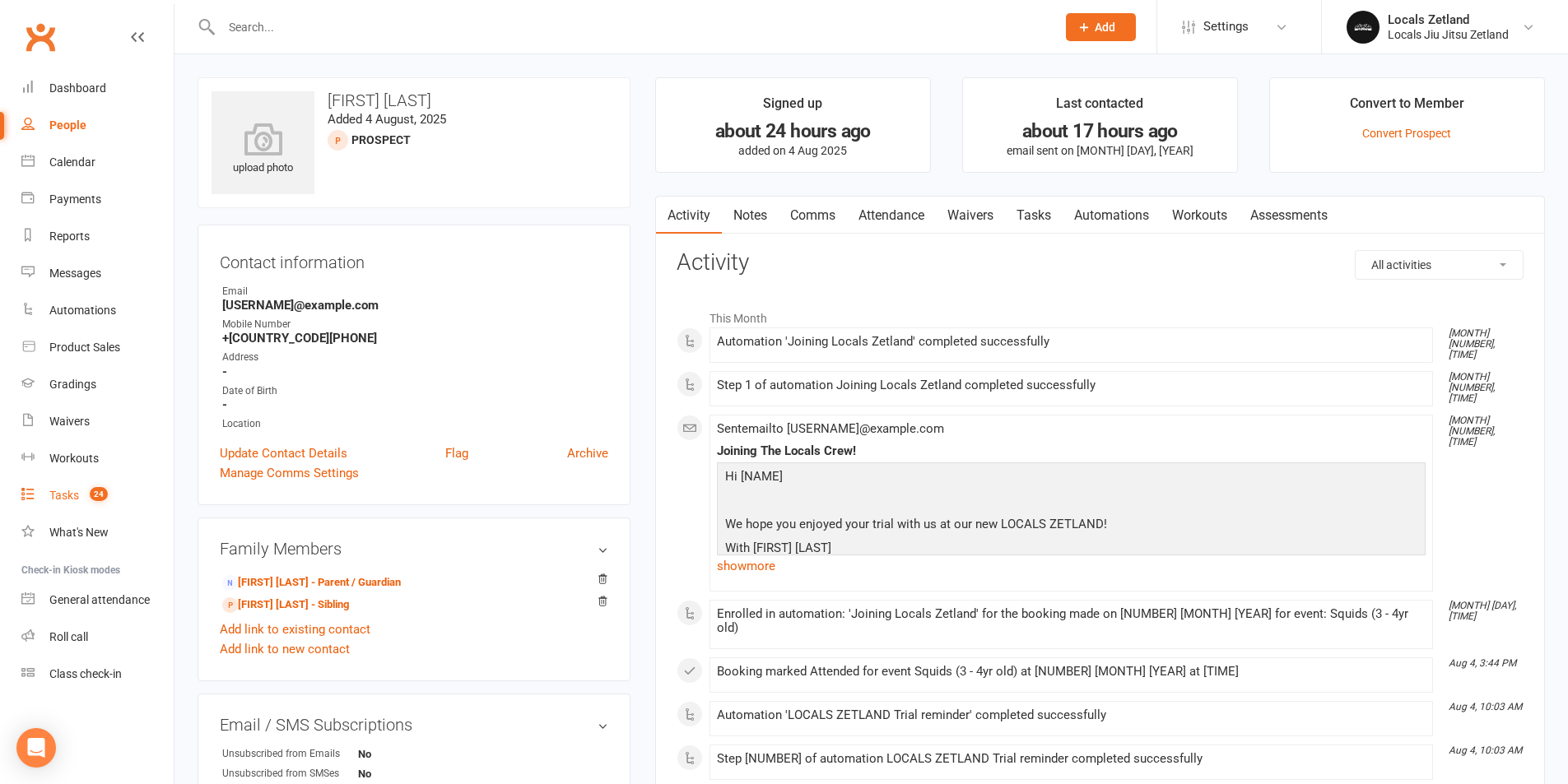 click on "Tasks" at bounding box center (64, 495) 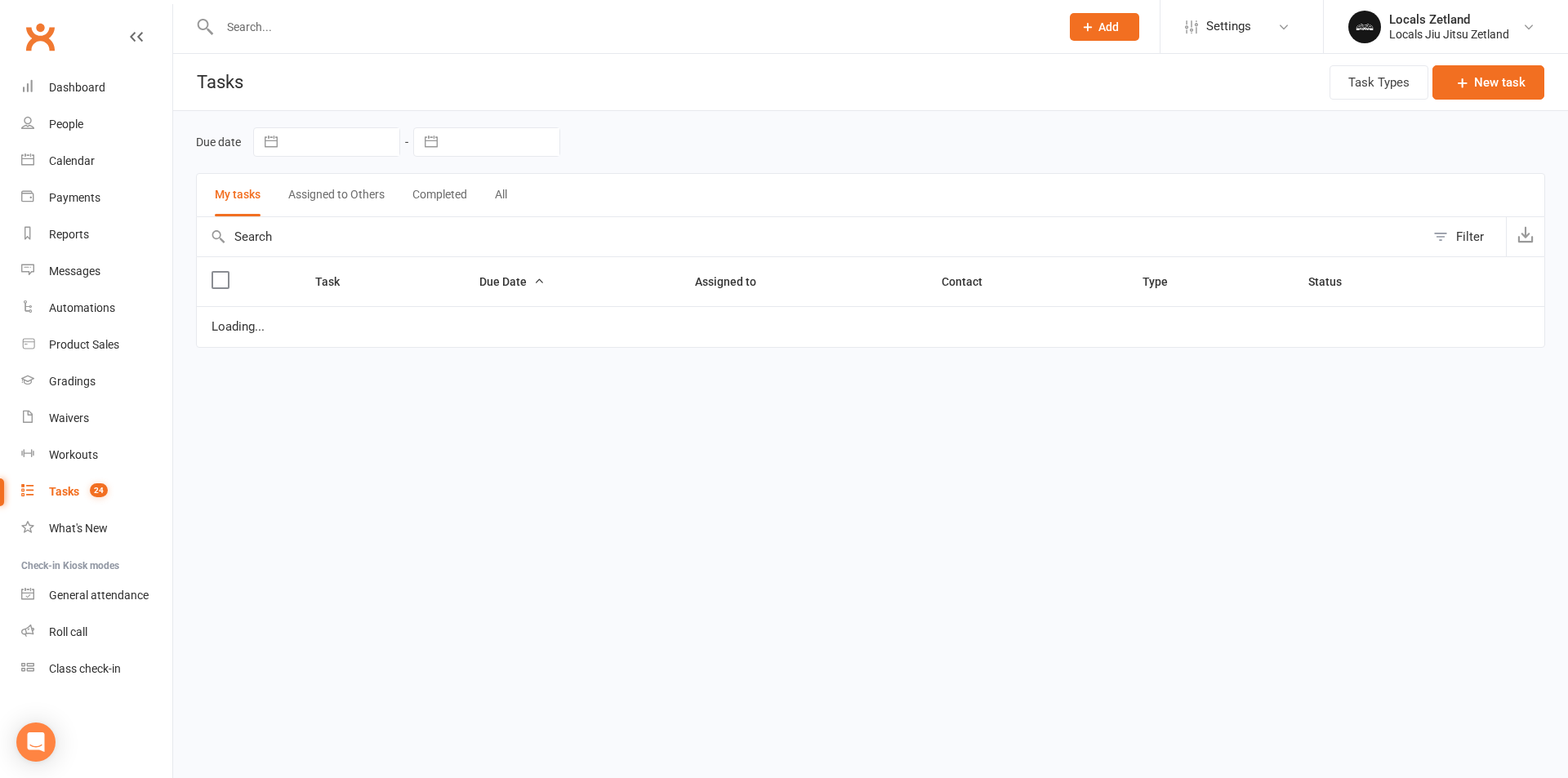 select on "waiting" 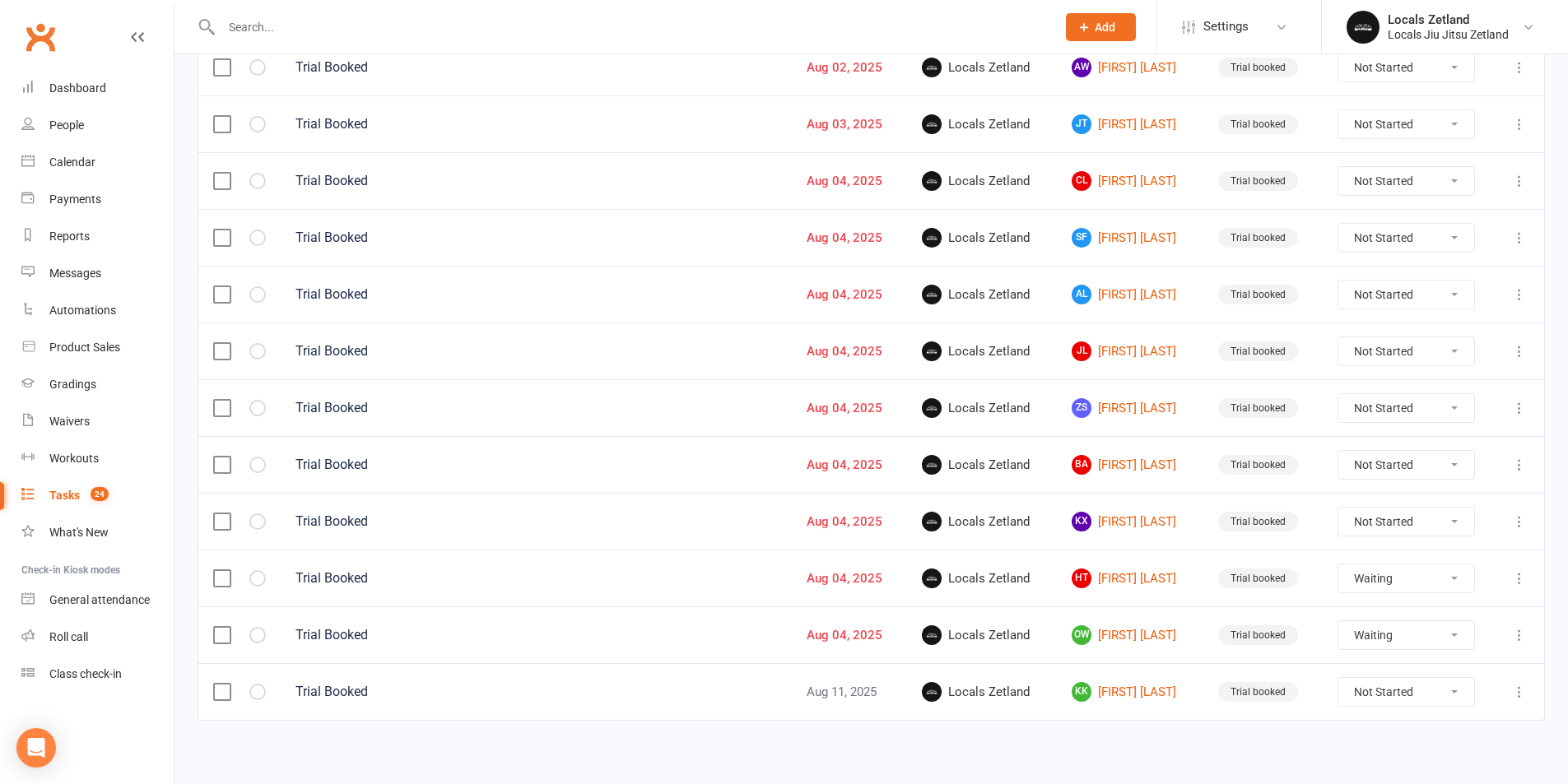 scroll, scrollTop: 1014, scrollLeft: 0, axis: vertical 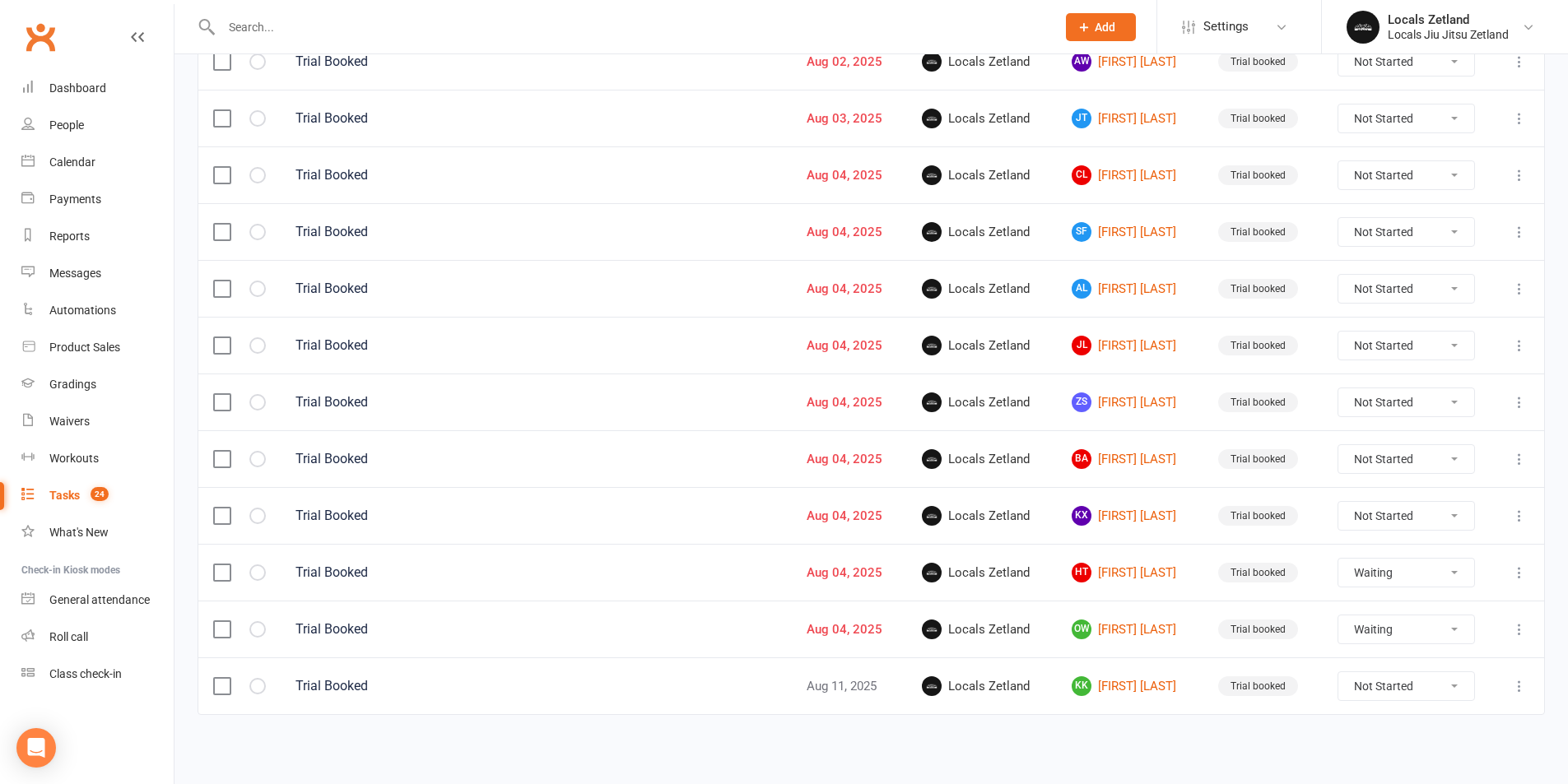 click on "Not Started In Progress Waiting Complete" at bounding box center [1406, 516] 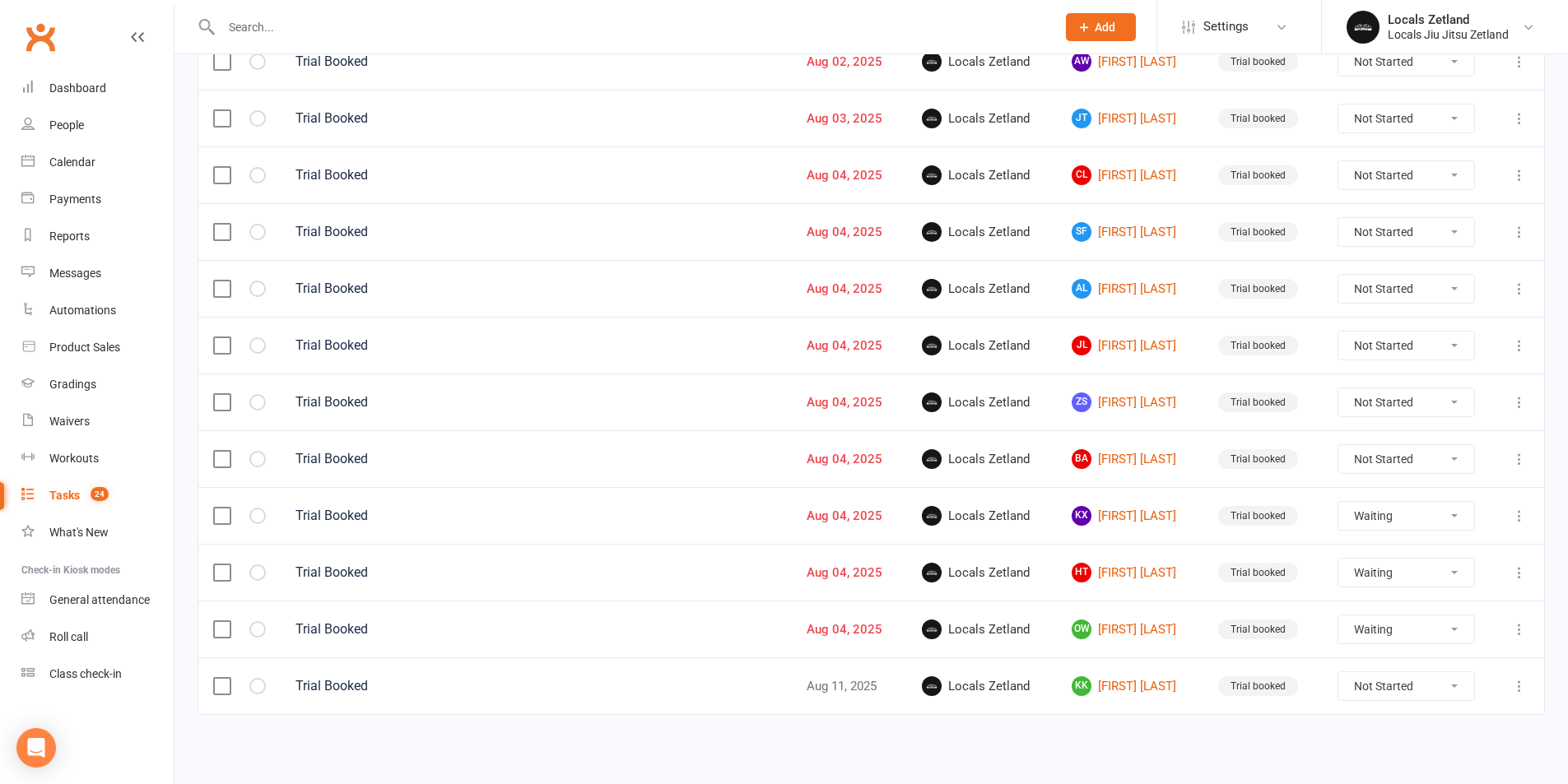 click on "Not Started In Progress Waiting Complete" at bounding box center (1406, 516) 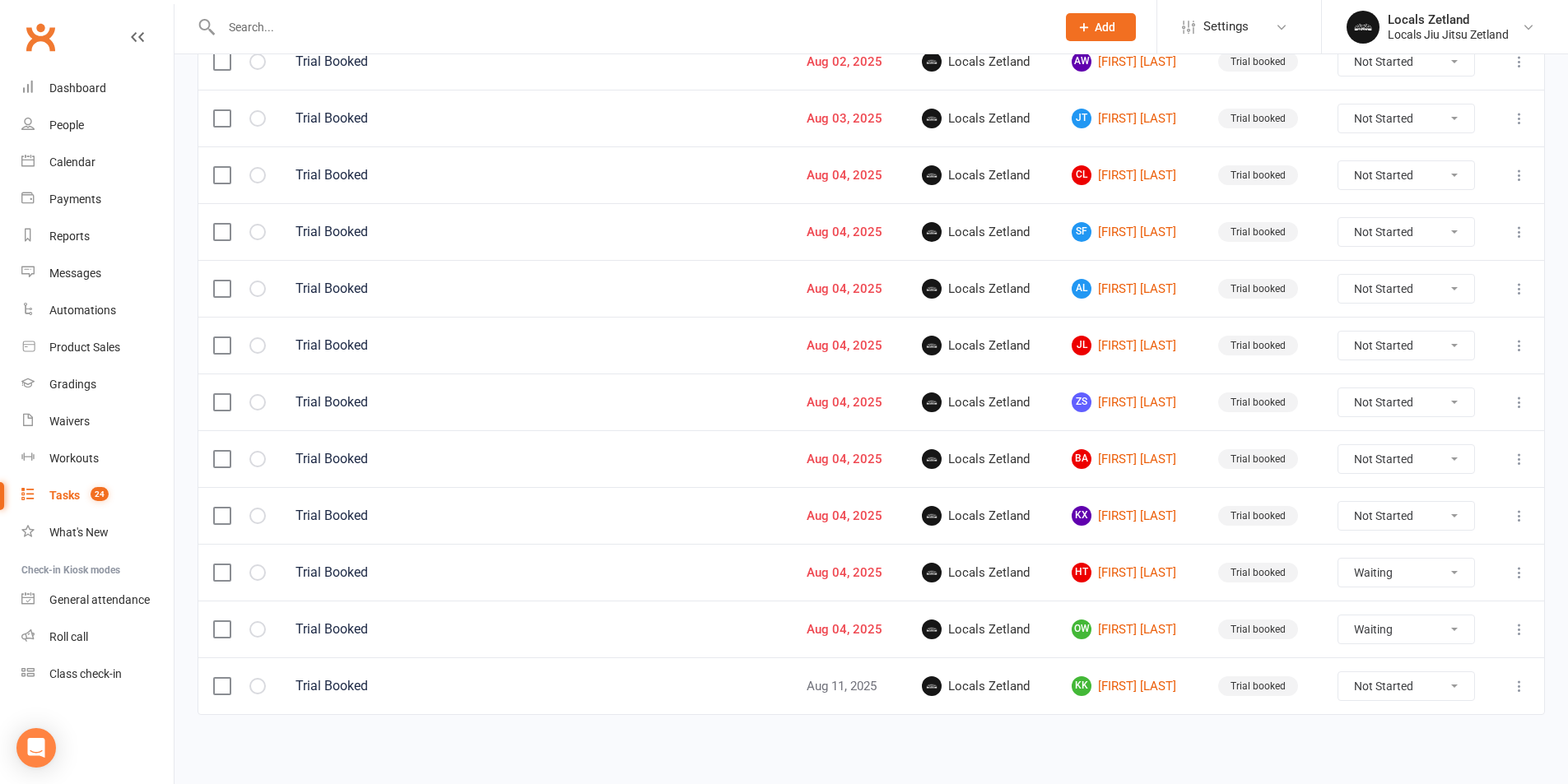 select on "waiting" 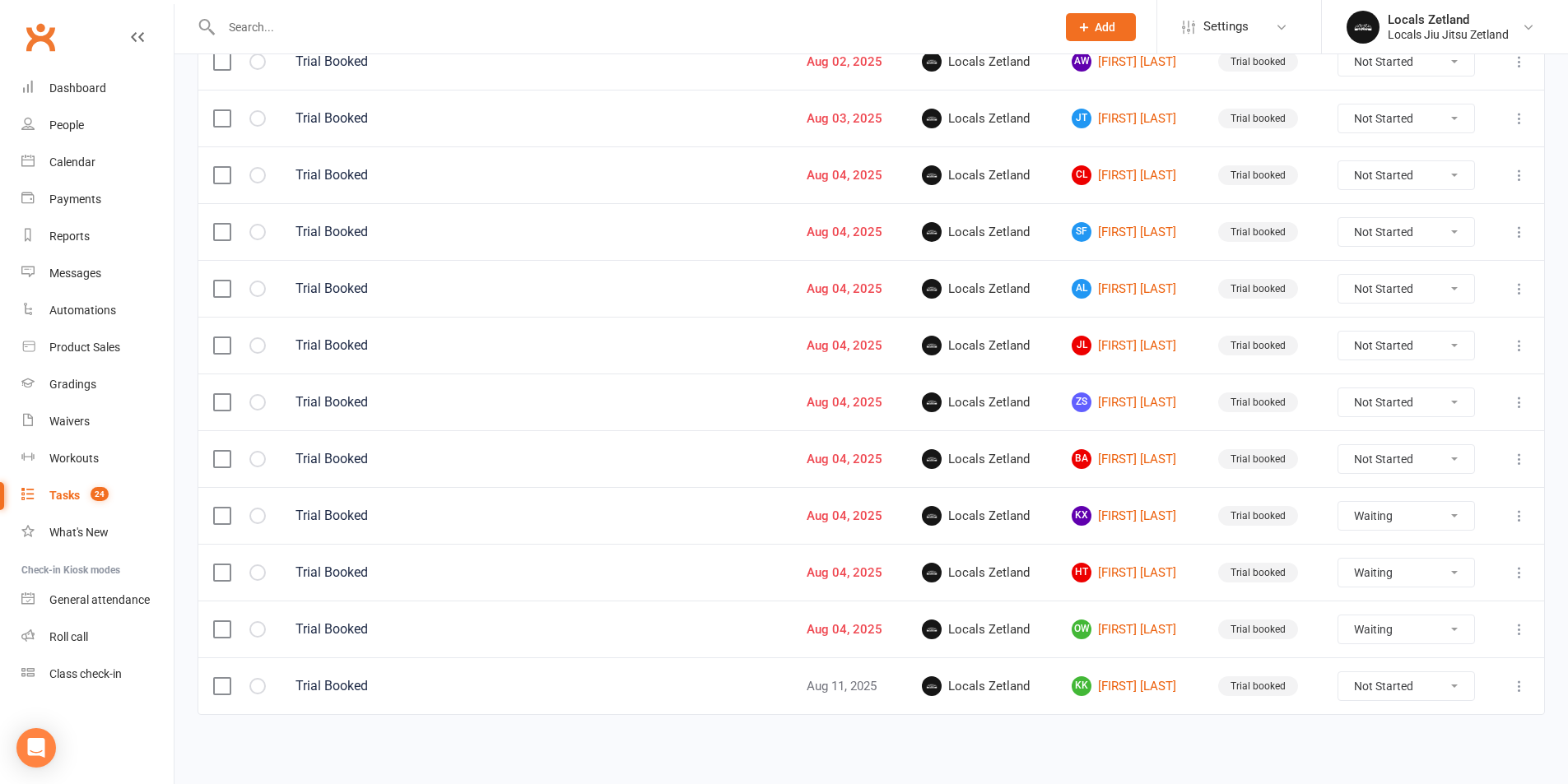 click on "Not Started In Progress Waiting Complete" at bounding box center [1406, 459] 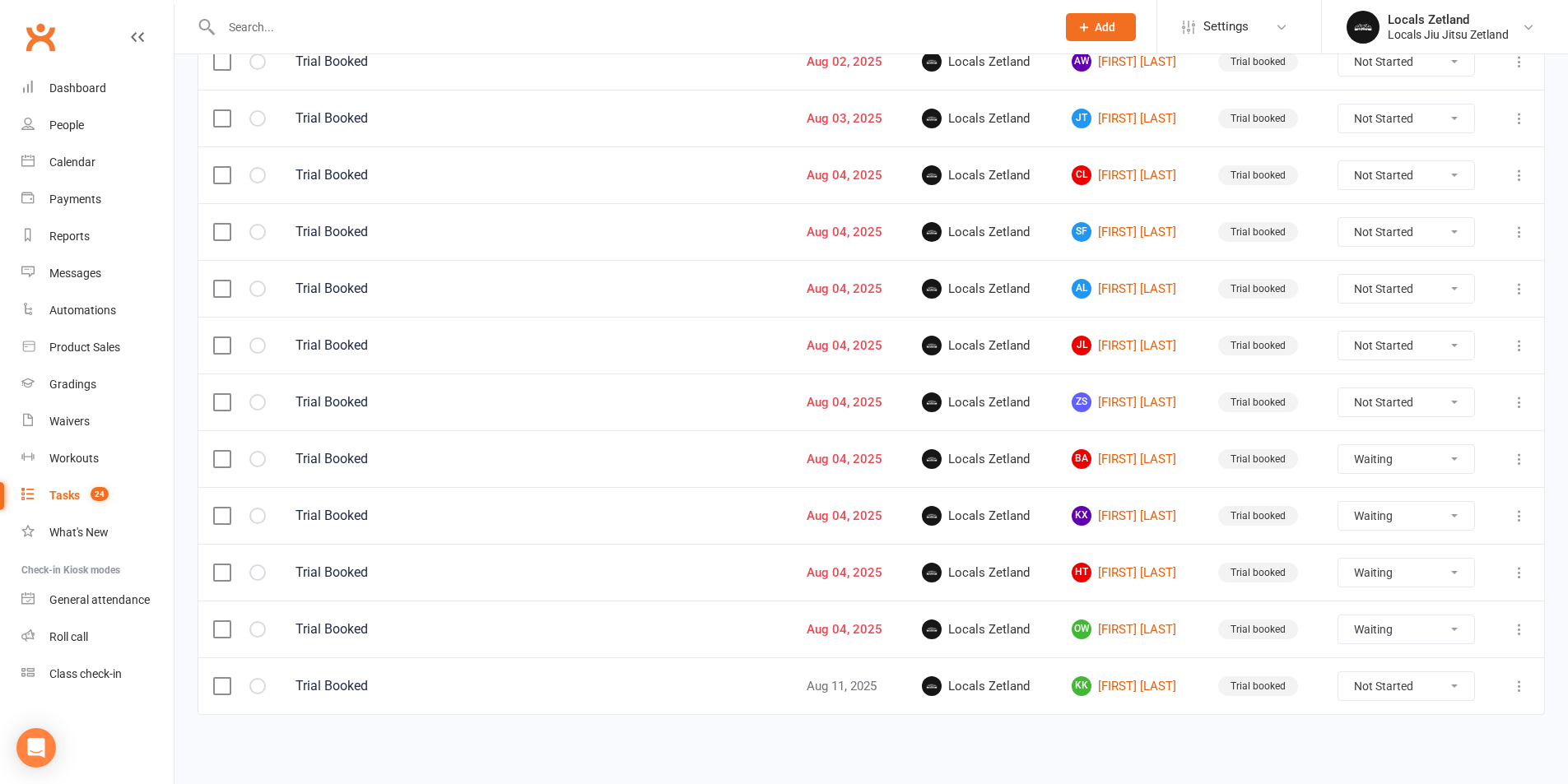 click on "Not Started In Progress Waiting Complete" at bounding box center [1406, 459] 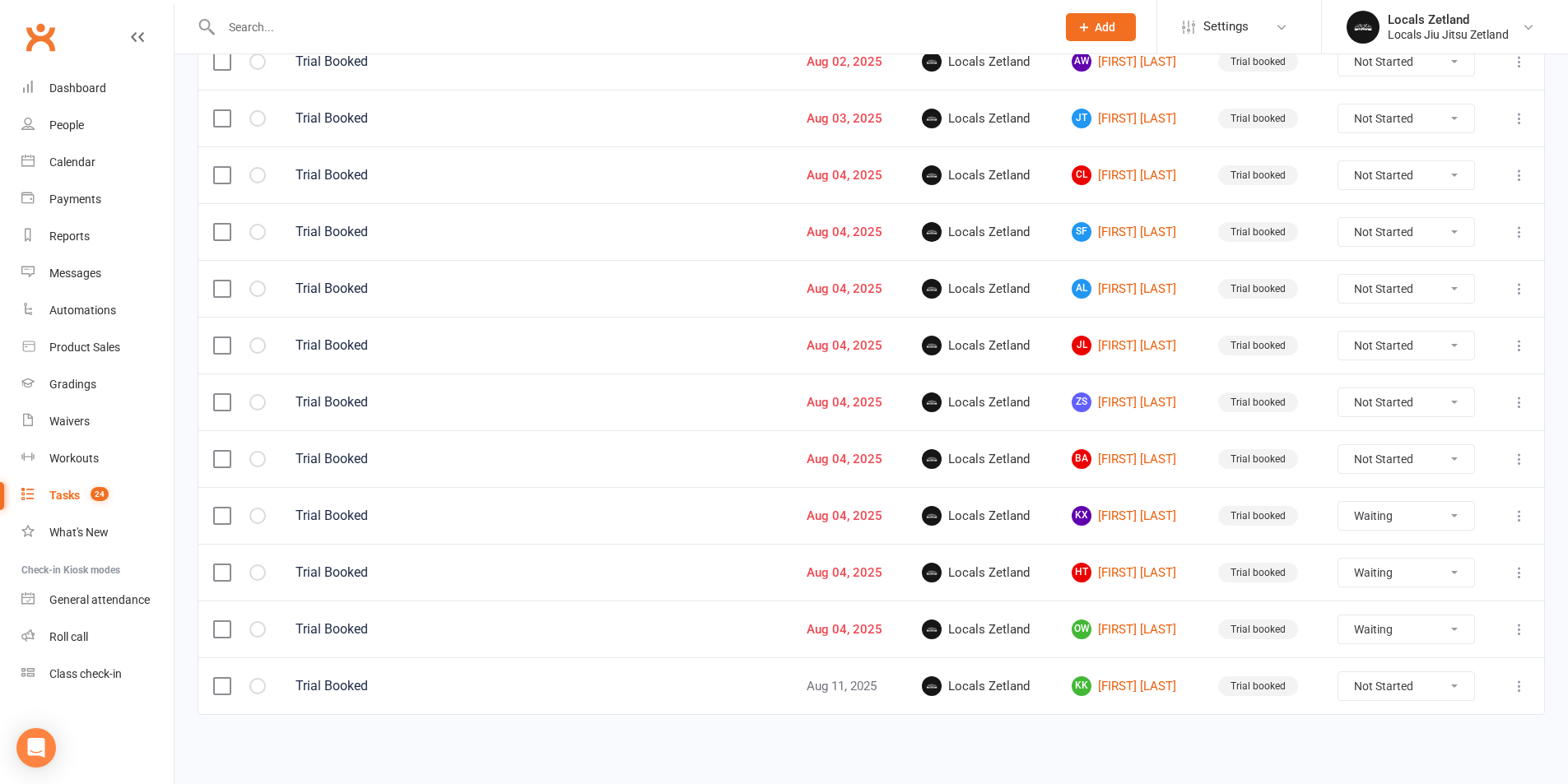 select on "waiting" 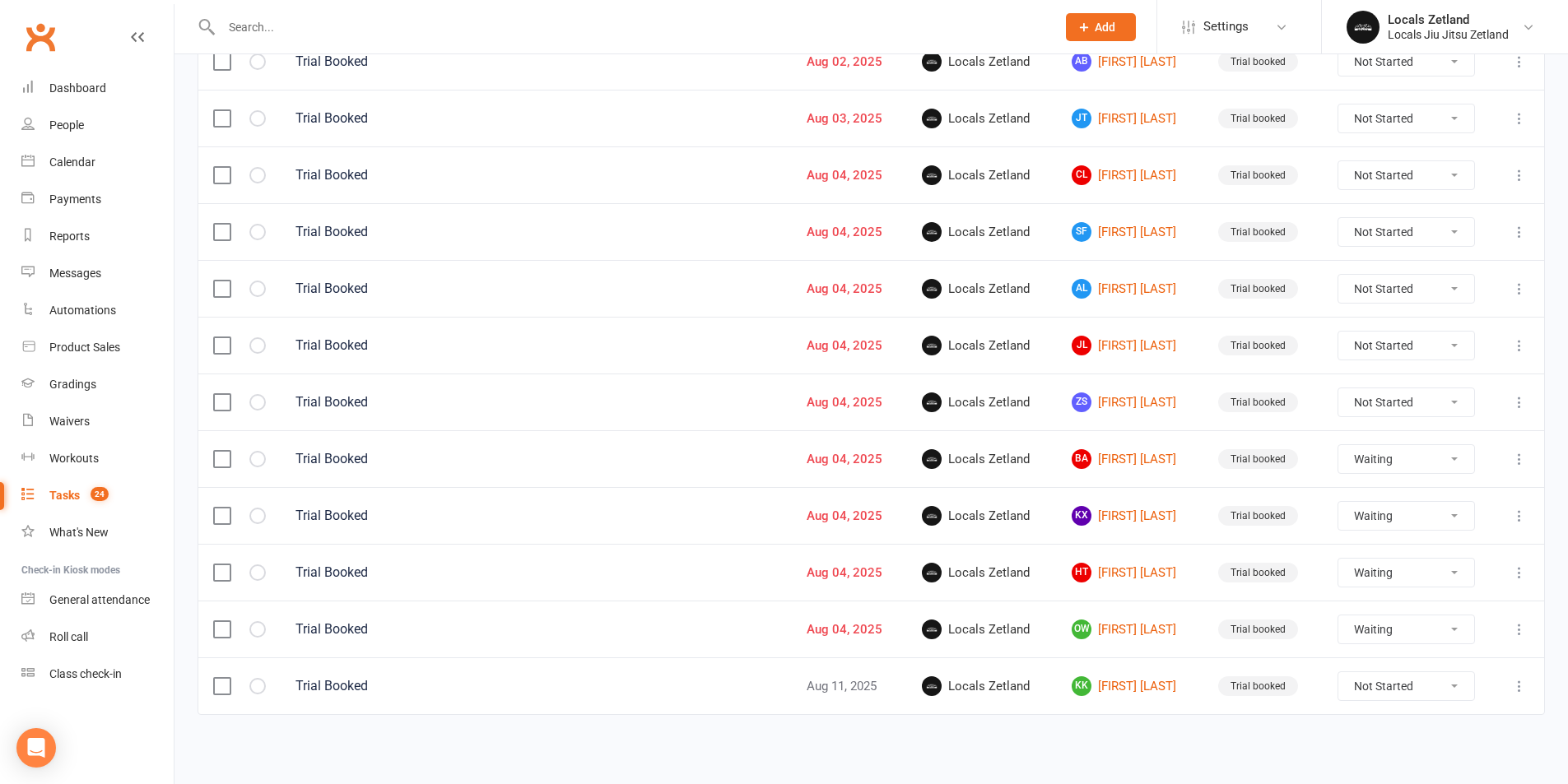 click on "Not Started In Progress Waiting Complete" at bounding box center [1406, 402] 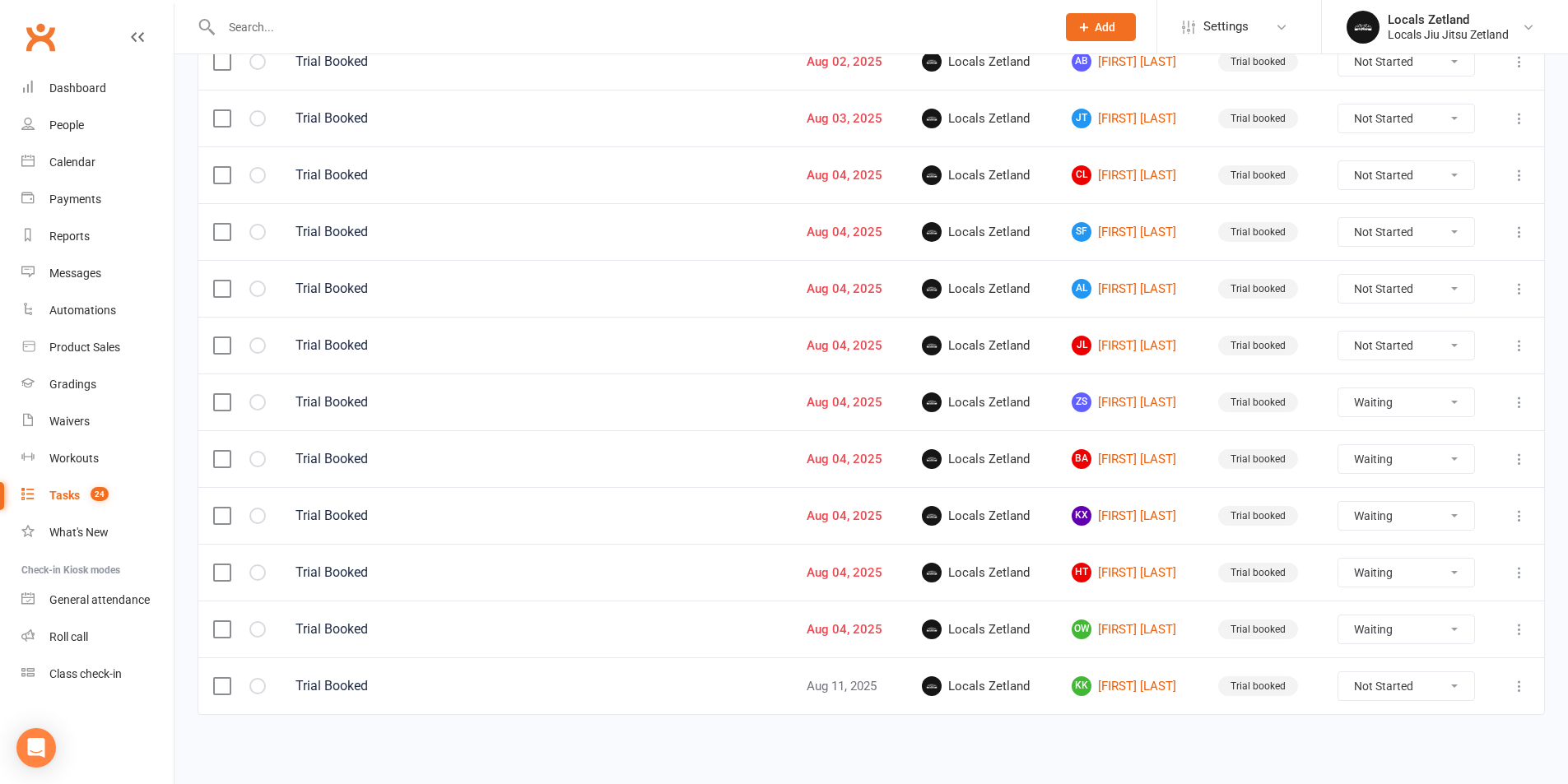 click on "Not Started In Progress Waiting Complete" at bounding box center [1406, 402] 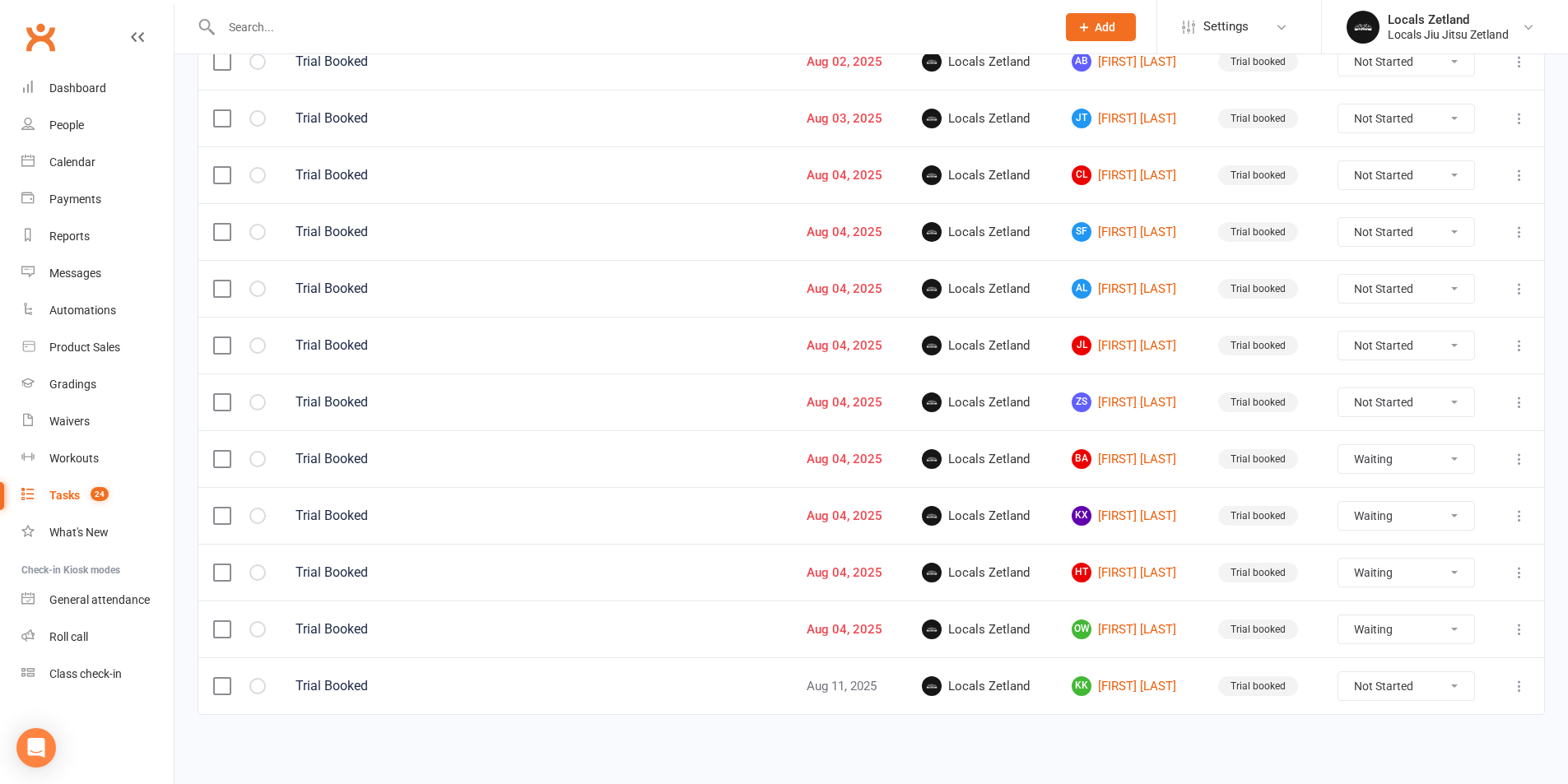 select on "waiting" 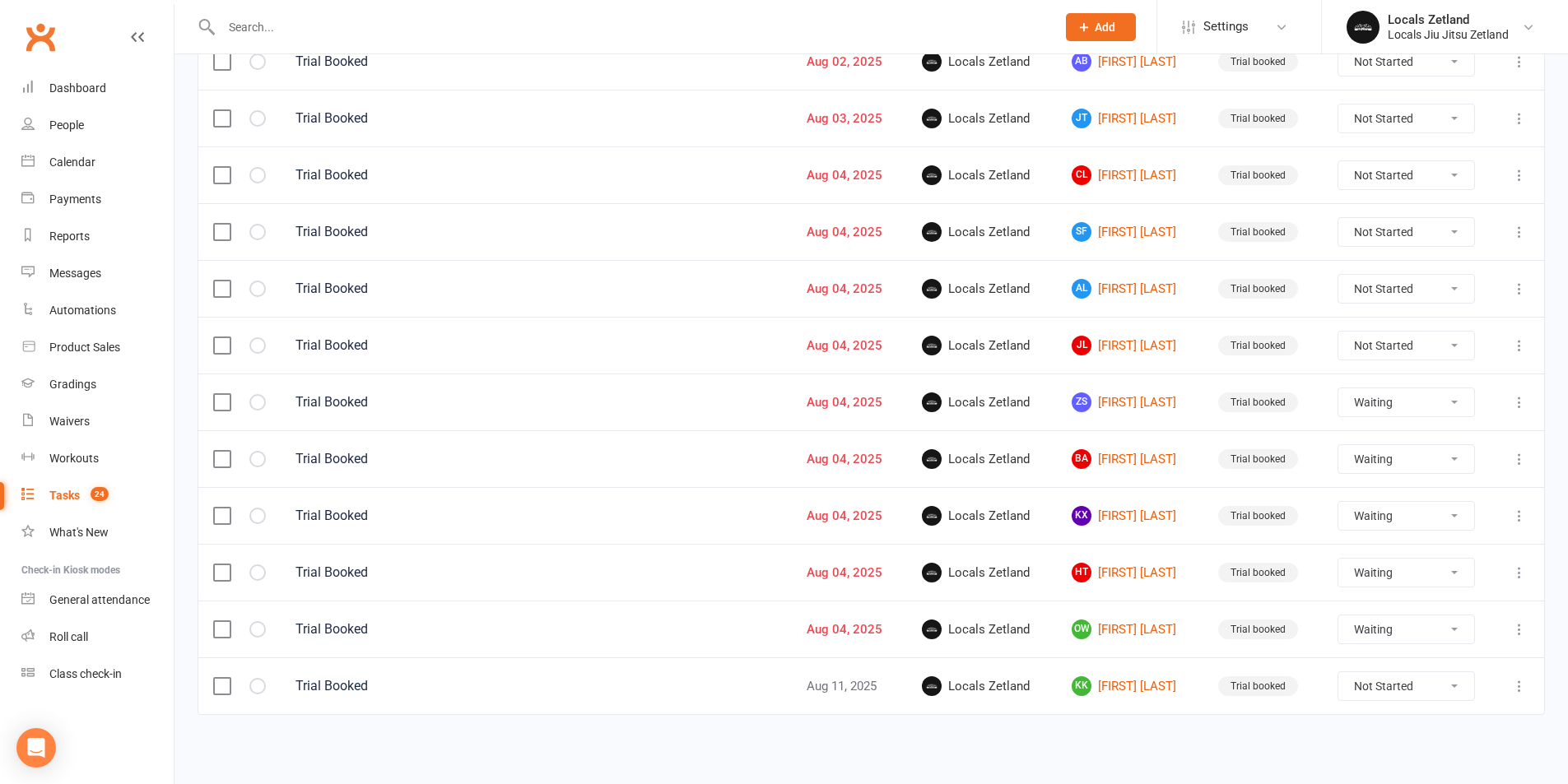 click on "Not Started In Progress Waiting Complete" at bounding box center (1406, 346) 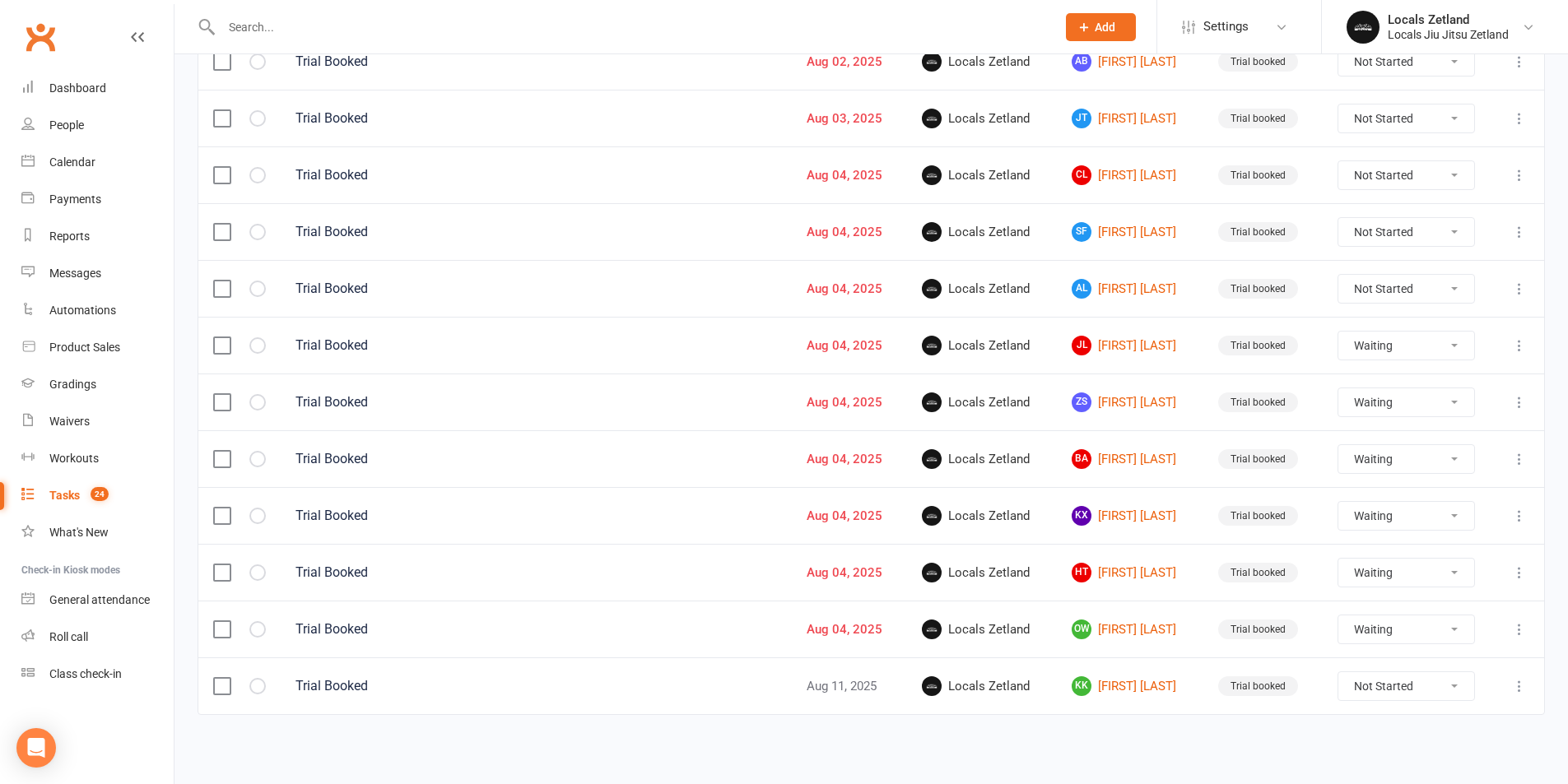 click on "Not Started In Progress Waiting Complete" at bounding box center [1406, 346] 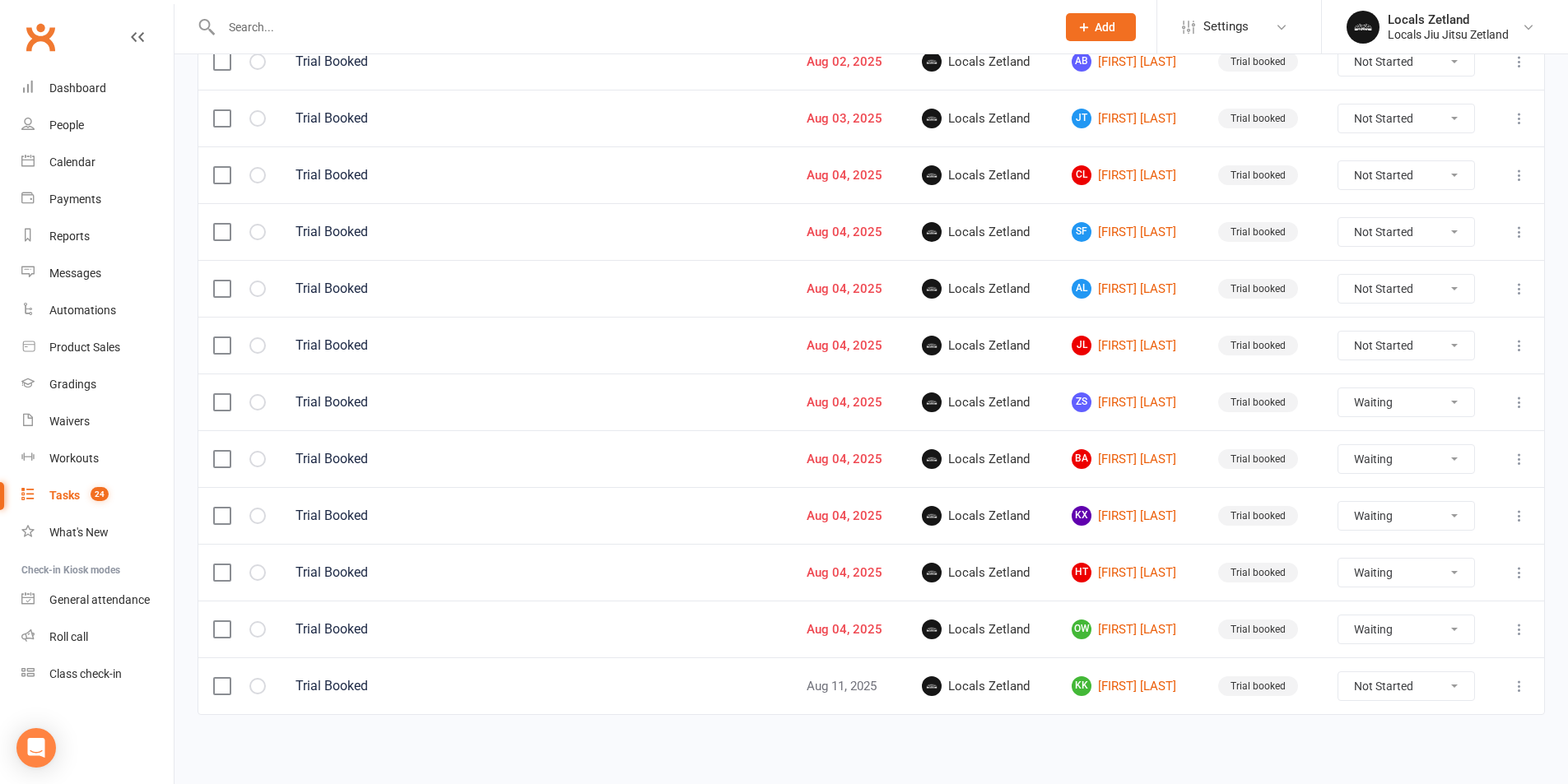 select on "waiting" 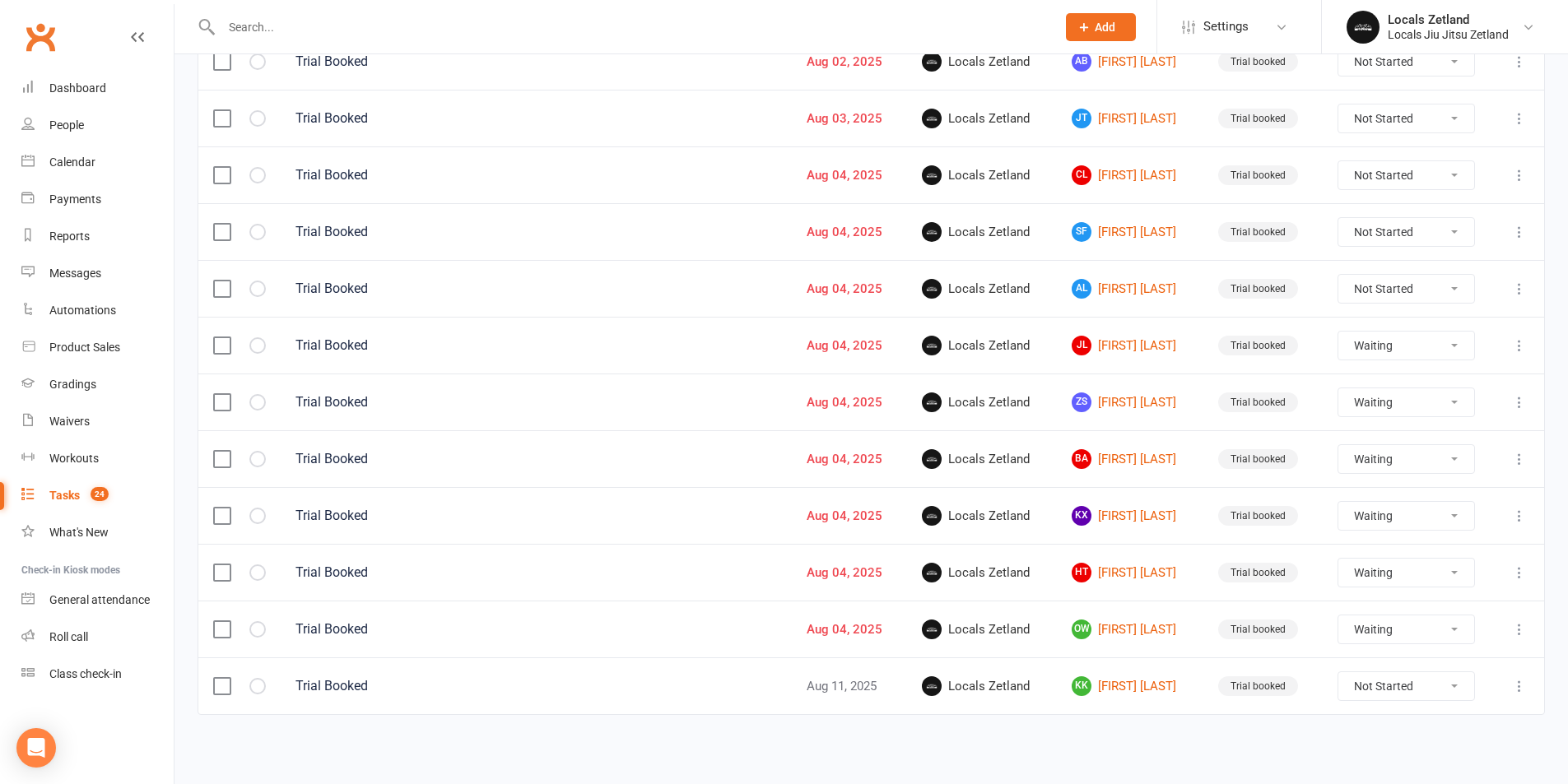 click on "Not Started In Progress Waiting Complete" at bounding box center [1406, 289] 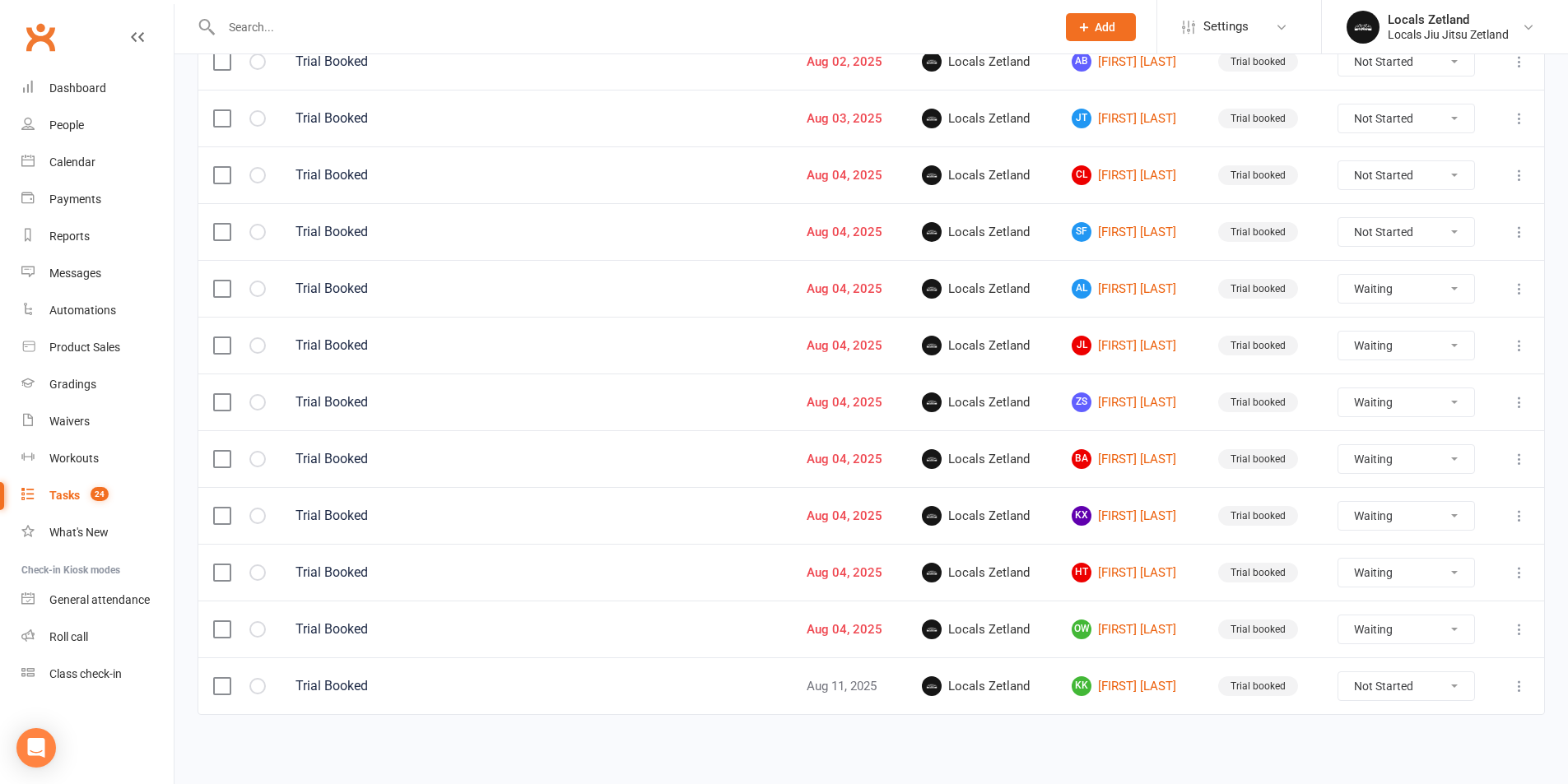 click on "Not Started In Progress Waiting Complete" at bounding box center [1406, 289] 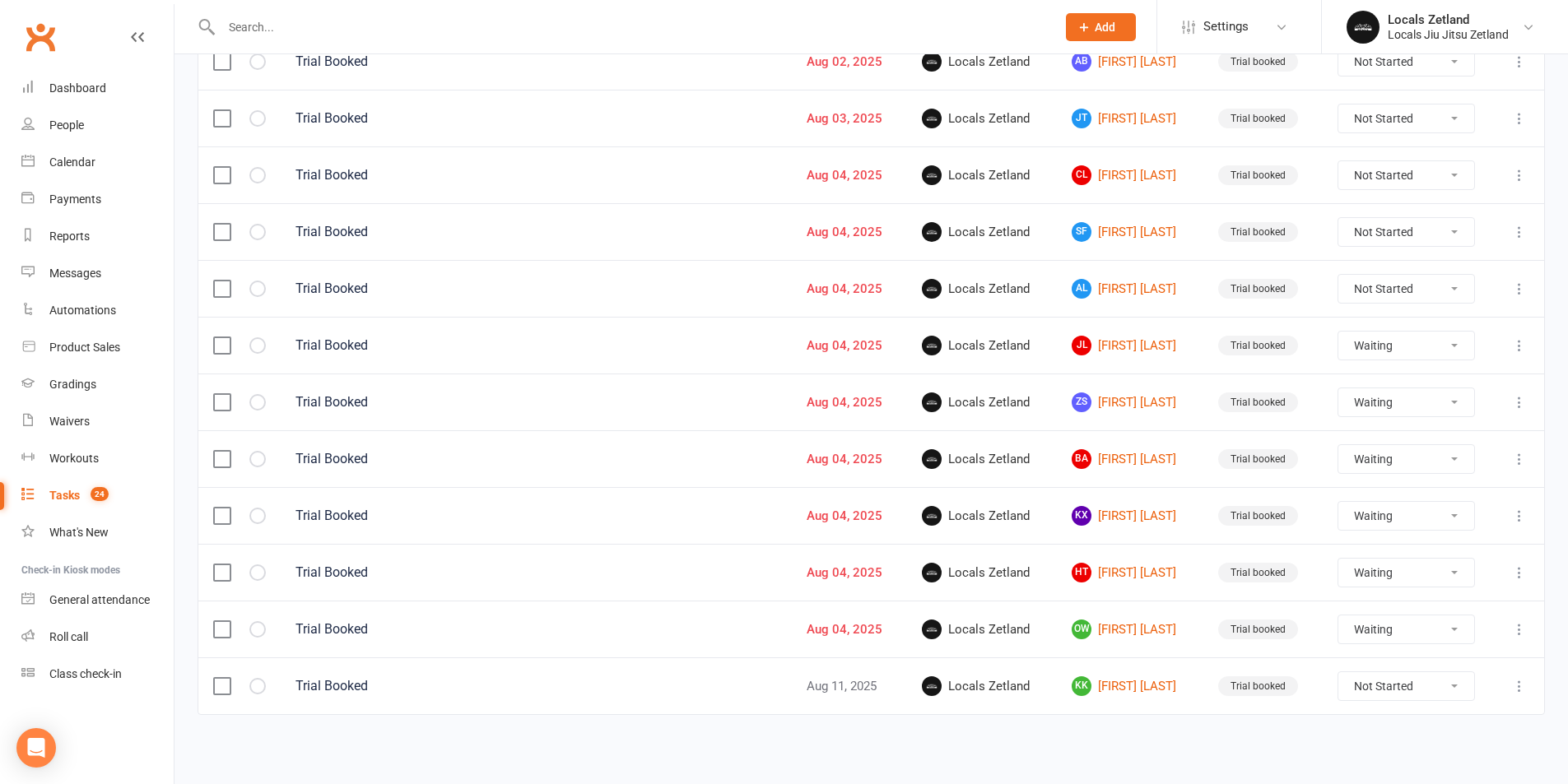 select on "waiting" 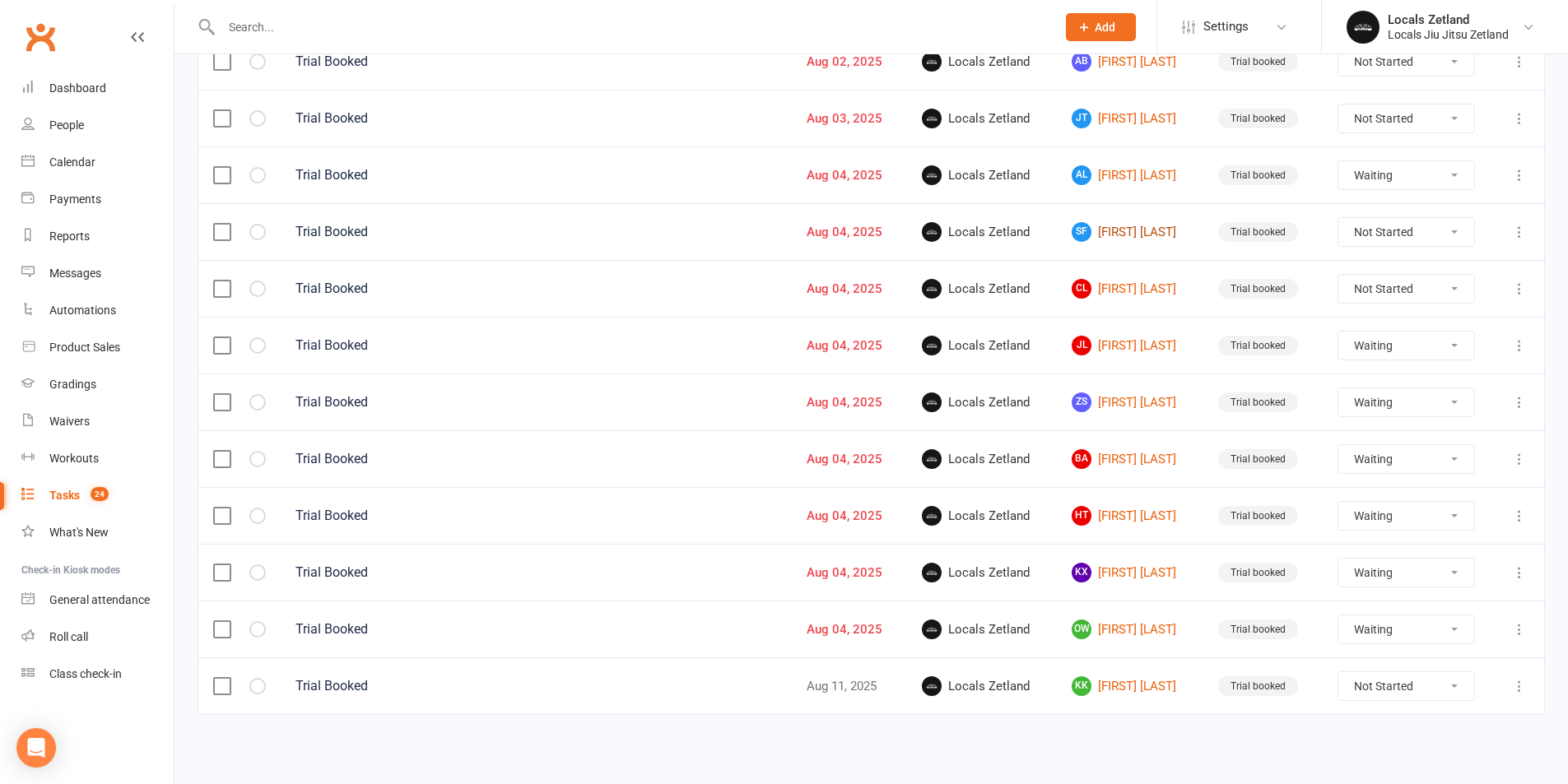 click on "SF [FIRST] [LAST]" at bounding box center (1130, 232) 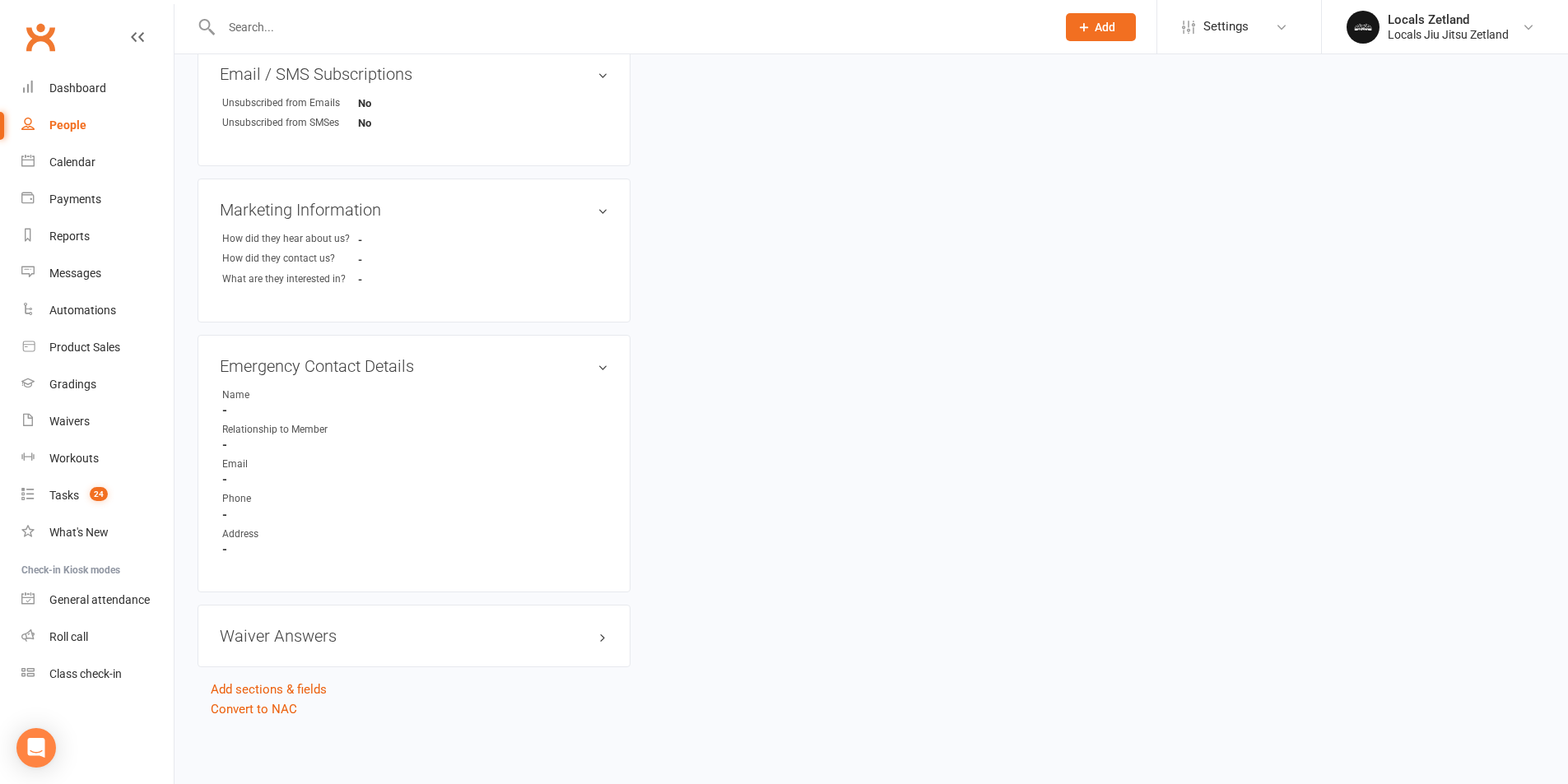 scroll, scrollTop: 0, scrollLeft: 0, axis: both 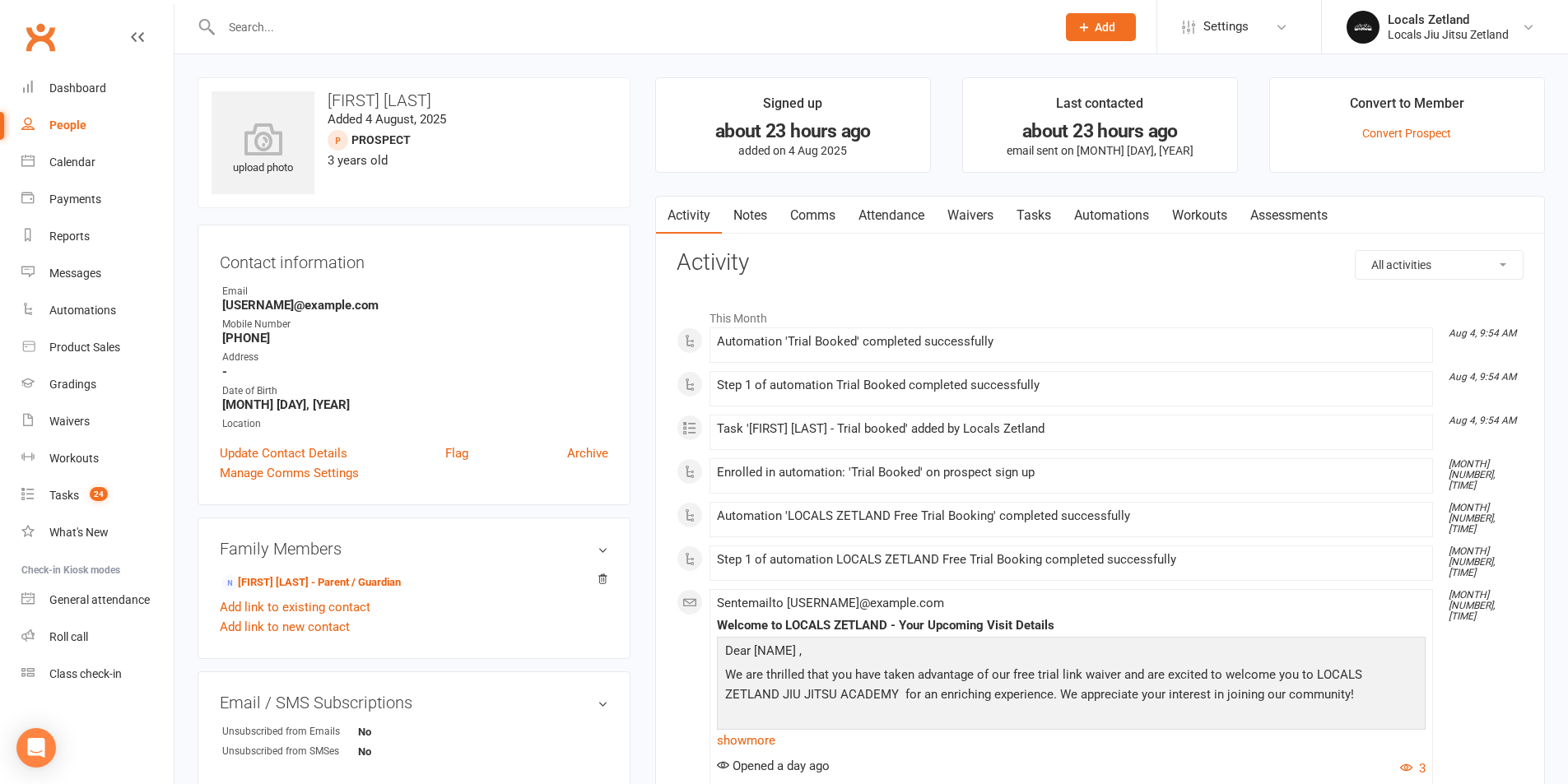 click on "Attendance" at bounding box center (891, 216) 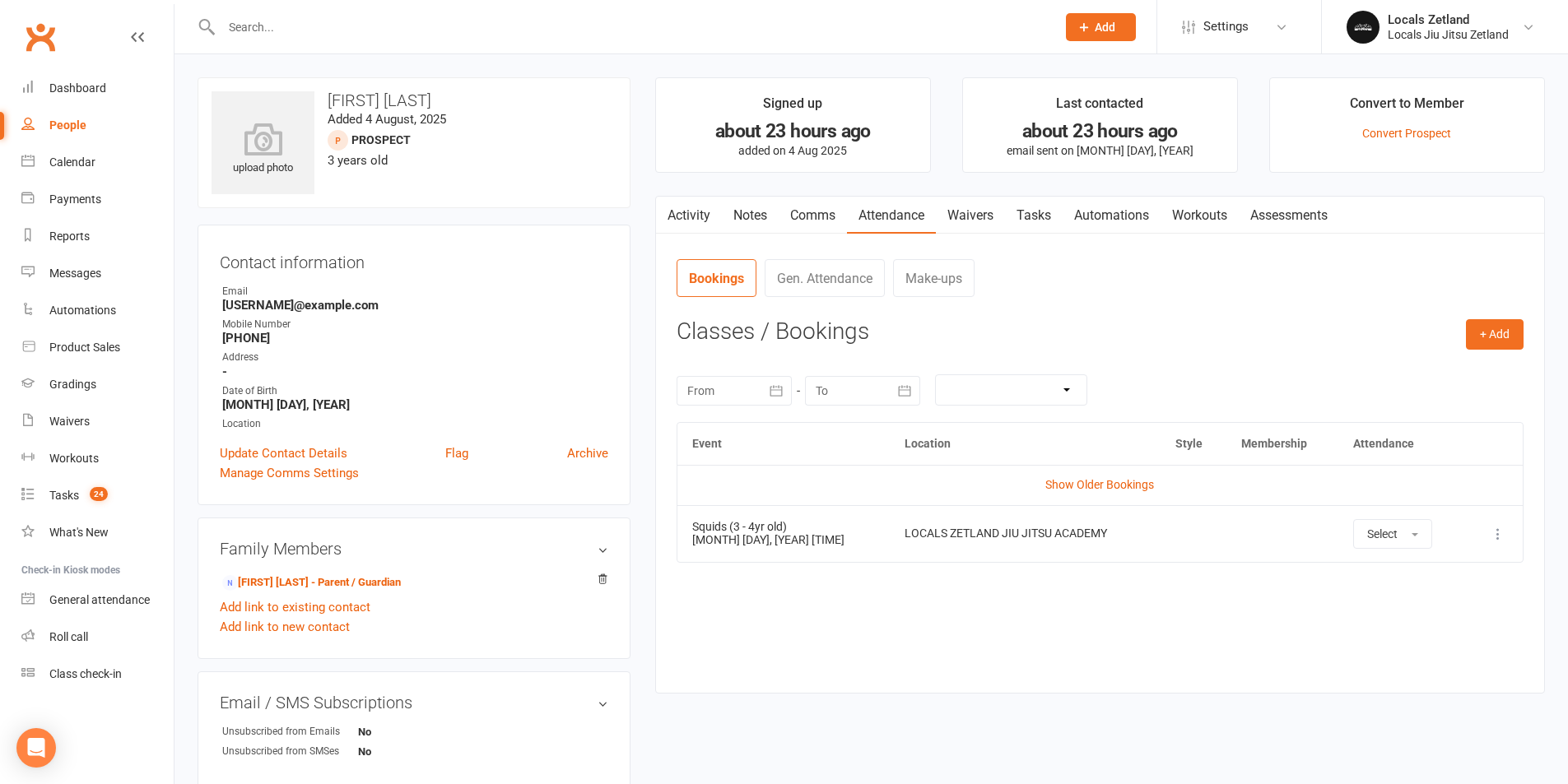 click on "Tasks" at bounding box center [1034, 216] 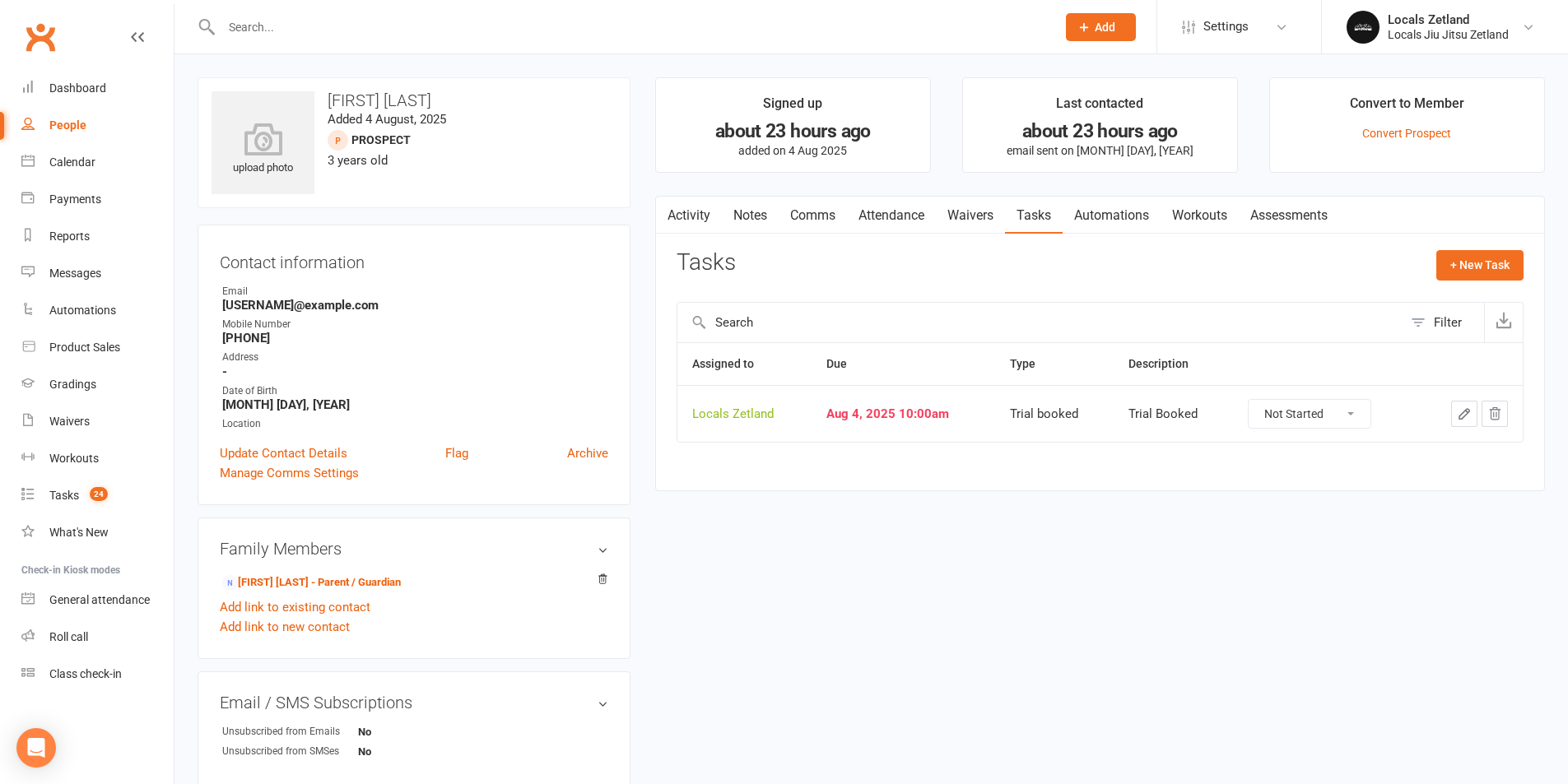 click 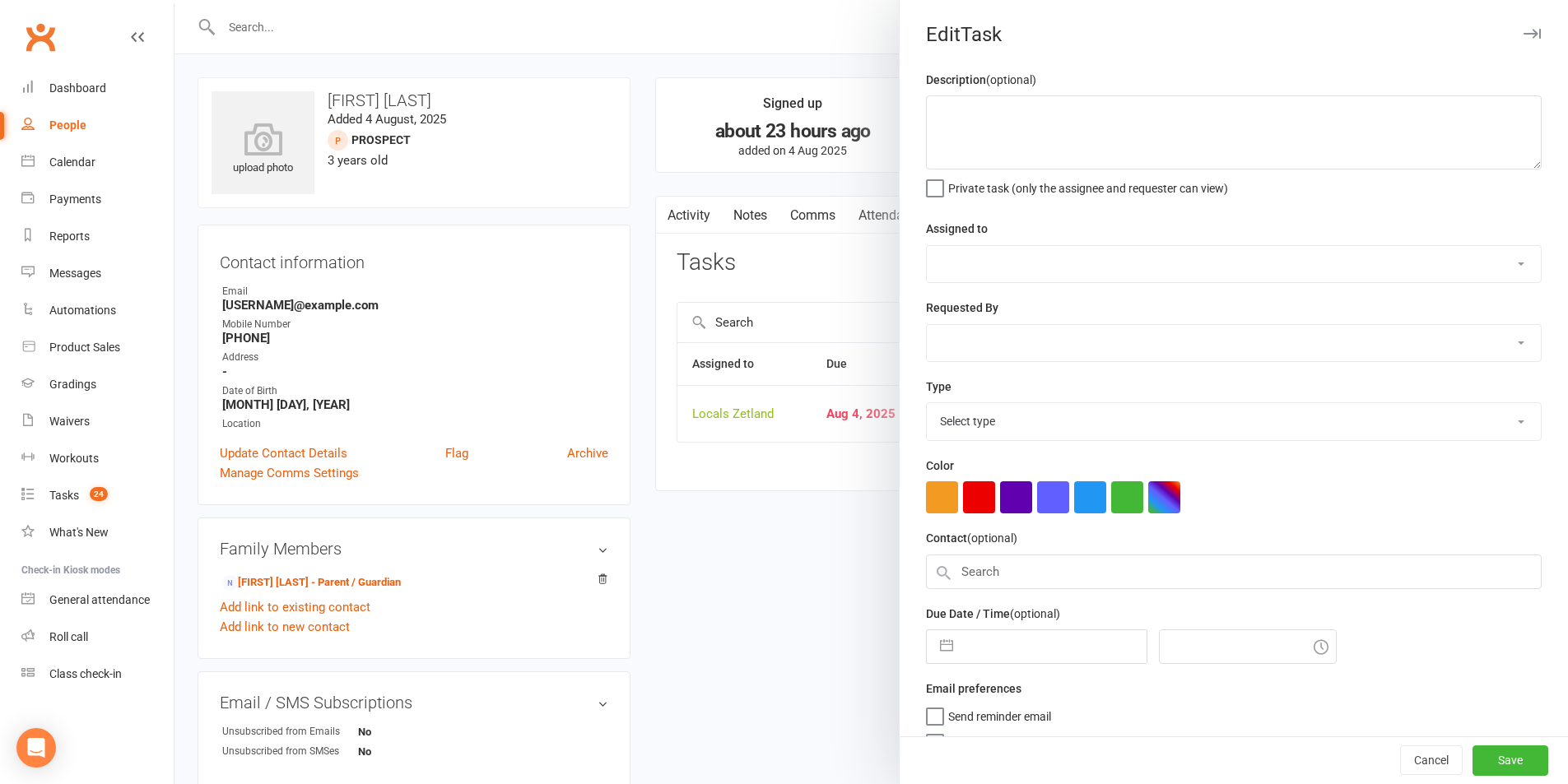 type on "Trial Booked" 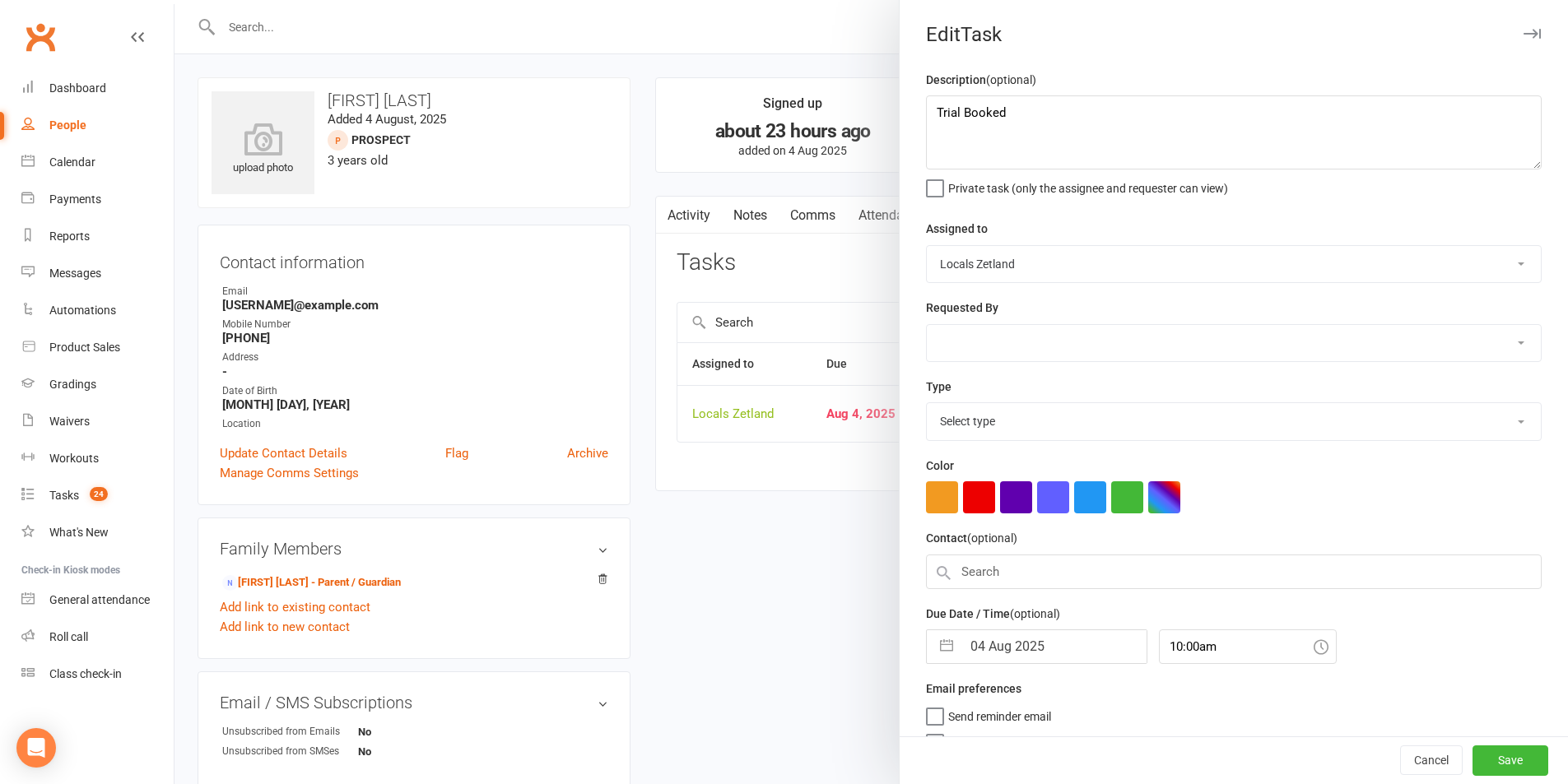 select on "[NUMBER]" 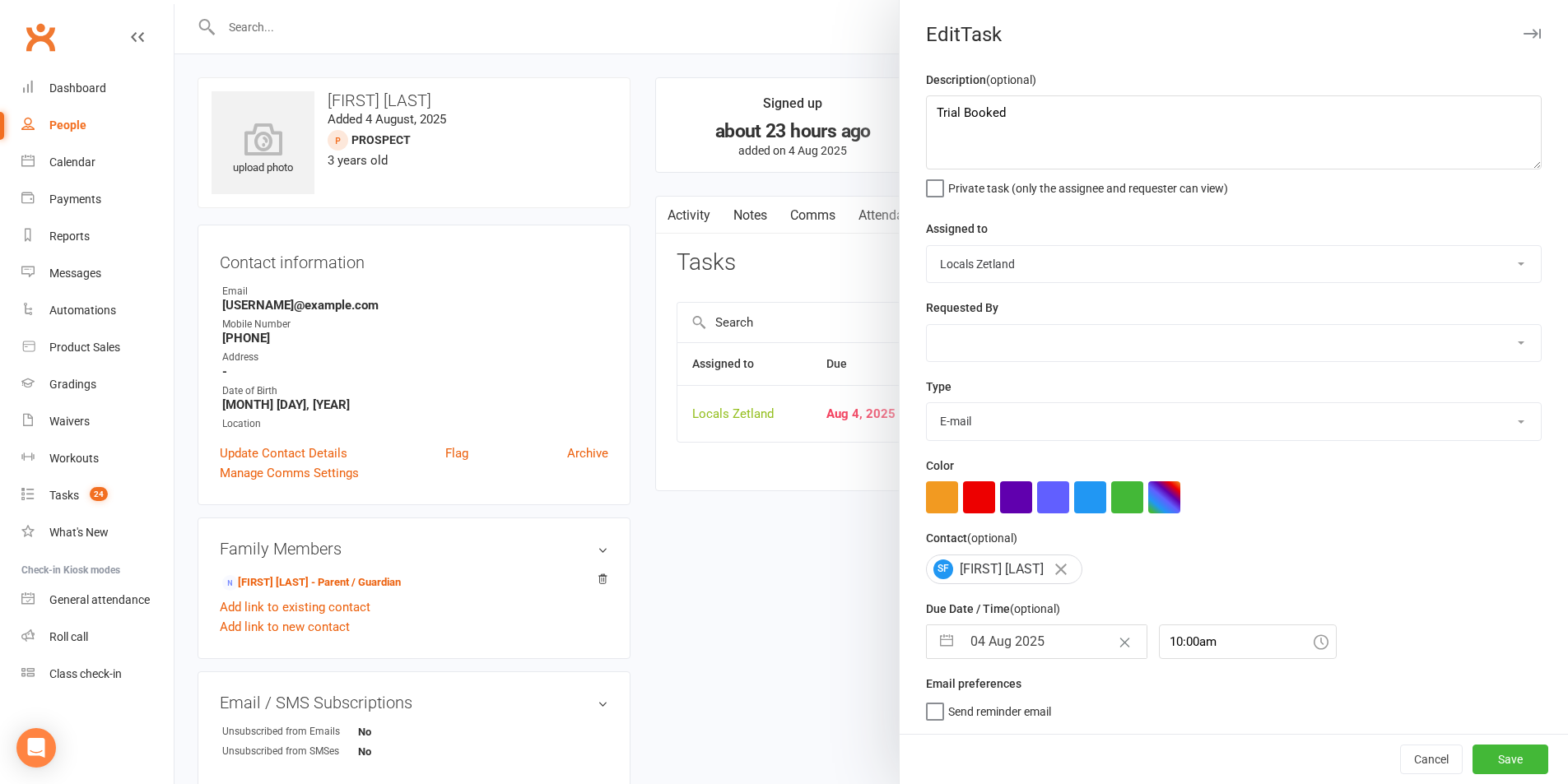 select on "6" 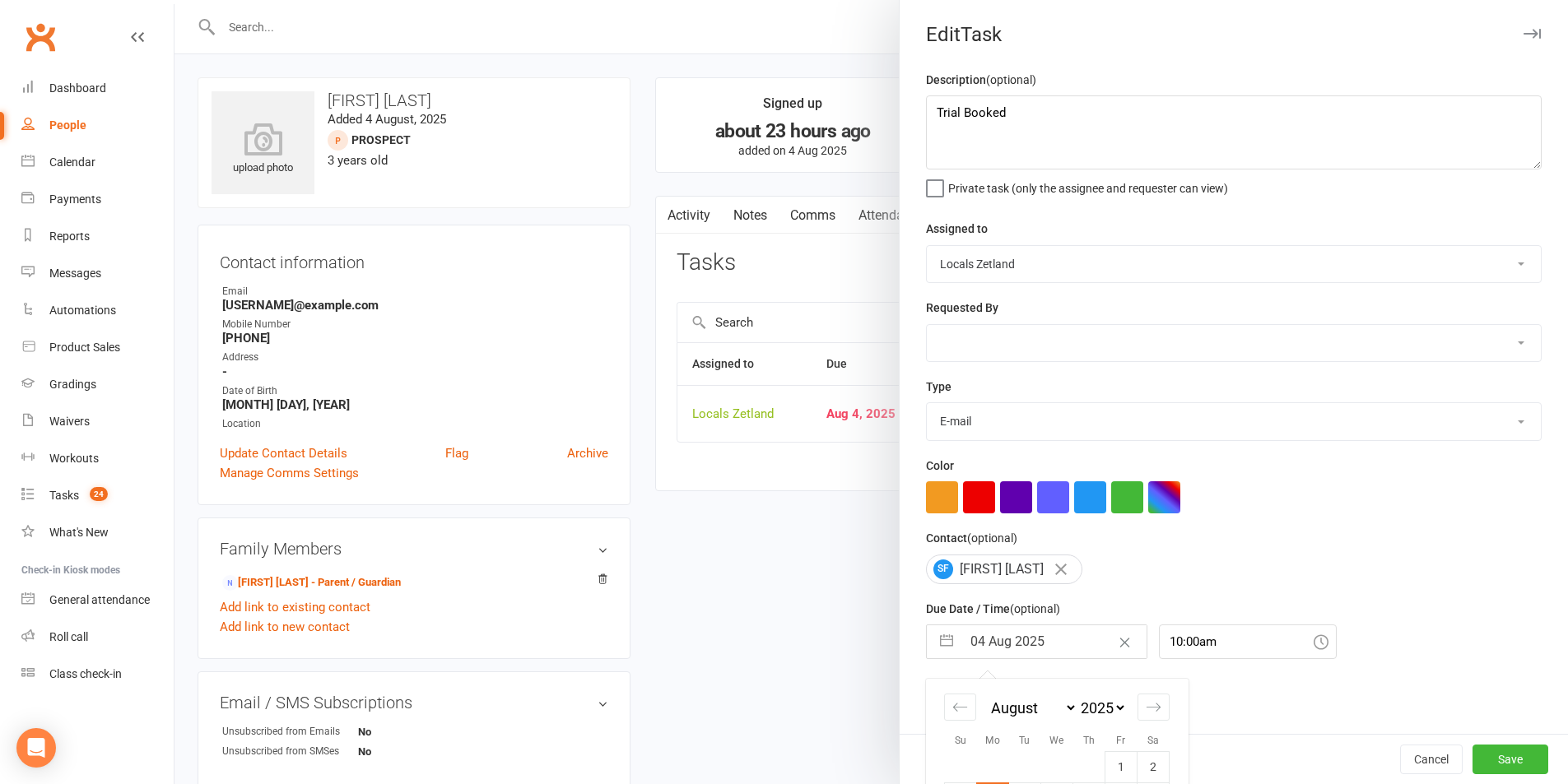 click on "04 Aug 2025" at bounding box center [1054, 642] 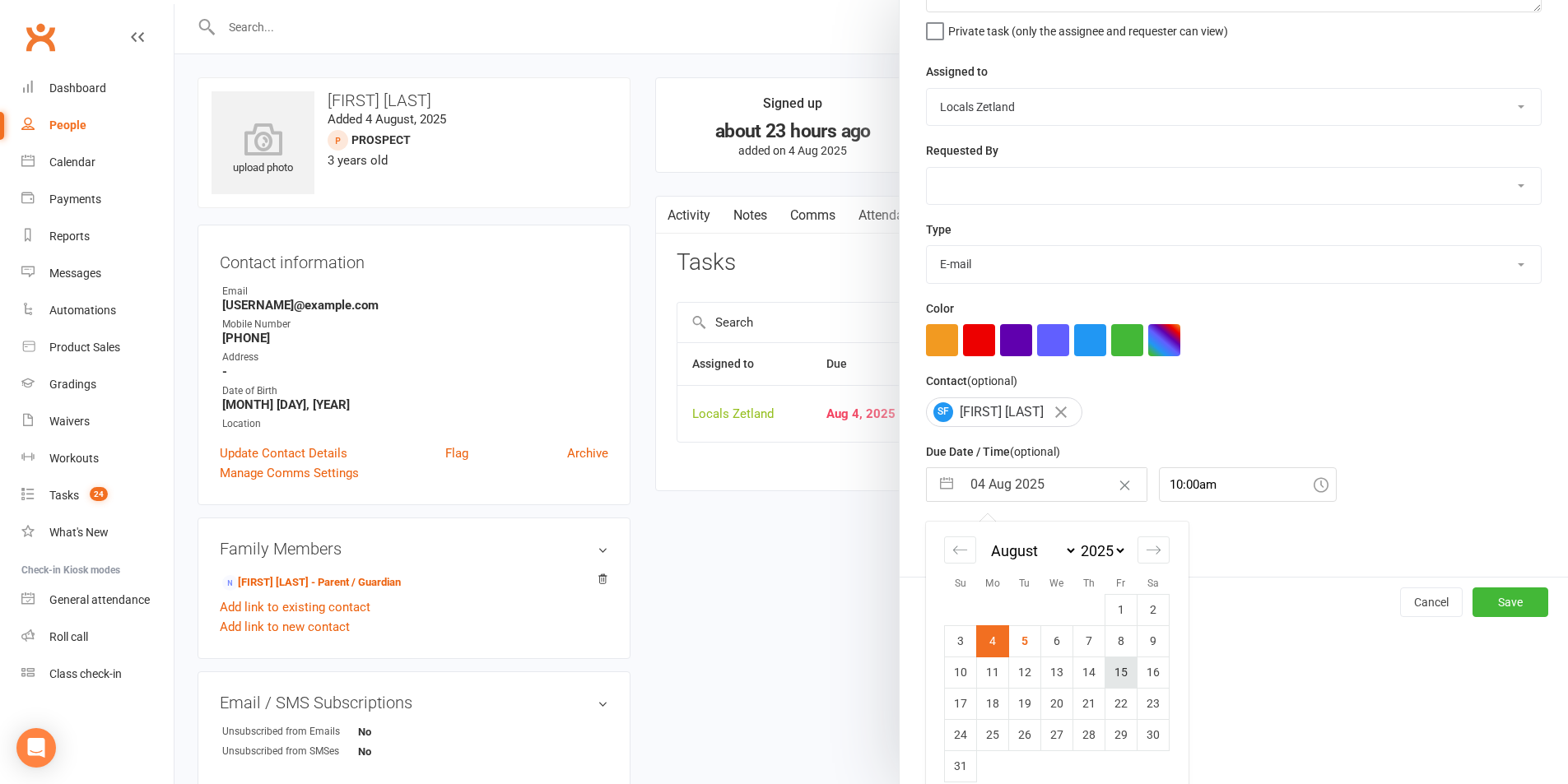 scroll, scrollTop: 180, scrollLeft: 0, axis: vertical 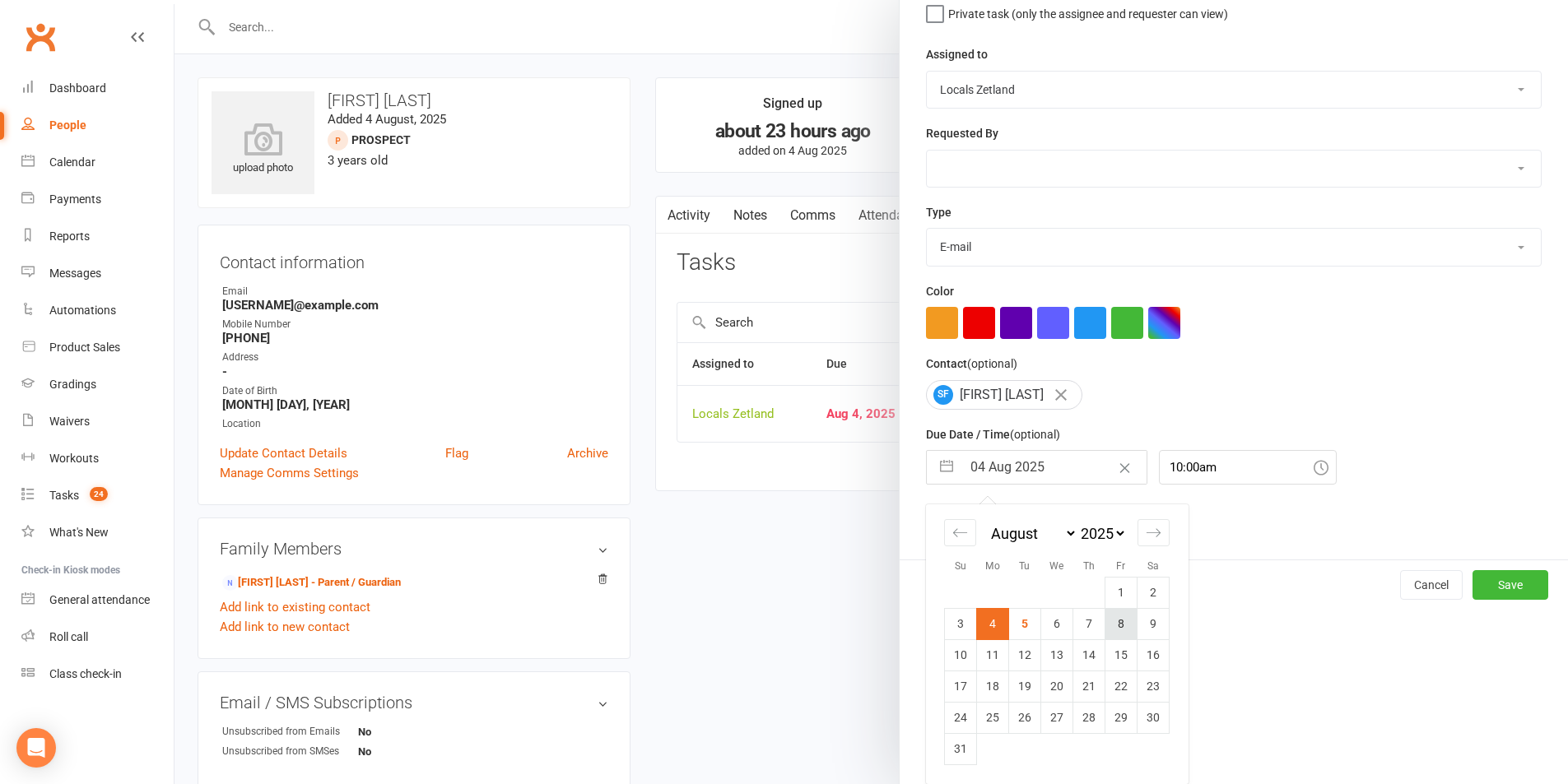 click on "8" at bounding box center (1121, 624) 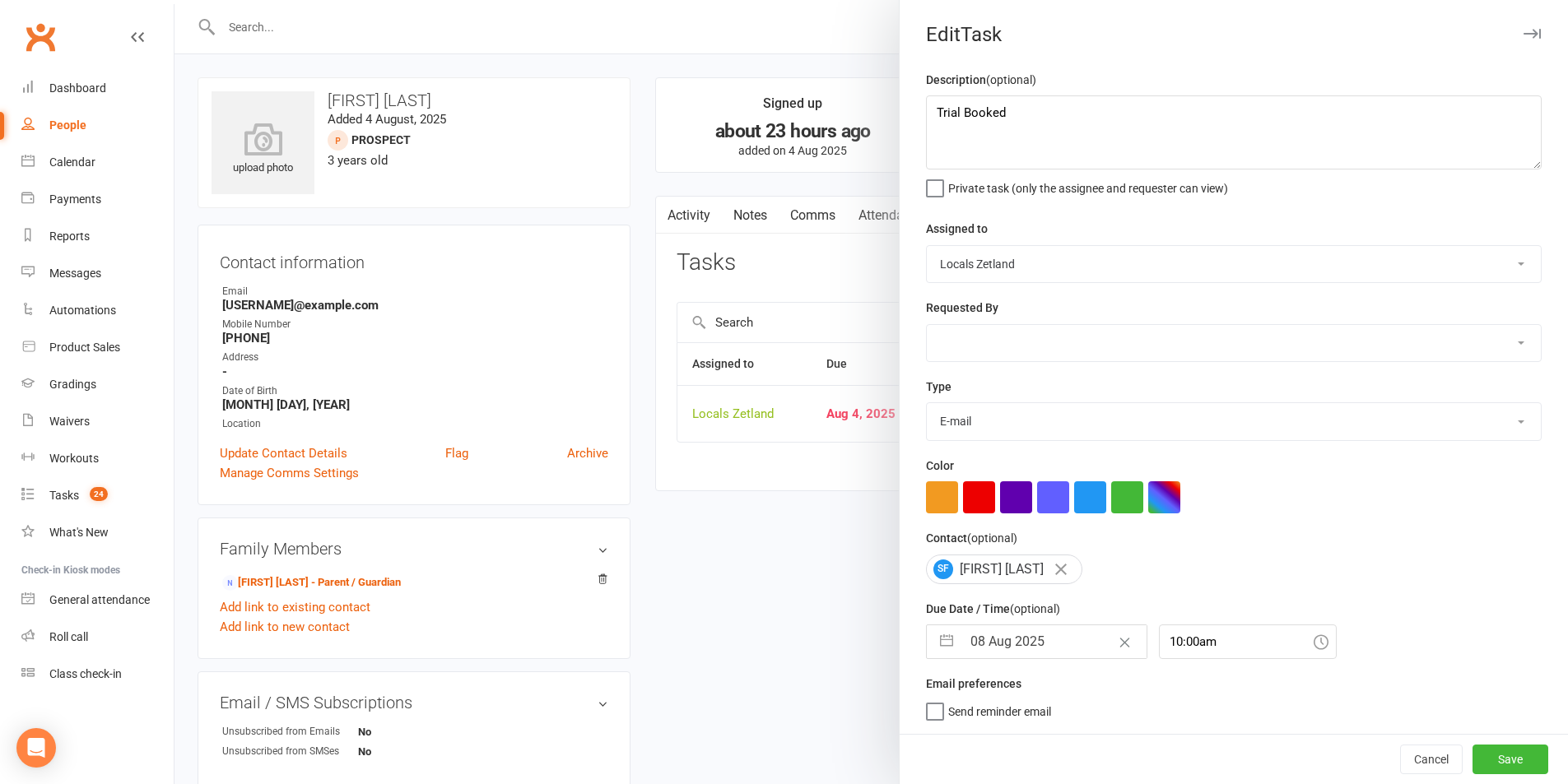 scroll, scrollTop: 4, scrollLeft: 0, axis: vertical 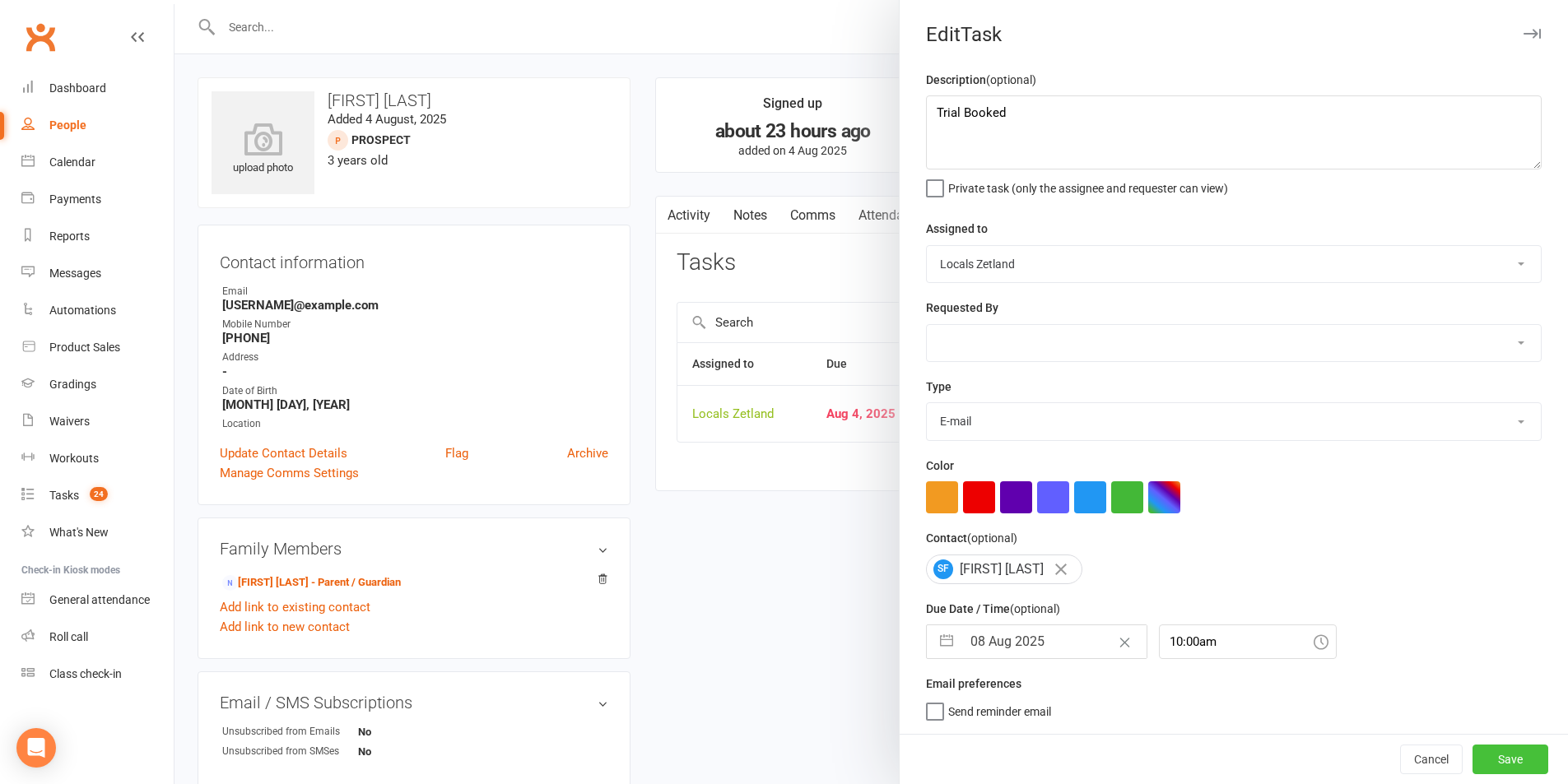 click on "Save" at bounding box center [1510, 759] 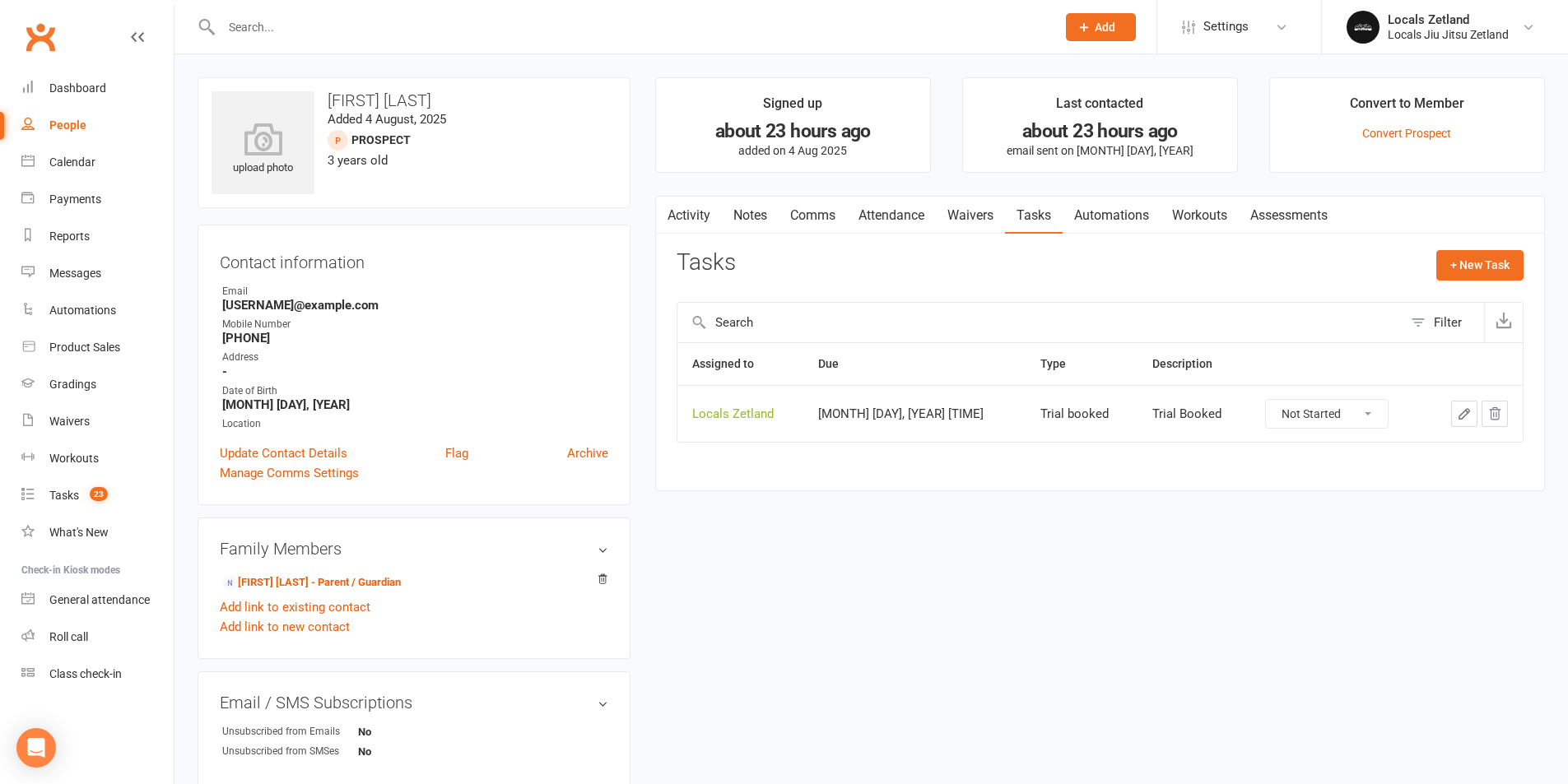 click on "People" at bounding box center [67, 125] 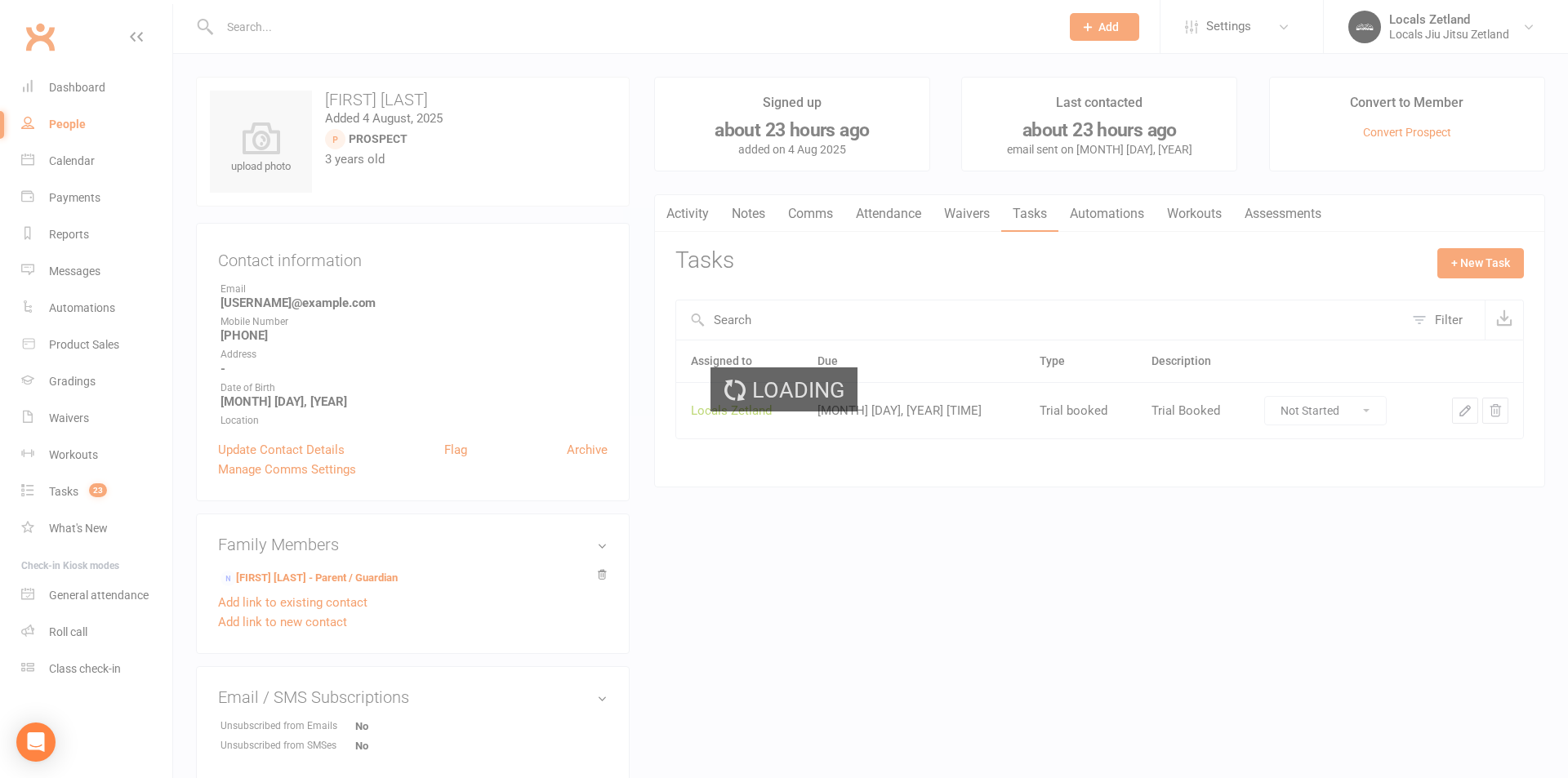 select on "100" 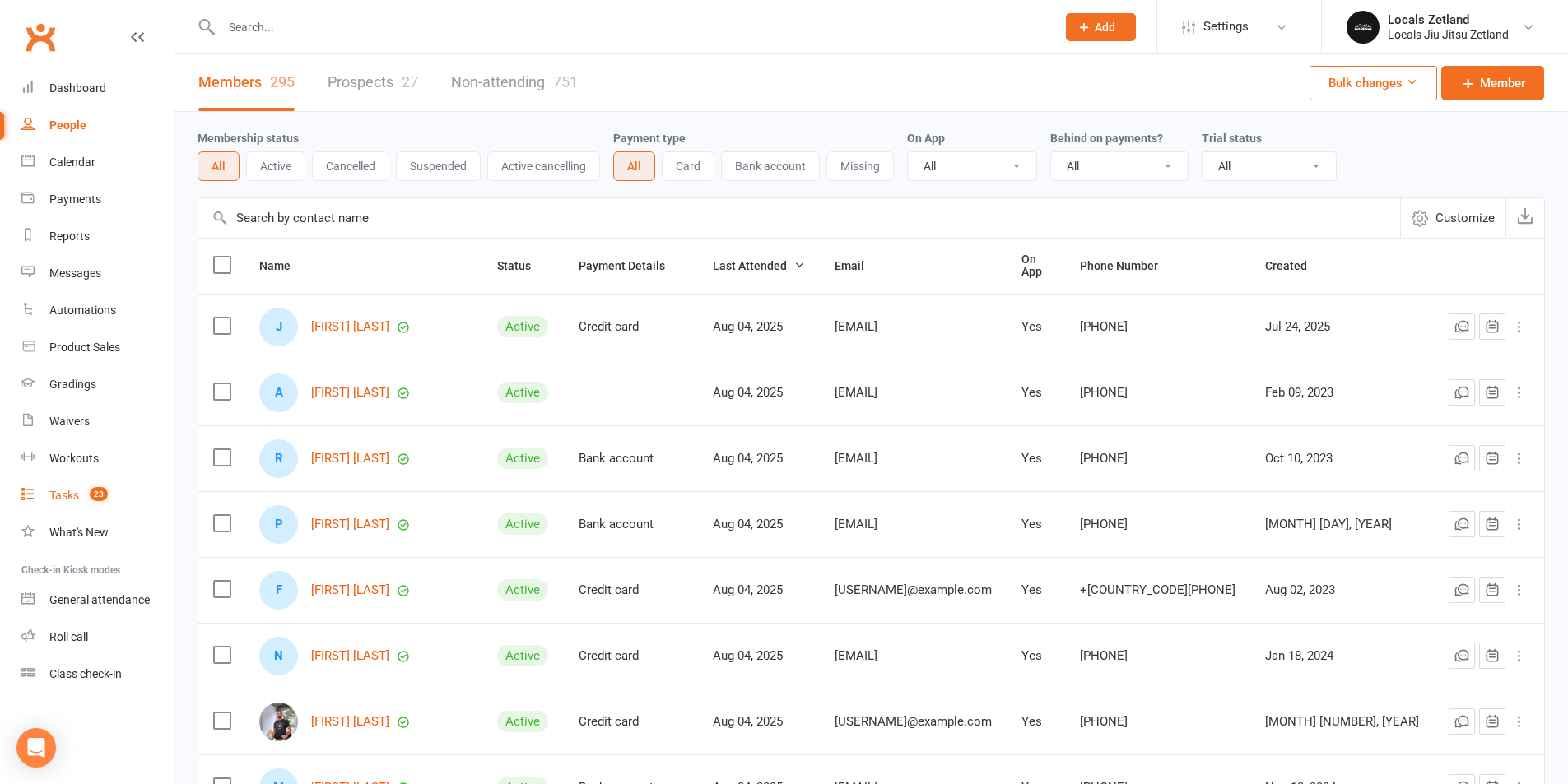 click on "Tasks" at bounding box center [64, 495] 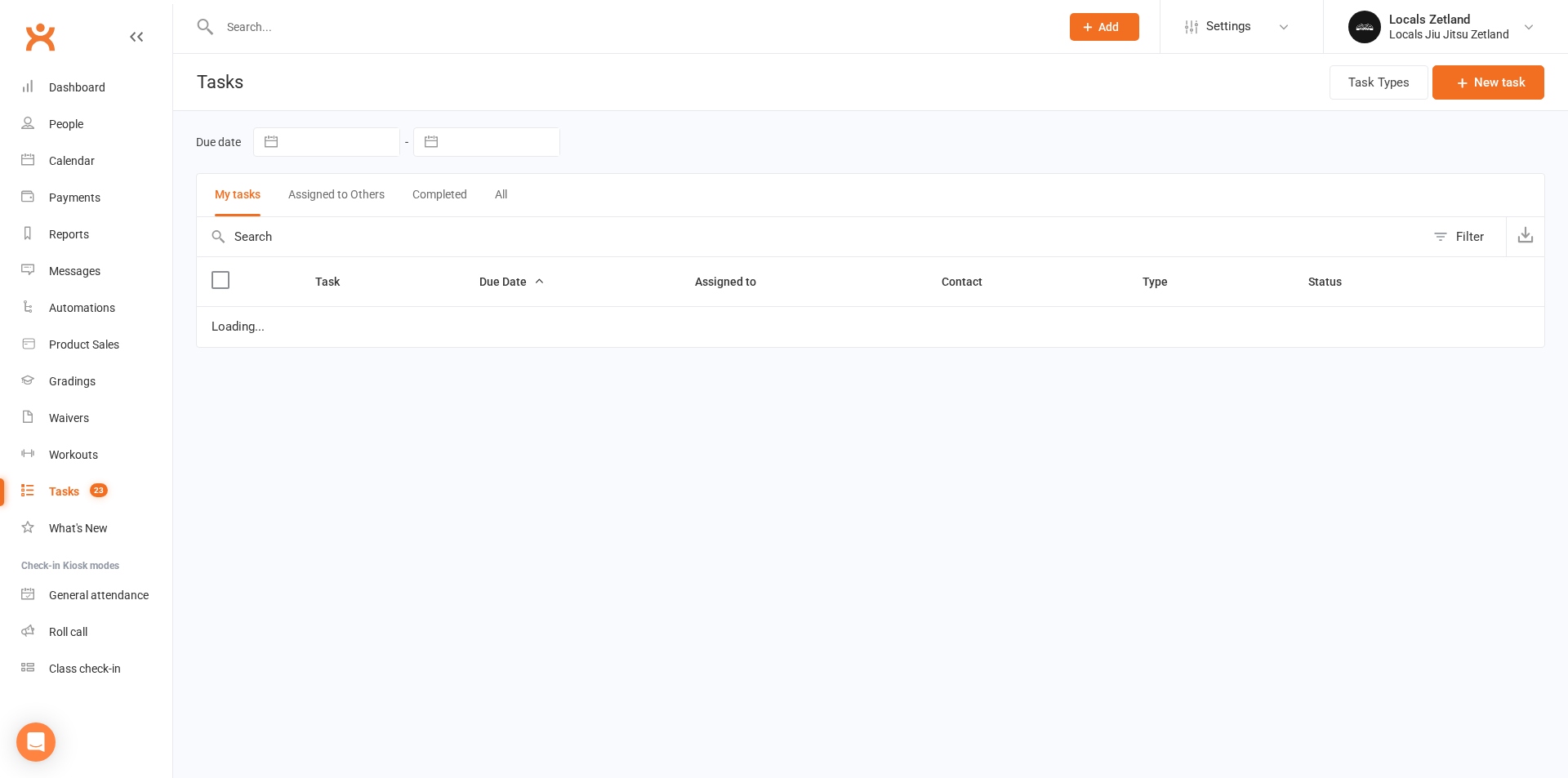 select on "waiting" 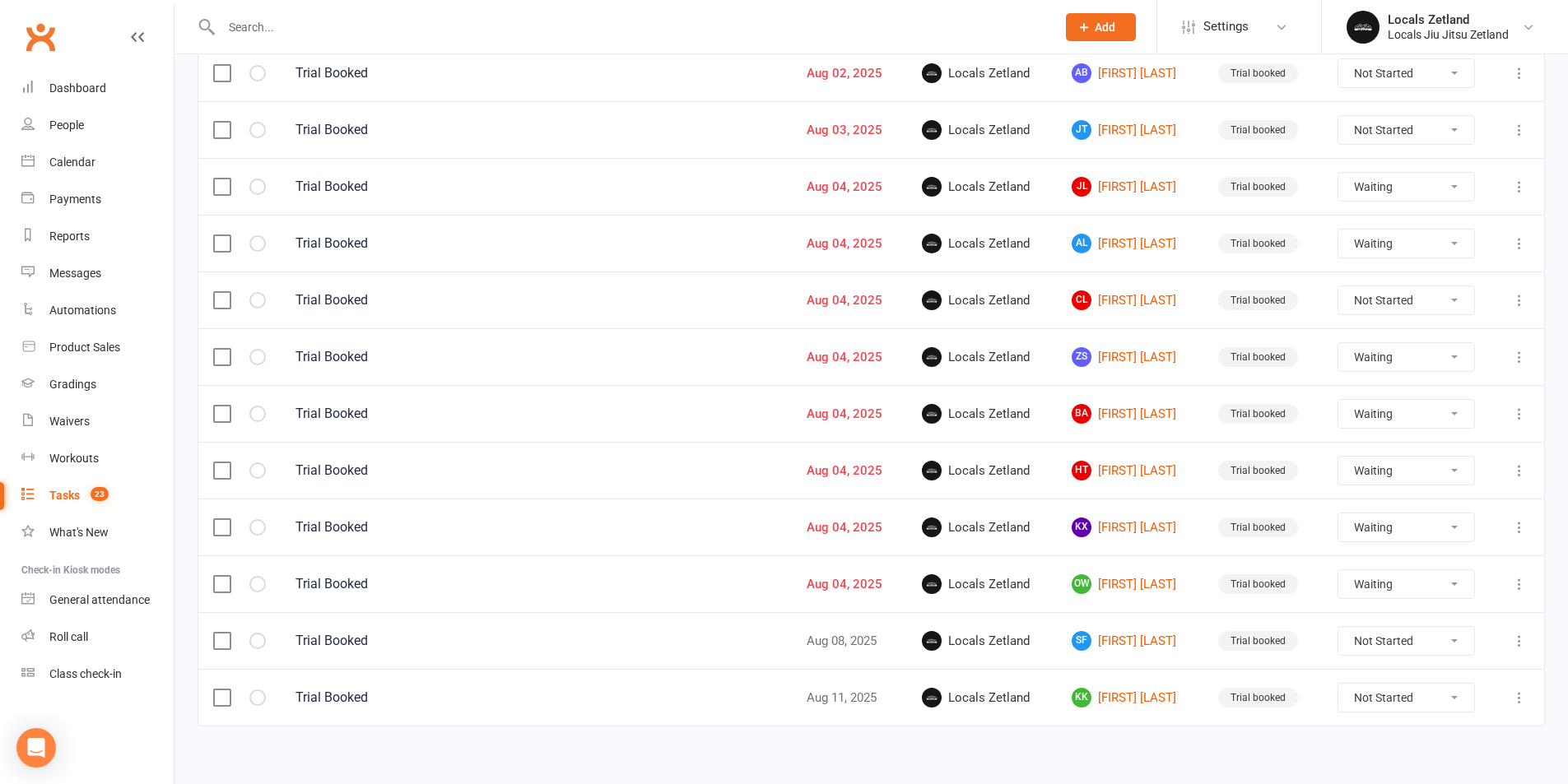 scroll, scrollTop: 1014, scrollLeft: 0, axis: vertical 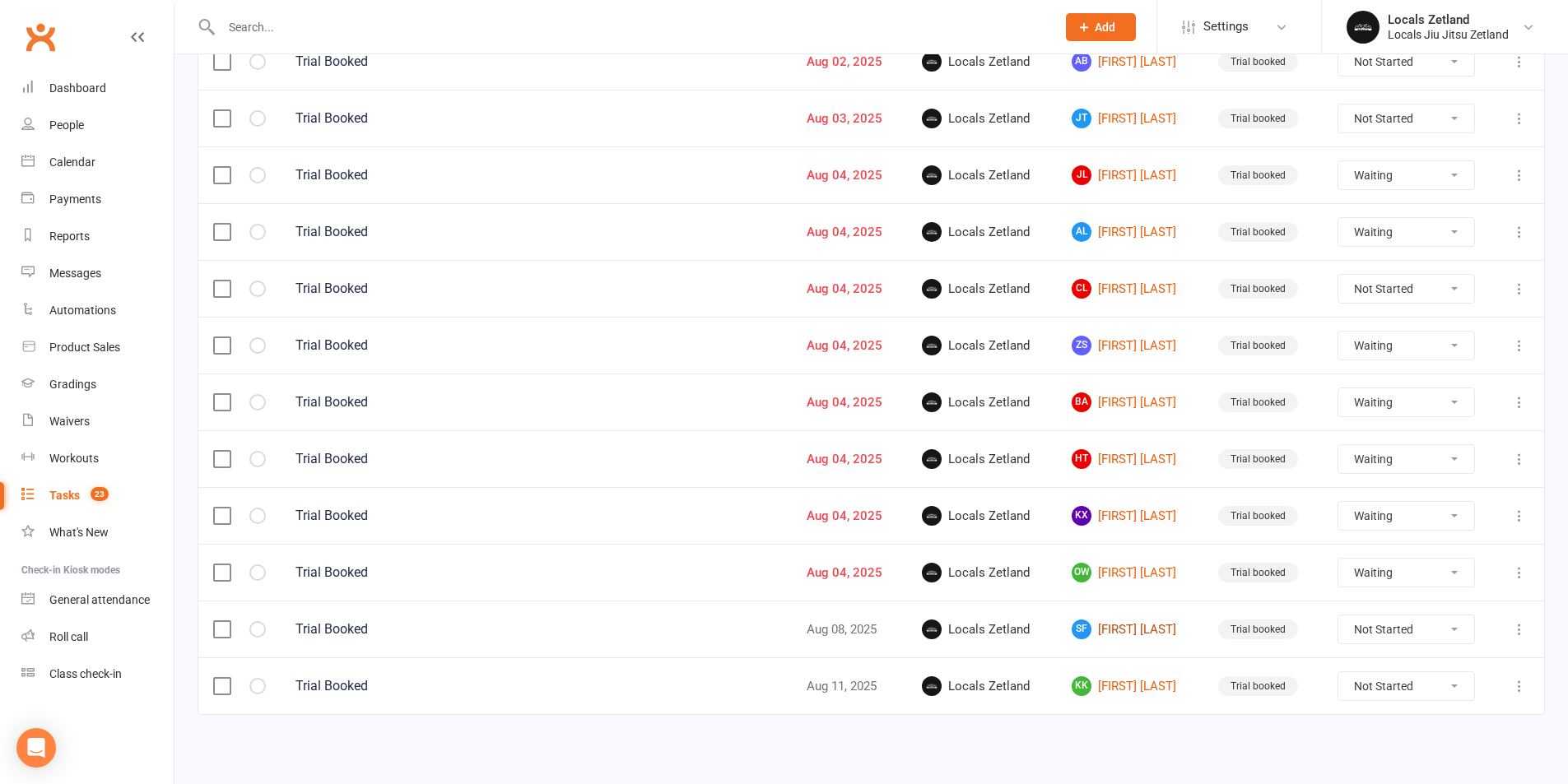 click on "SF [FIRST] [LAST]" at bounding box center [1130, 629] 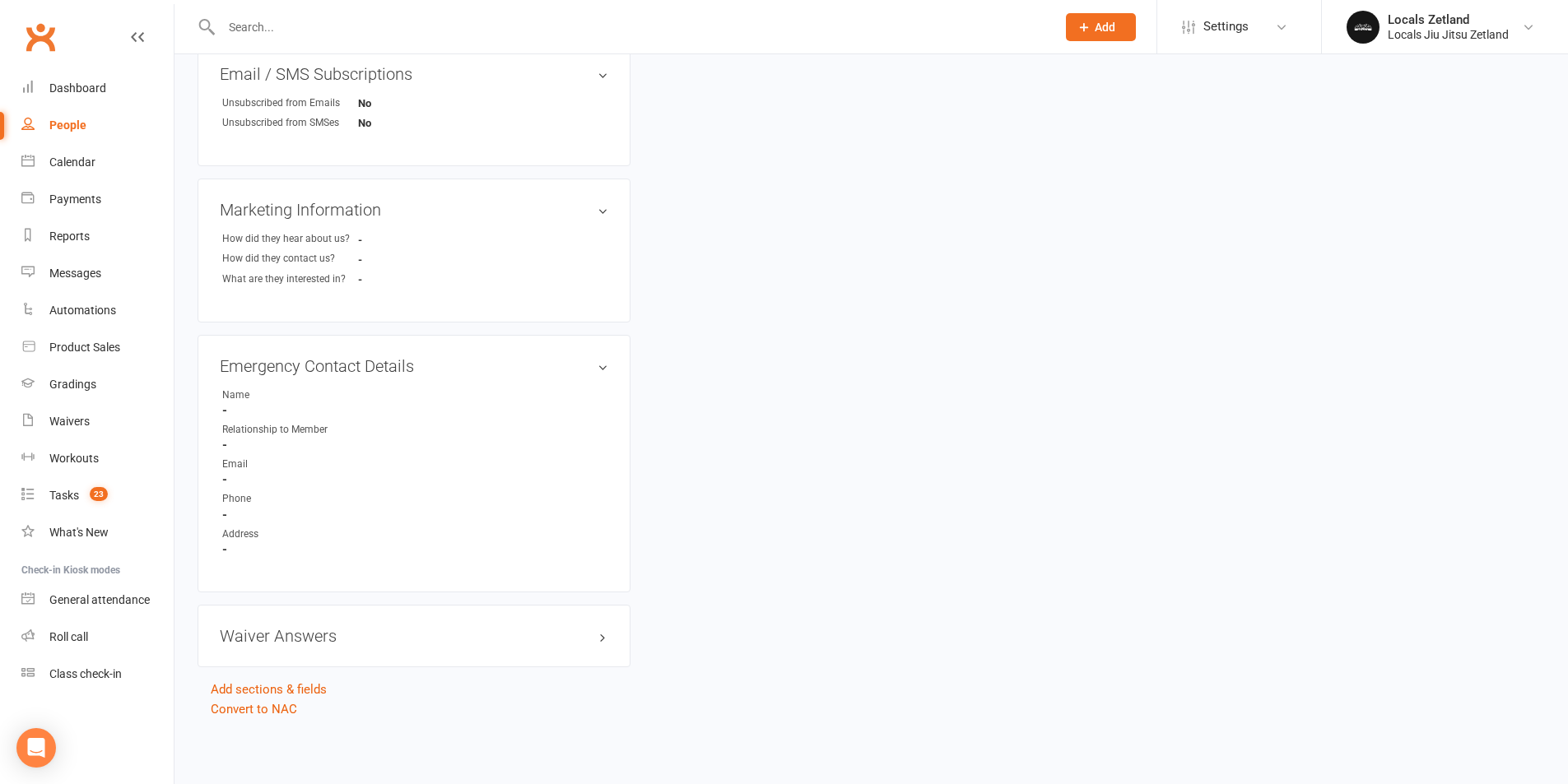 scroll, scrollTop: 0, scrollLeft: 0, axis: both 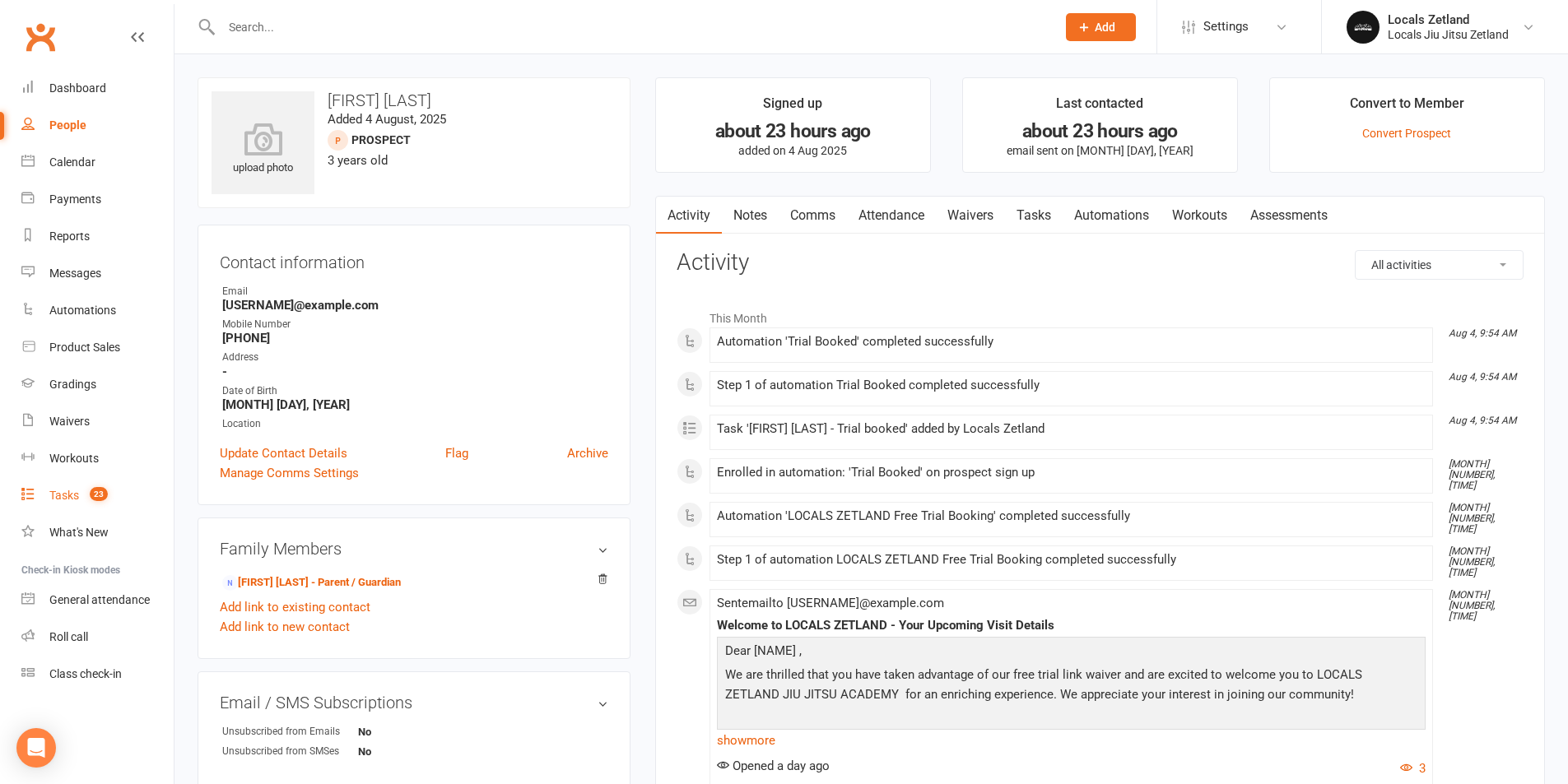 click on "Tasks" at bounding box center [64, 495] 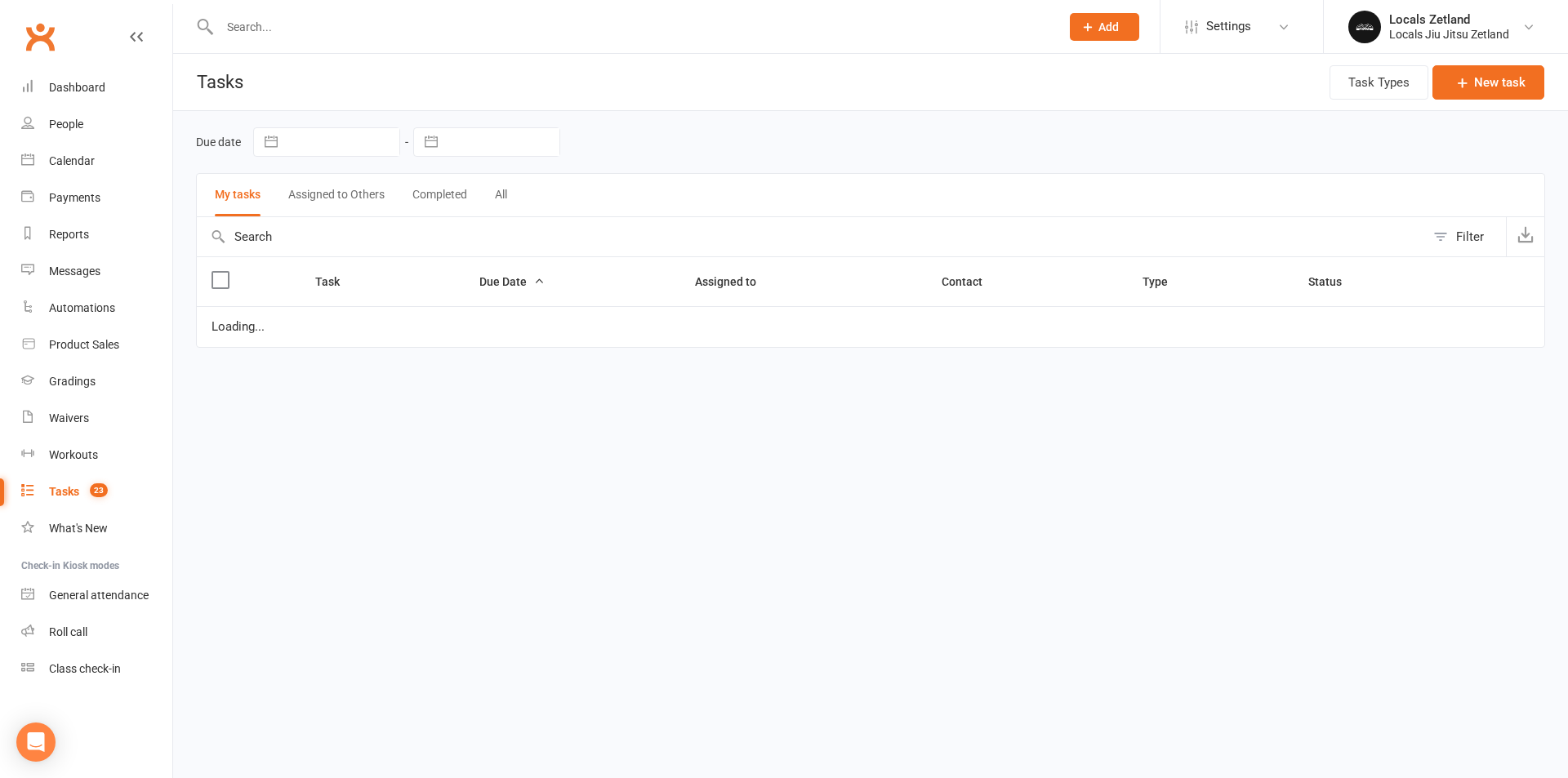 select on "waiting" 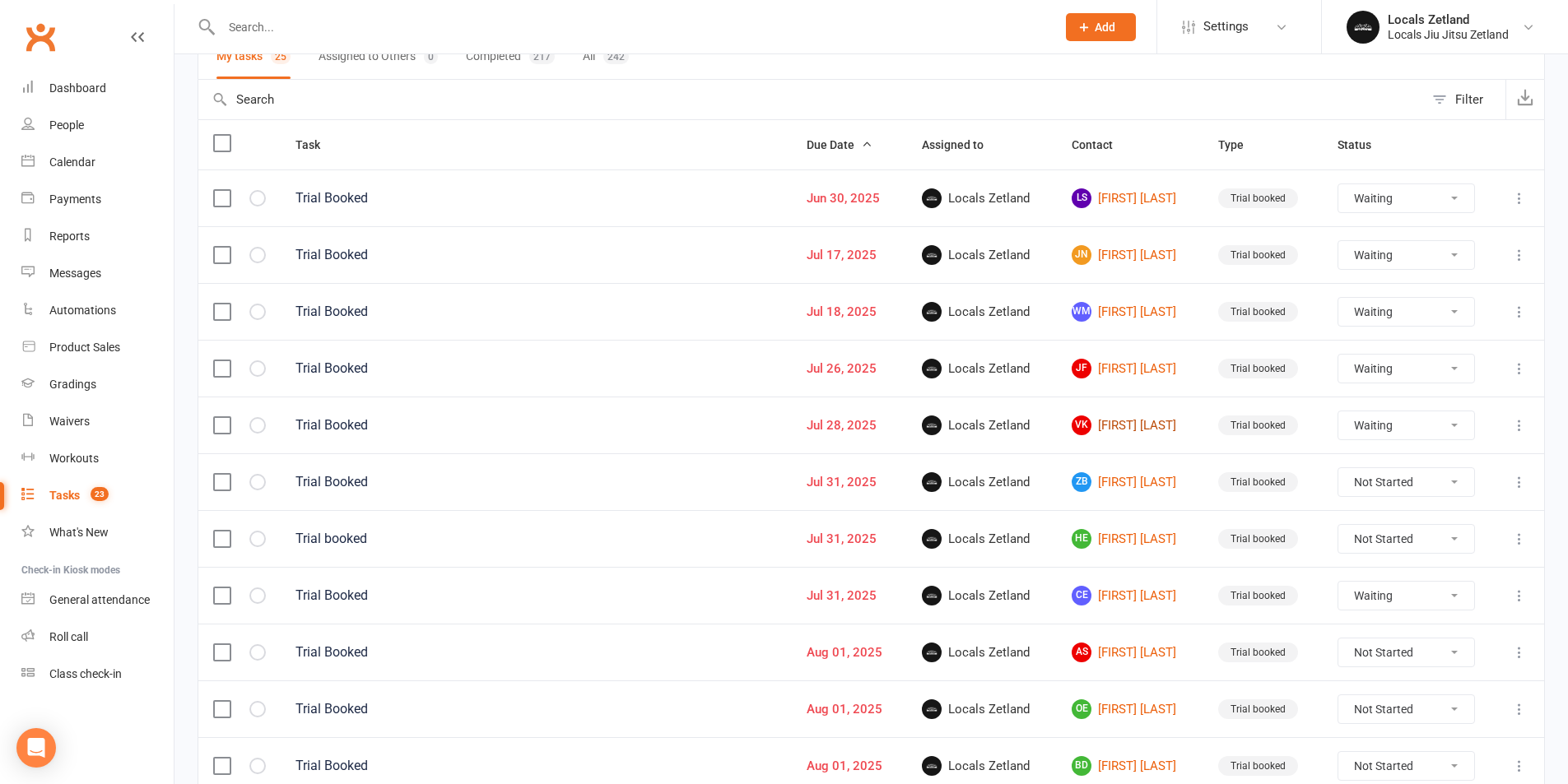 scroll, scrollTop: 165, scrollLeft: 0, axis: vertical 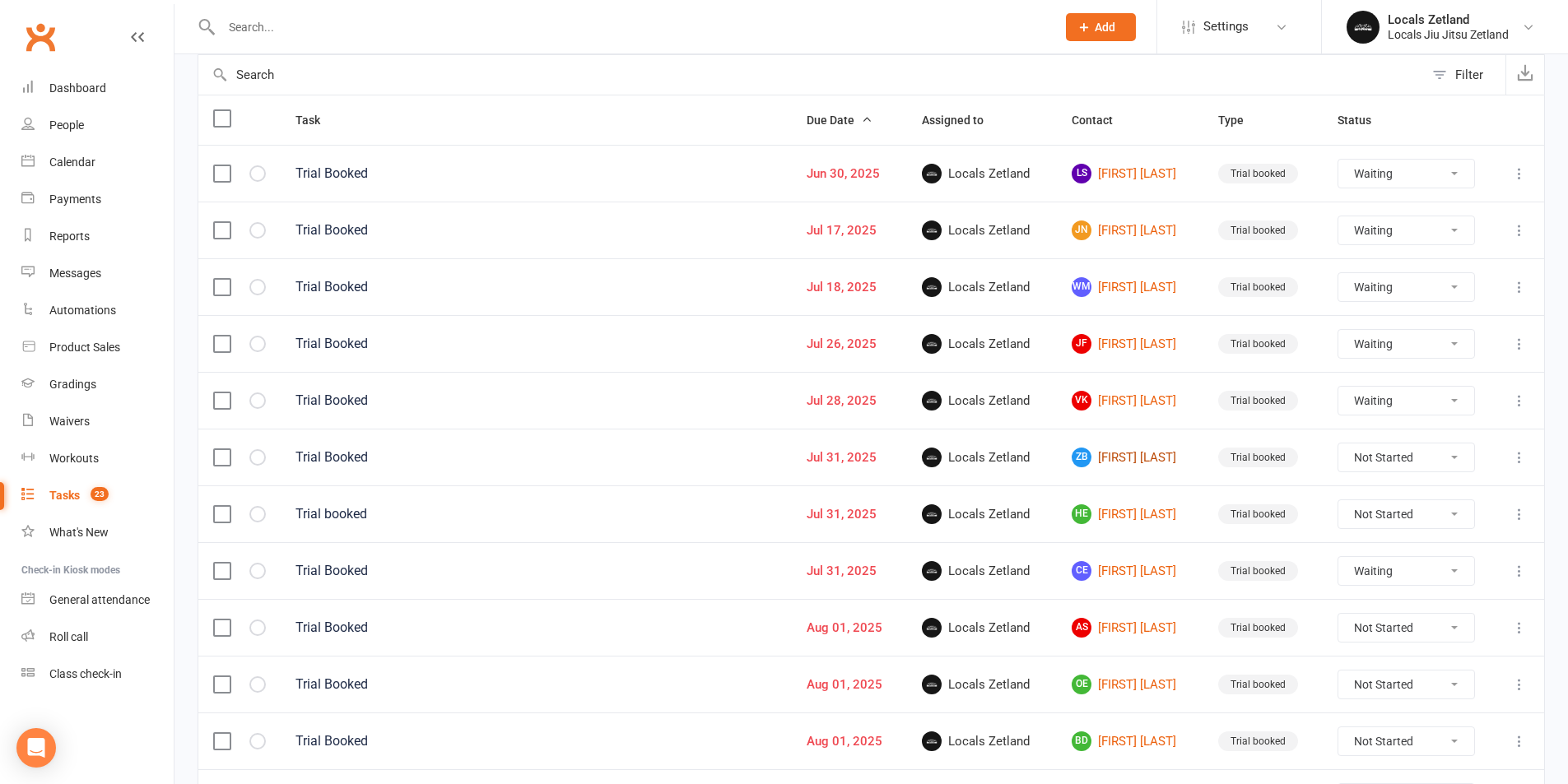 click on "[FIRST] [LAST]" at bounding box center [1130, 457] 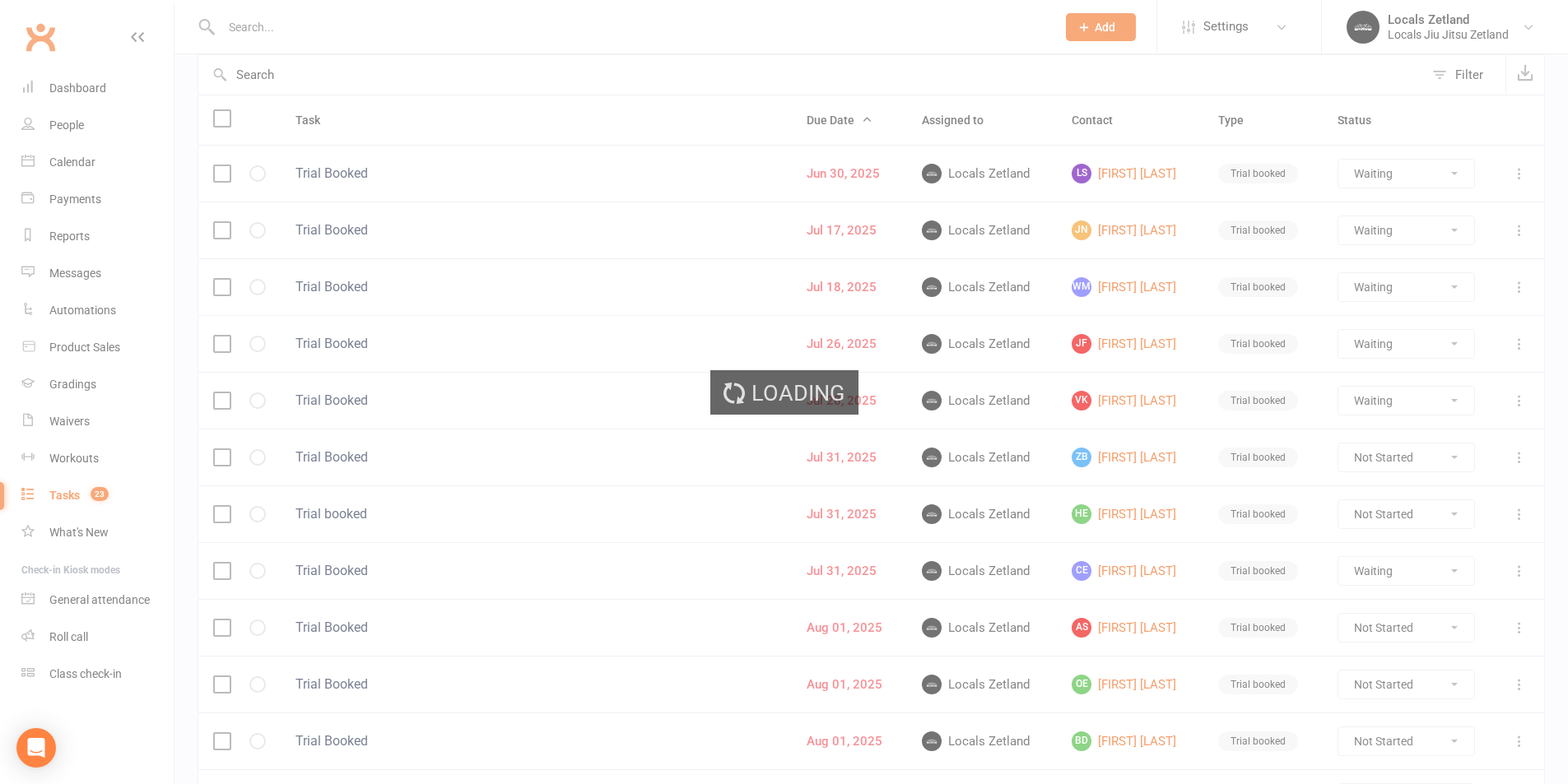 scroll, scrollTop: 0, scrollLeft: 0, axis: both 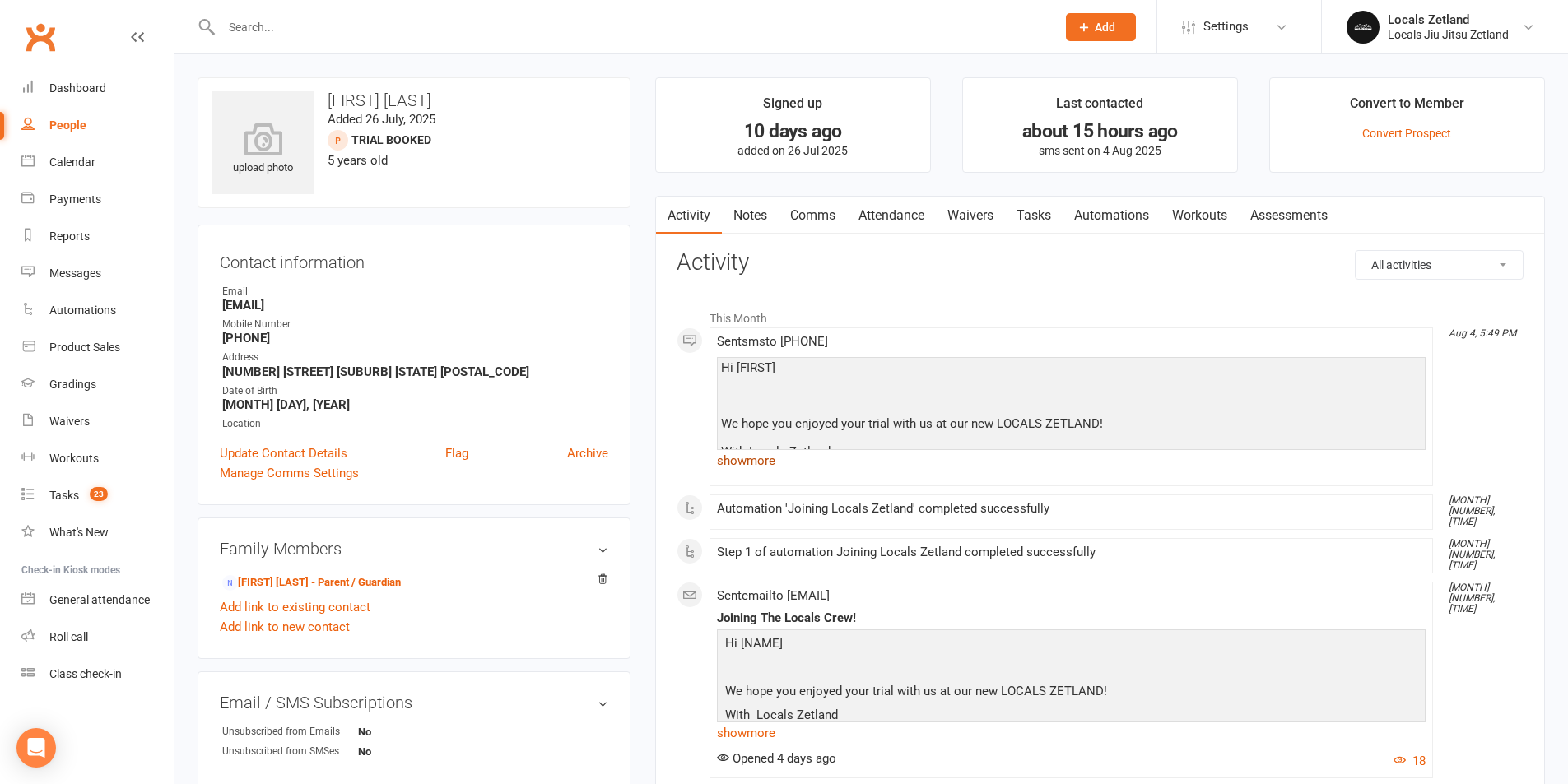 click on "show  more" at bounding box center (1071, 461) 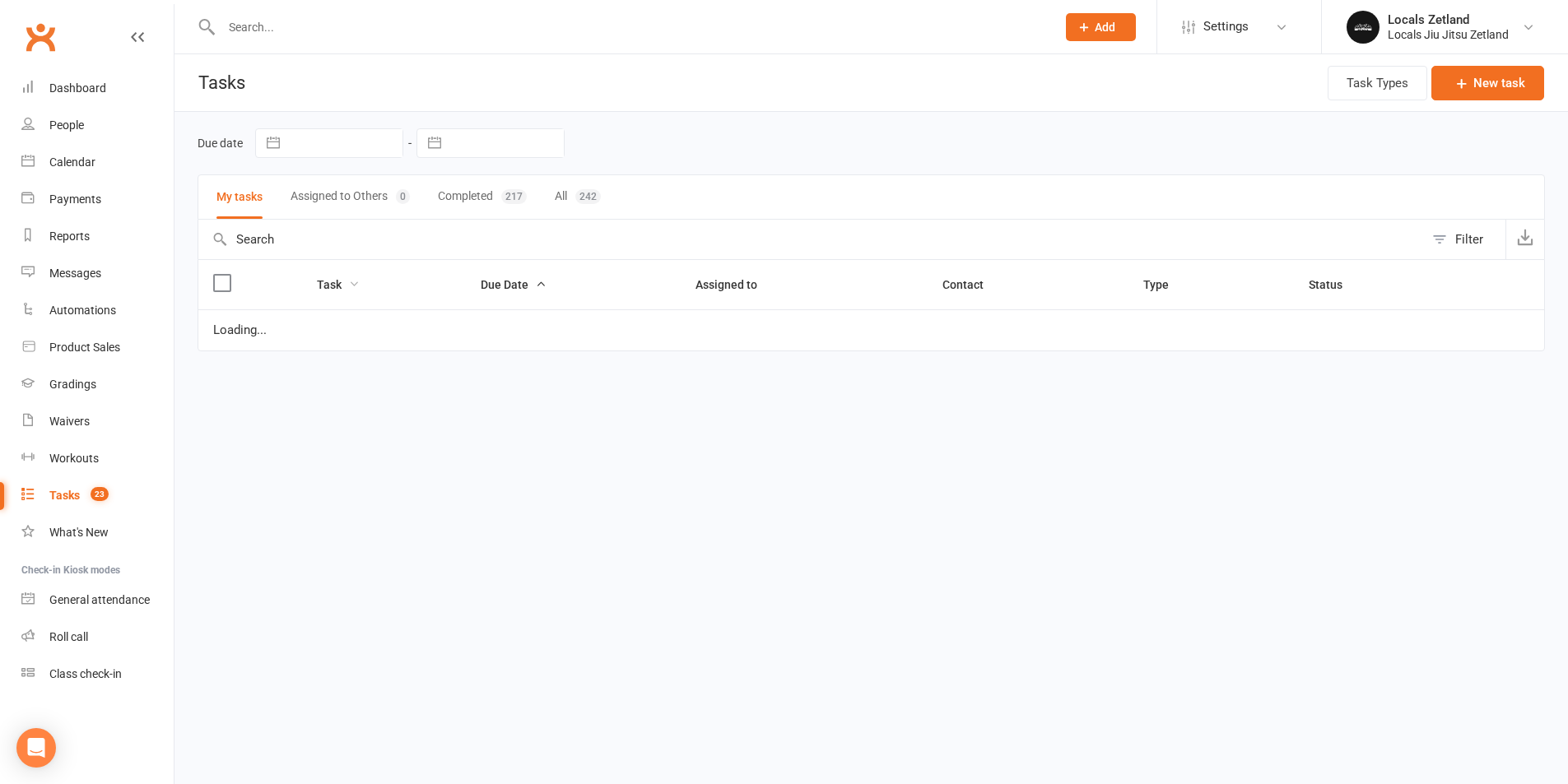 select on "waiting" 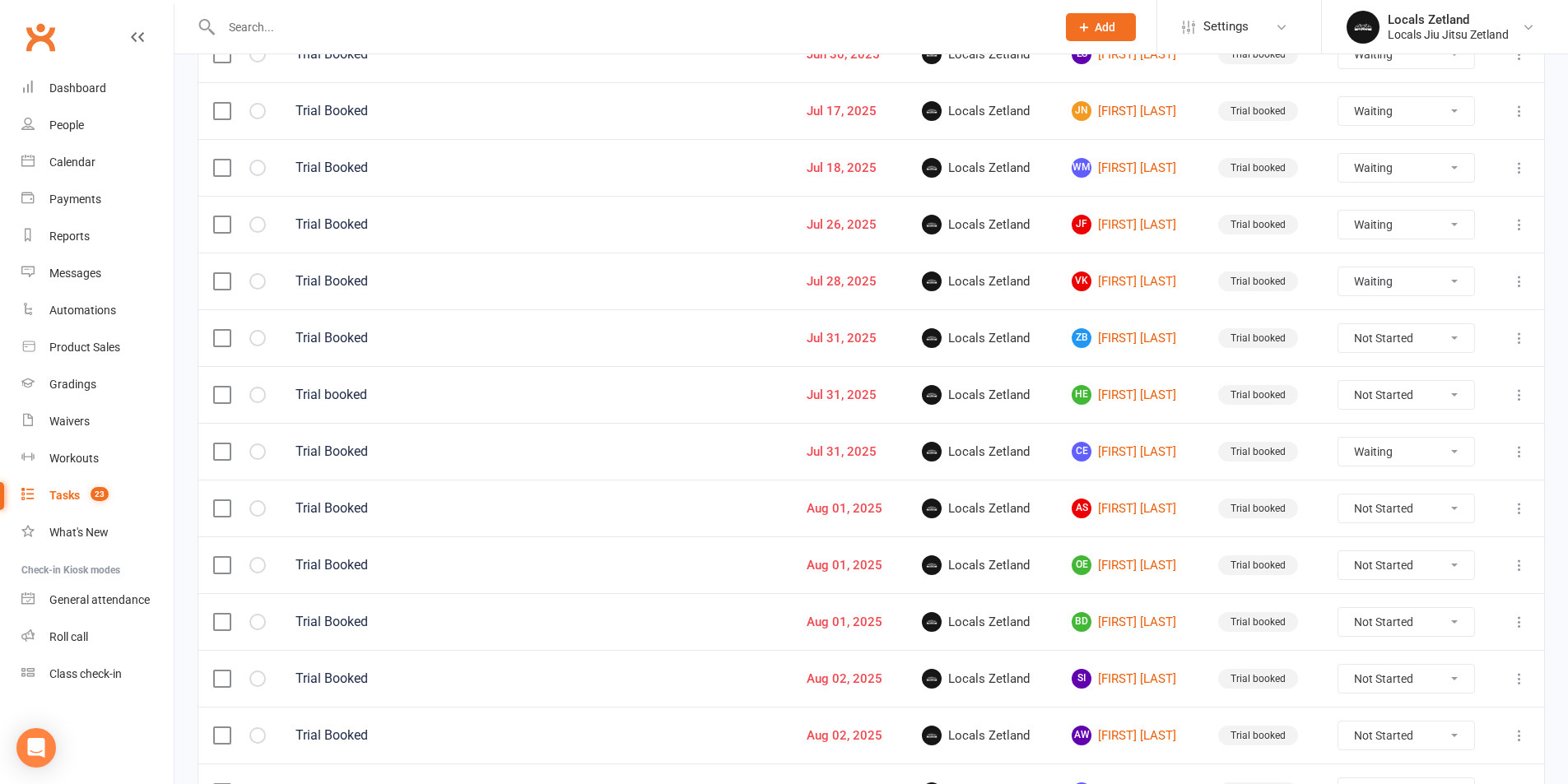scroll, scrollTop: 329, scrollLeft: 0, axis: vertical 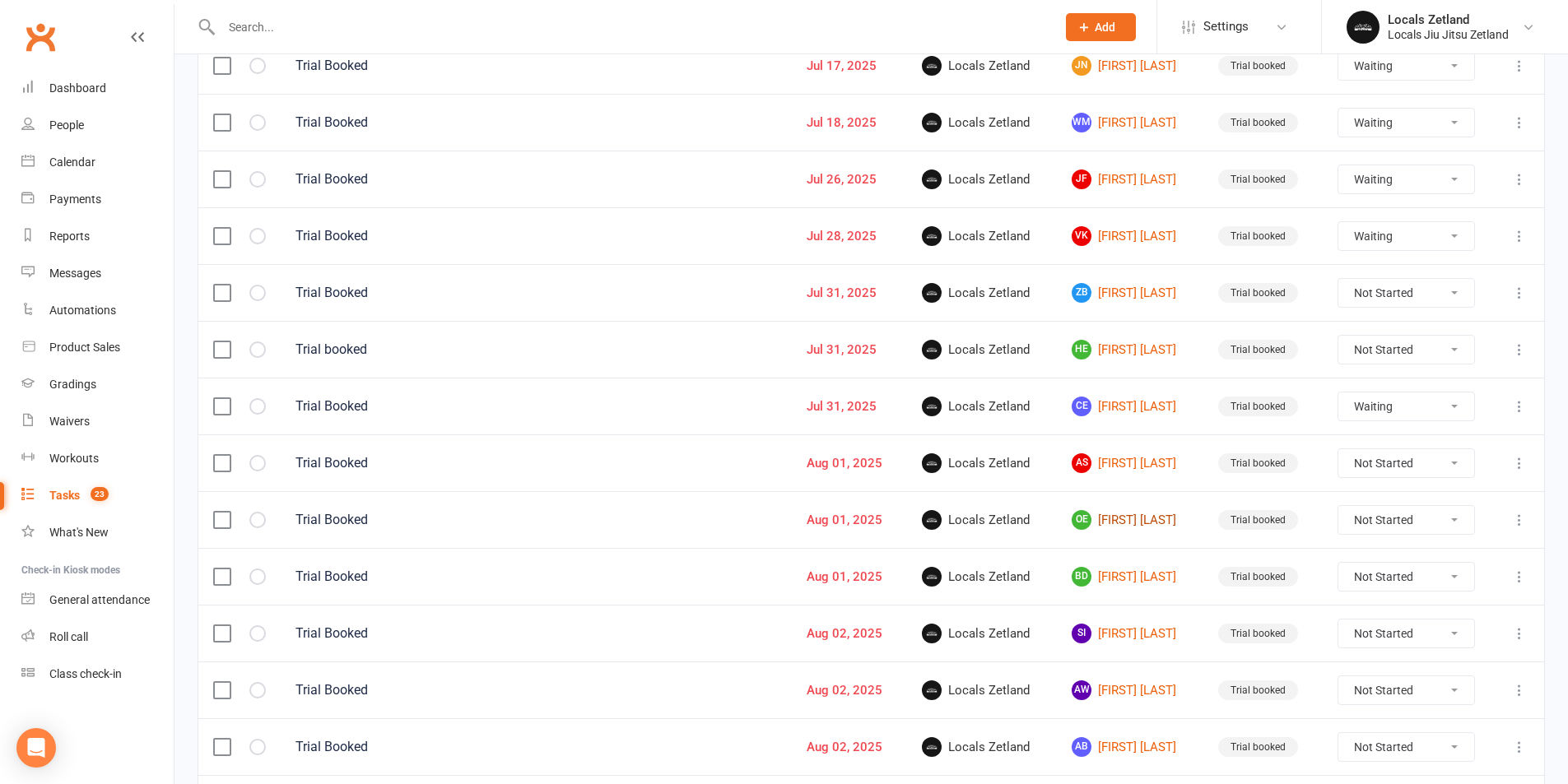 click on "[FIRST] [LAST]" at bounding box center (1130, 520) 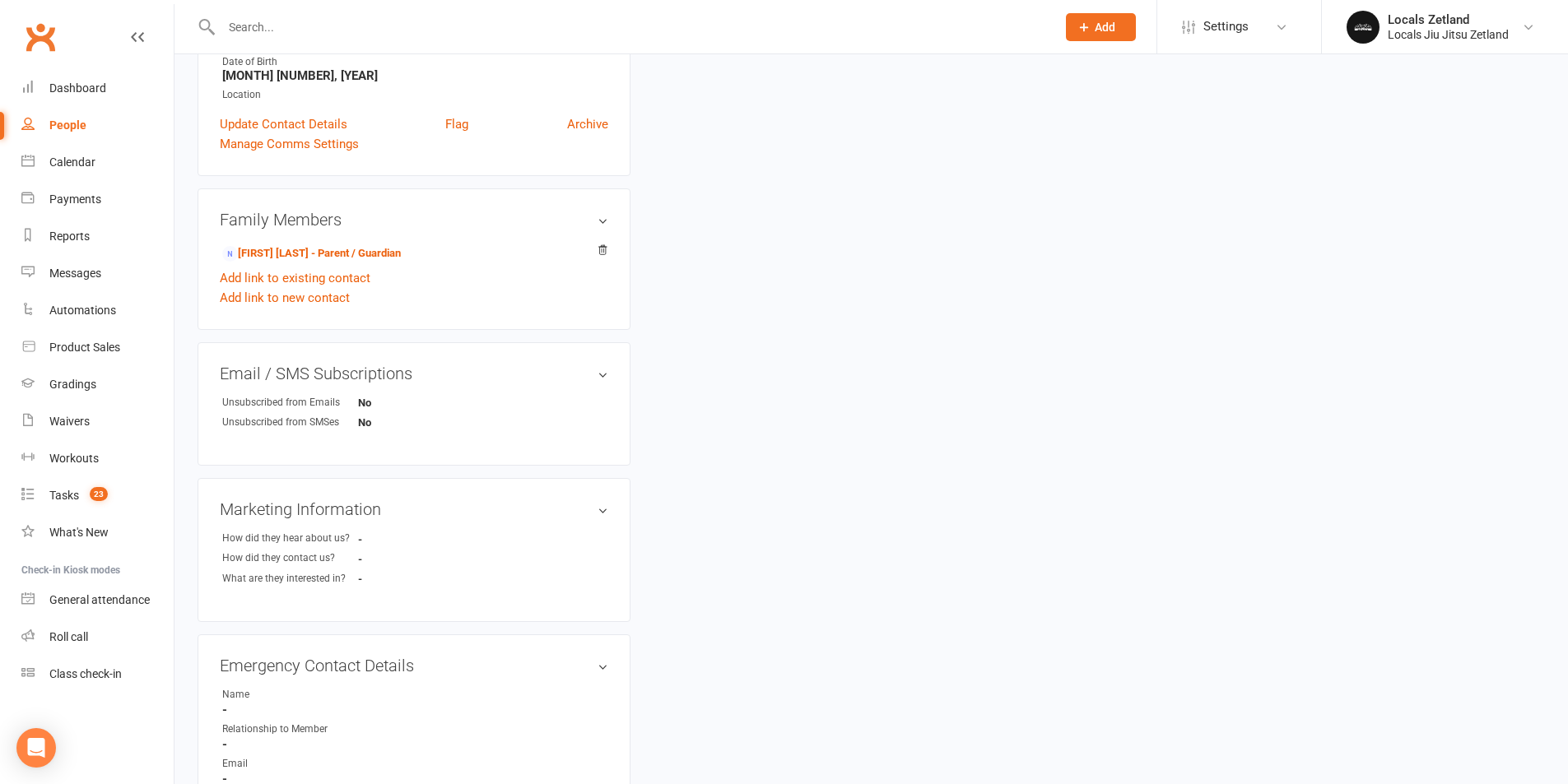 scroll, scrollTop: 0, scrollLeft: 0, axis: both 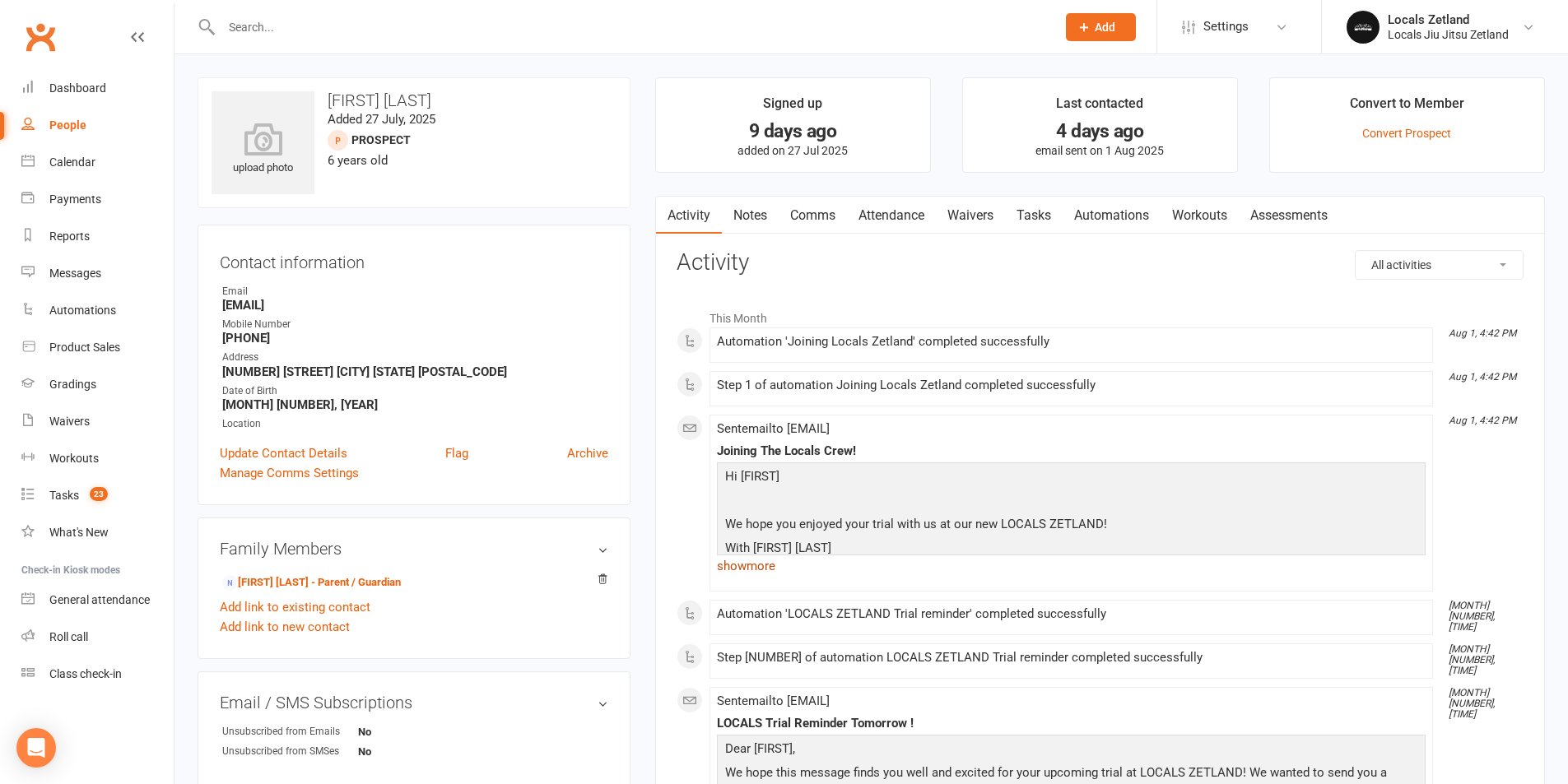 click on "show  more" at bounding box center [1071, 566] 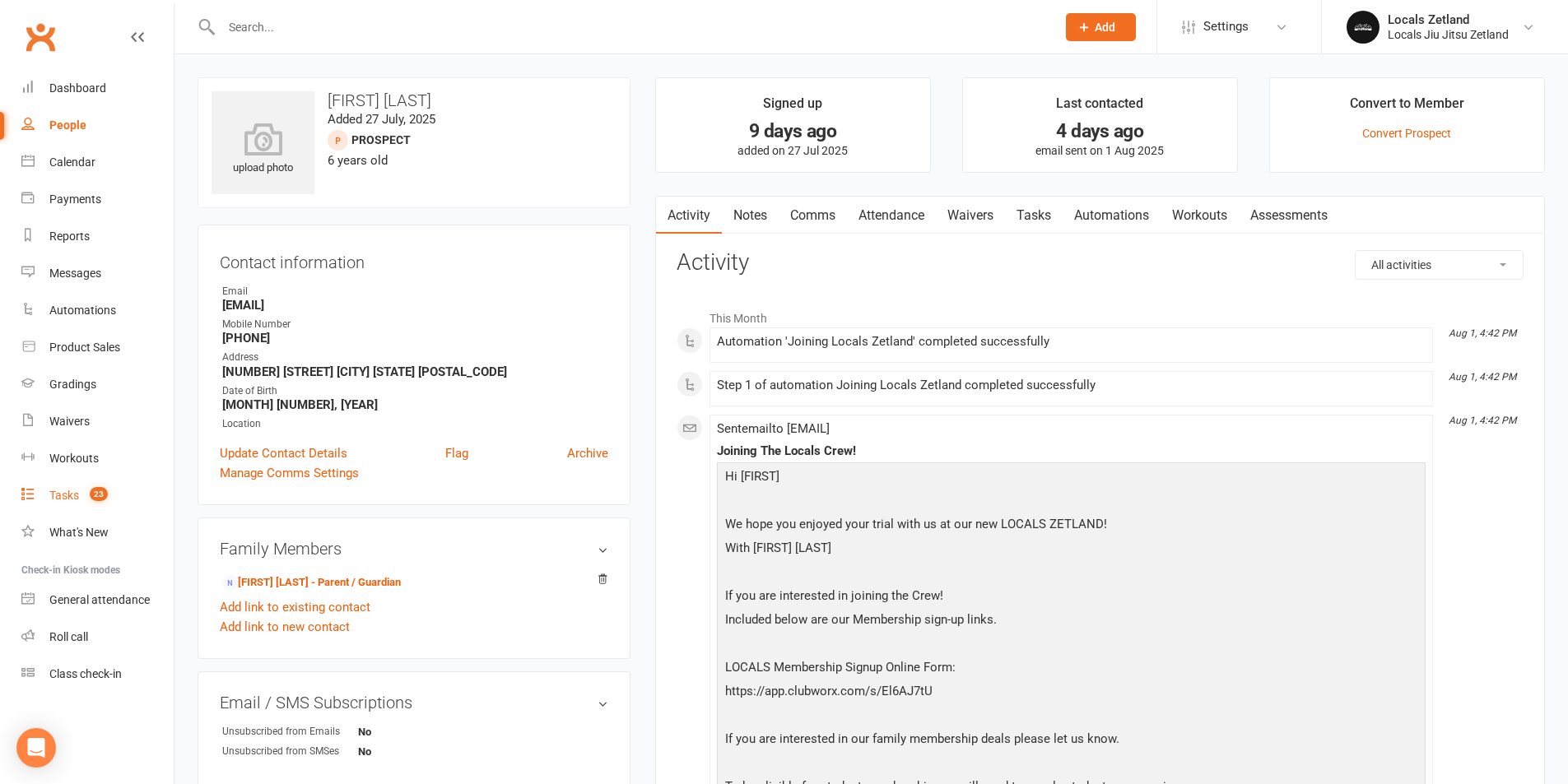 click on "Tasks   23" at bounding box center [97, 495] 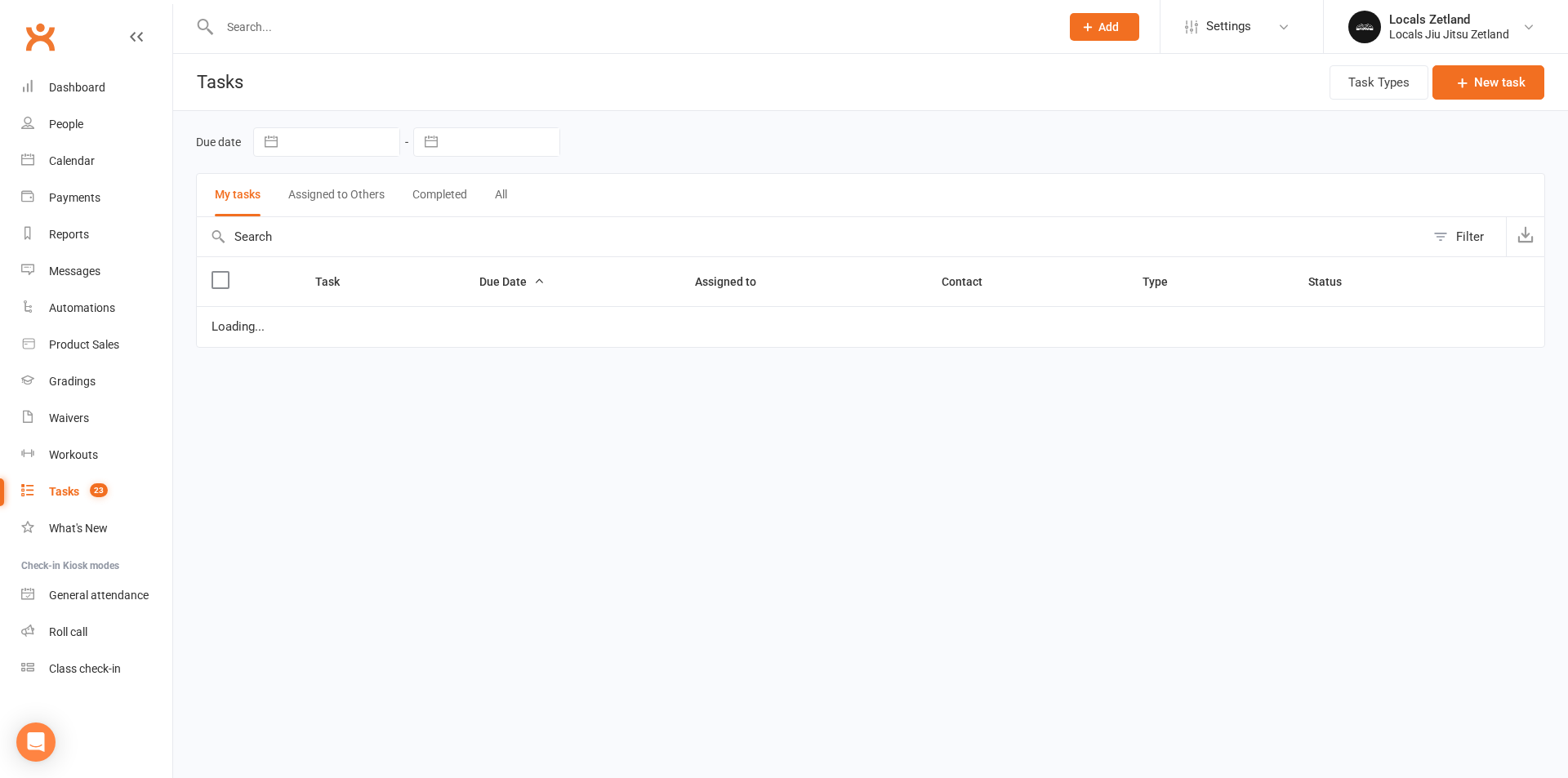 select on "waiting" 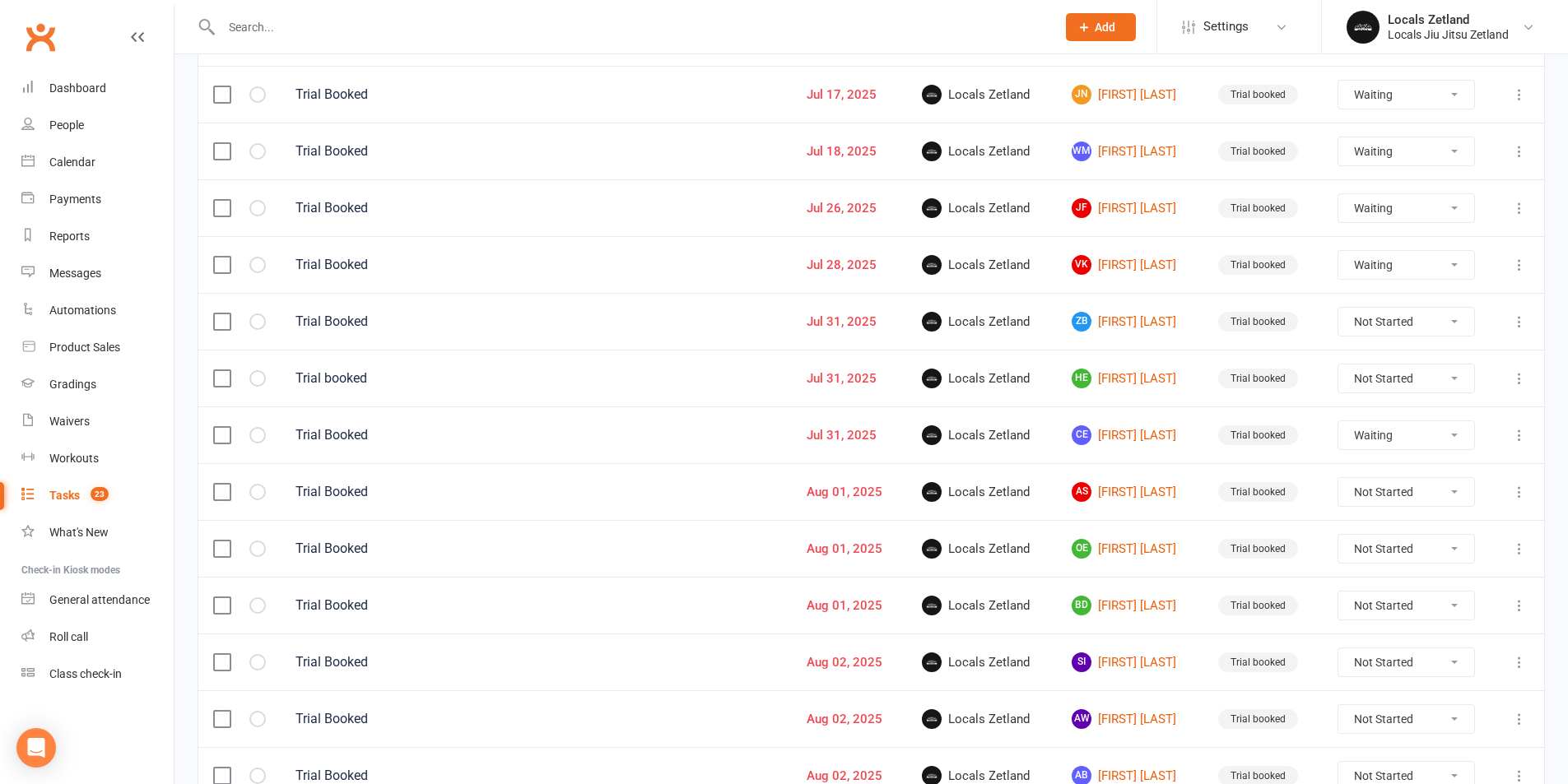scroll, scrollTop: 329, scrollLeft: 0, axis: vertical 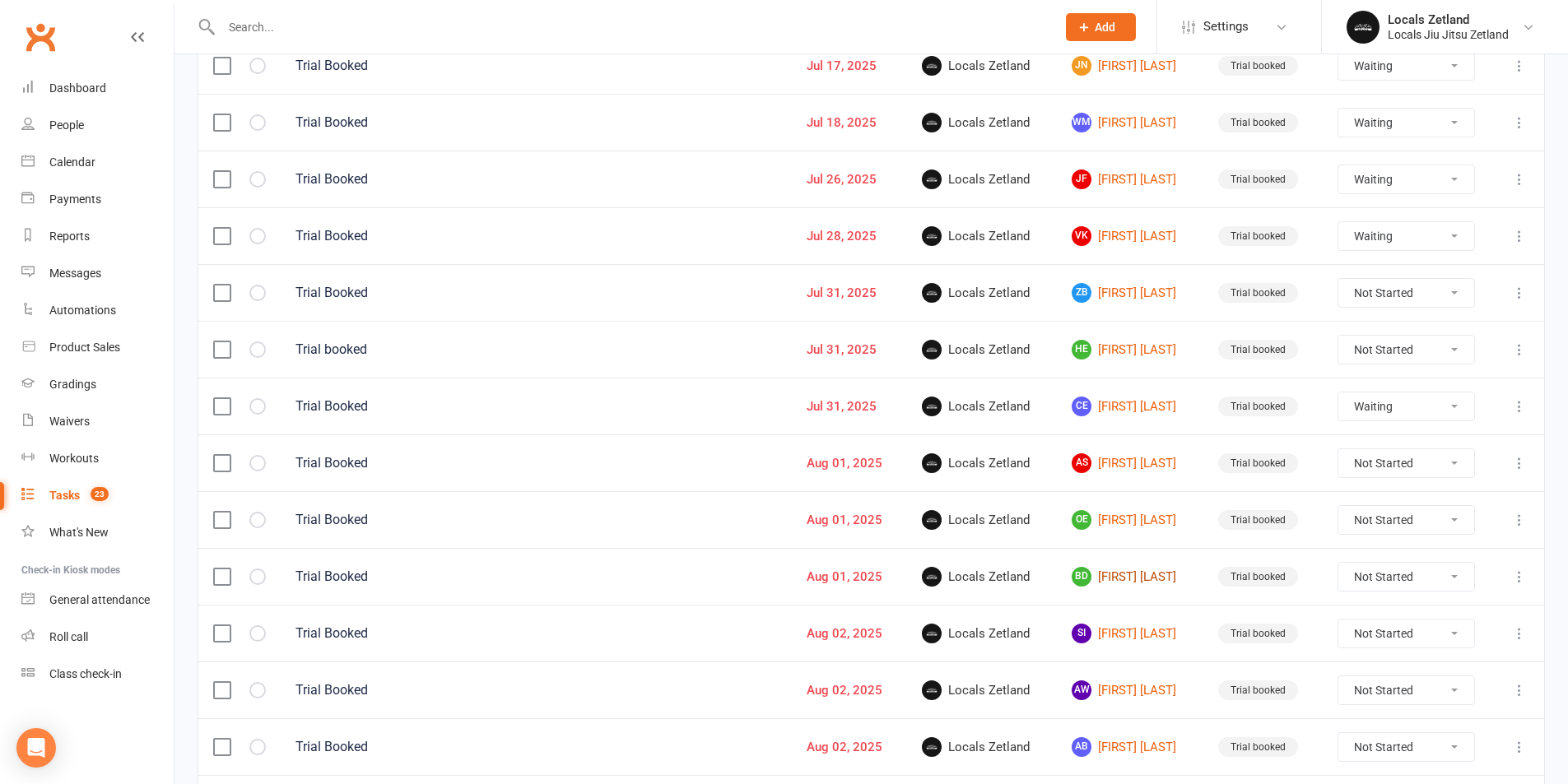 click on "BD [FIRST] [LAST]" at bounding box center [1130, 577] 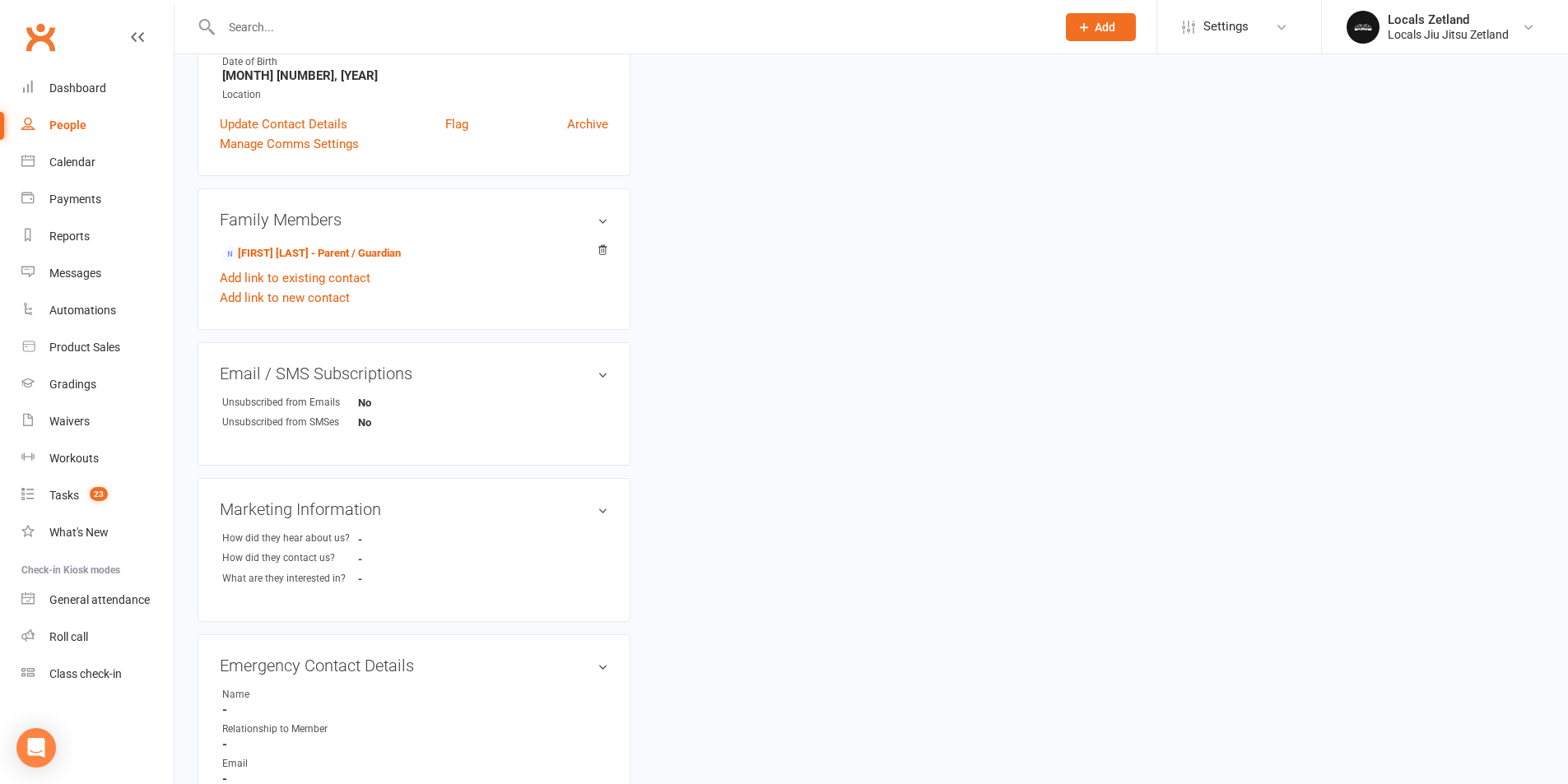 scroll, scrollTop: 0, scrollLeft: 0, axis: both 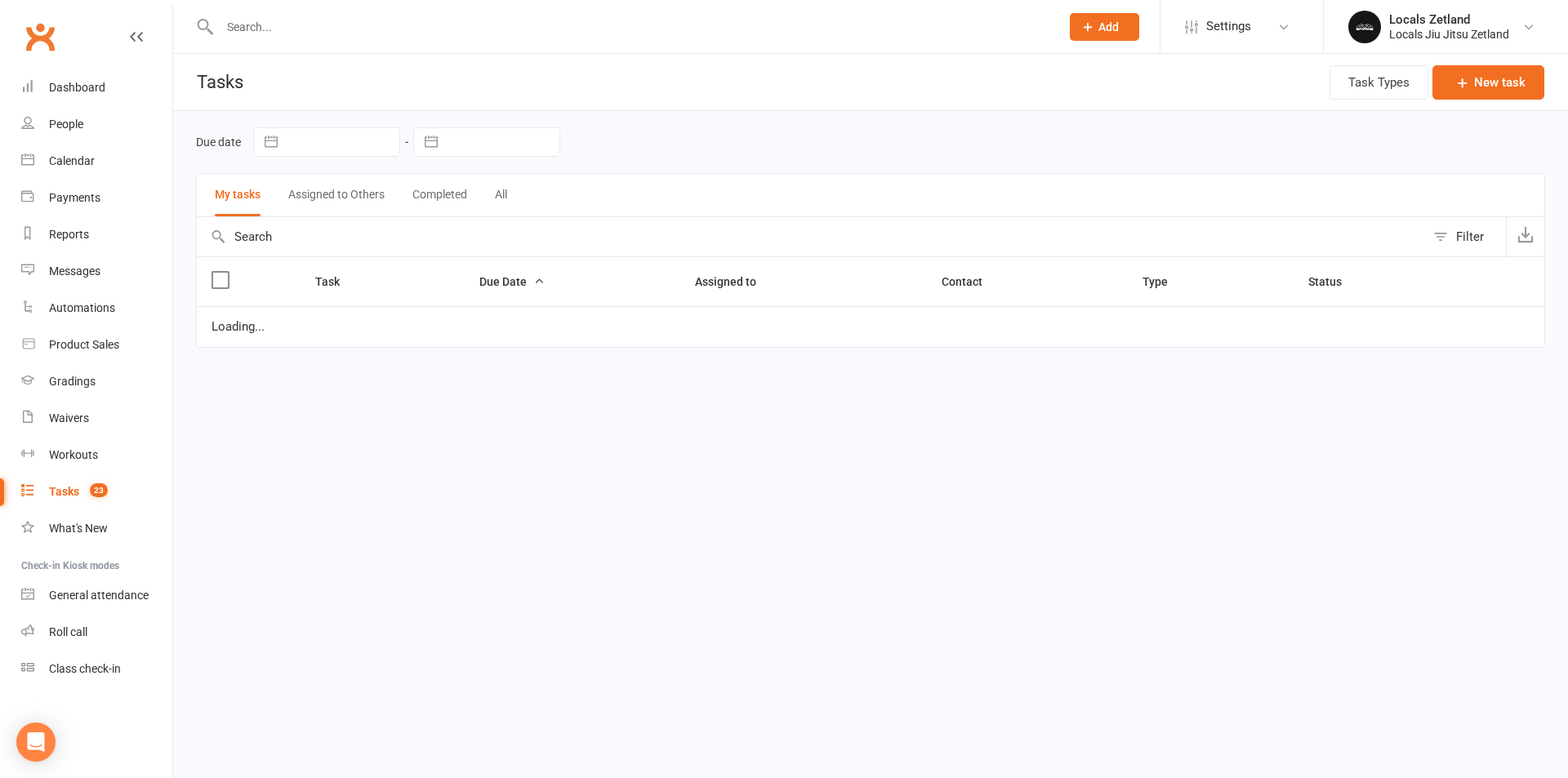 select on "waiting" 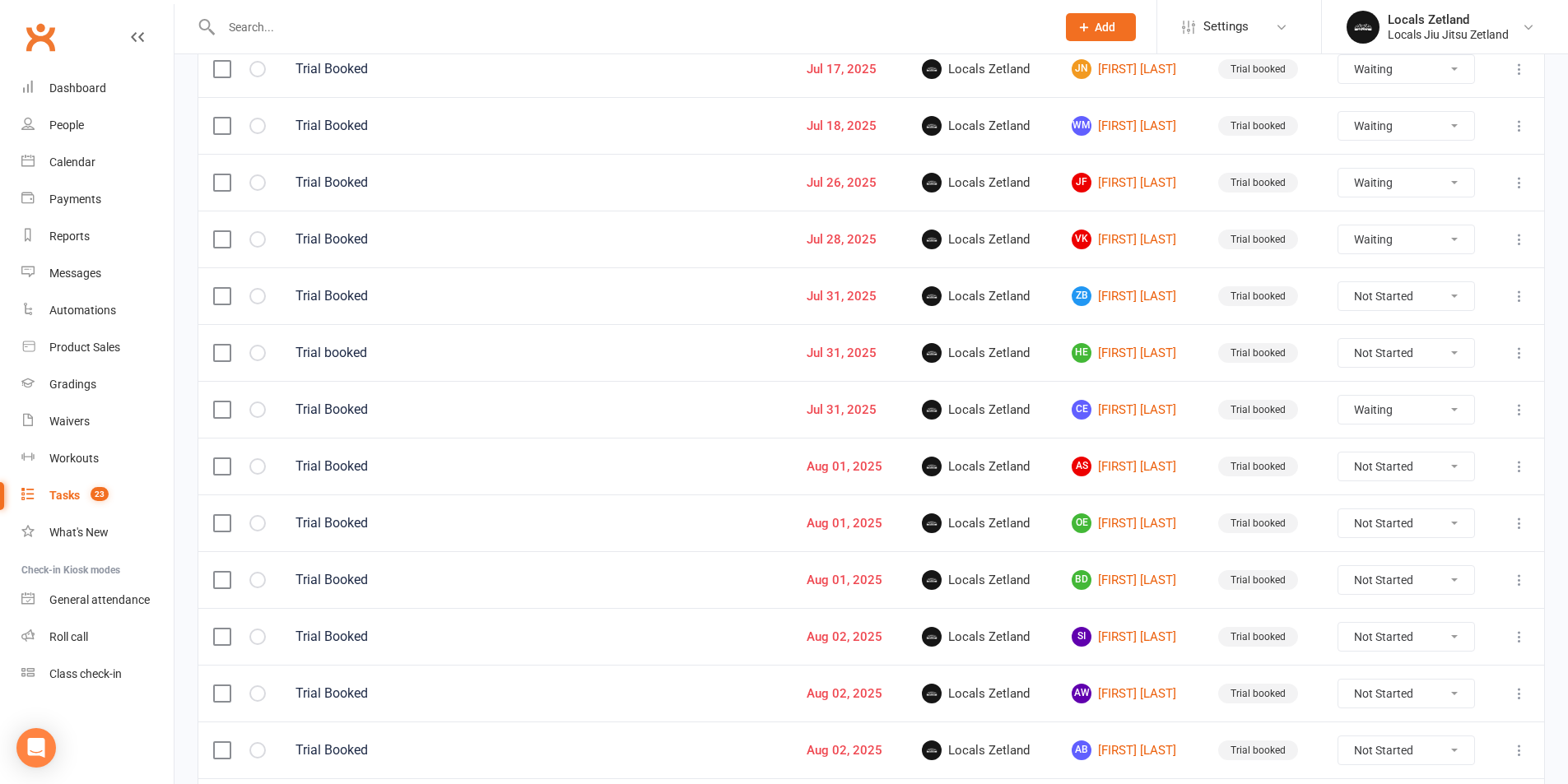 scroll, scrollTop: 329, scrollLeft: 0, axis: vertical 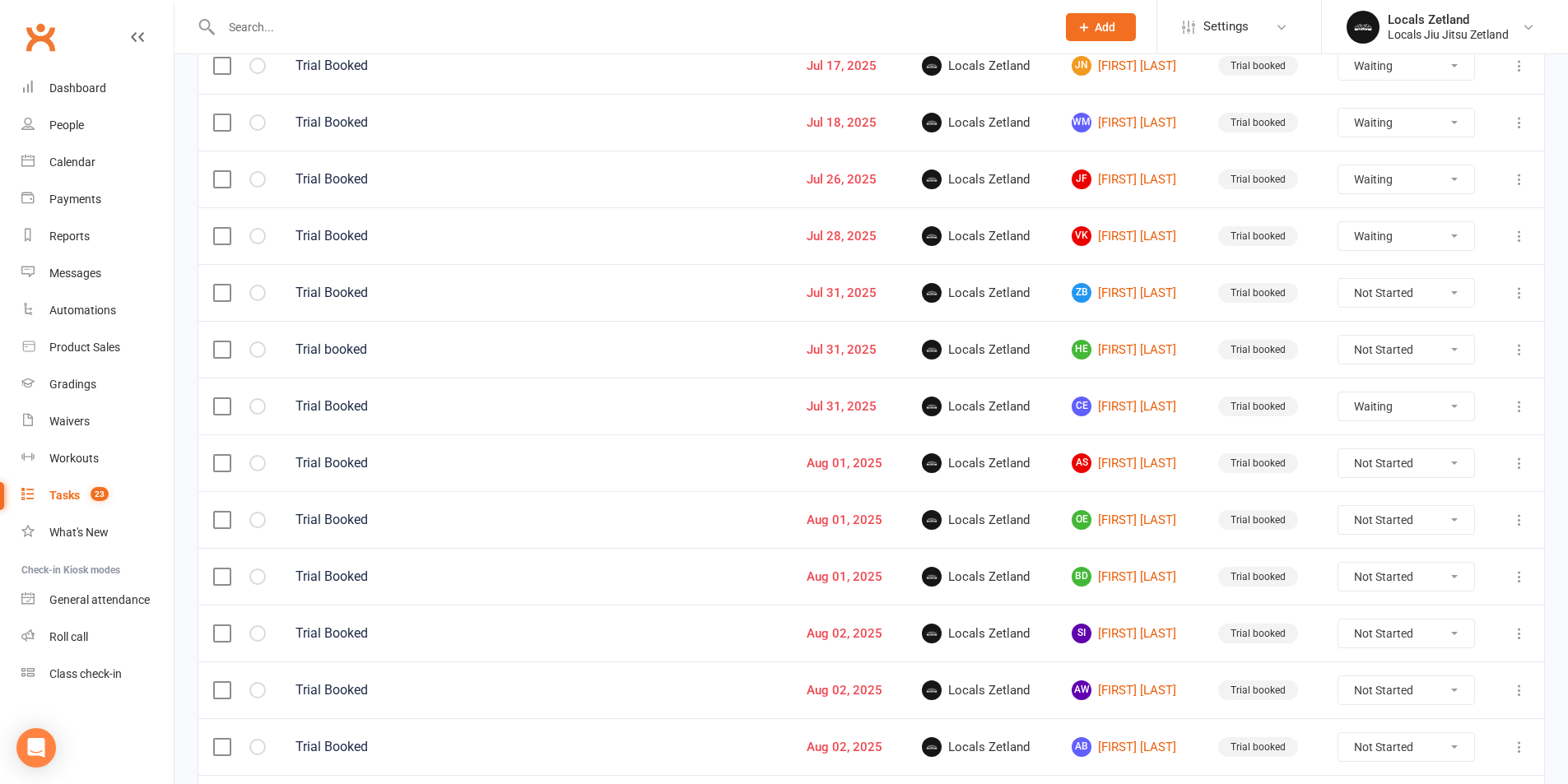 click on "Not Started In Progress Waiting Complete" at bounding box center [1406, 520] 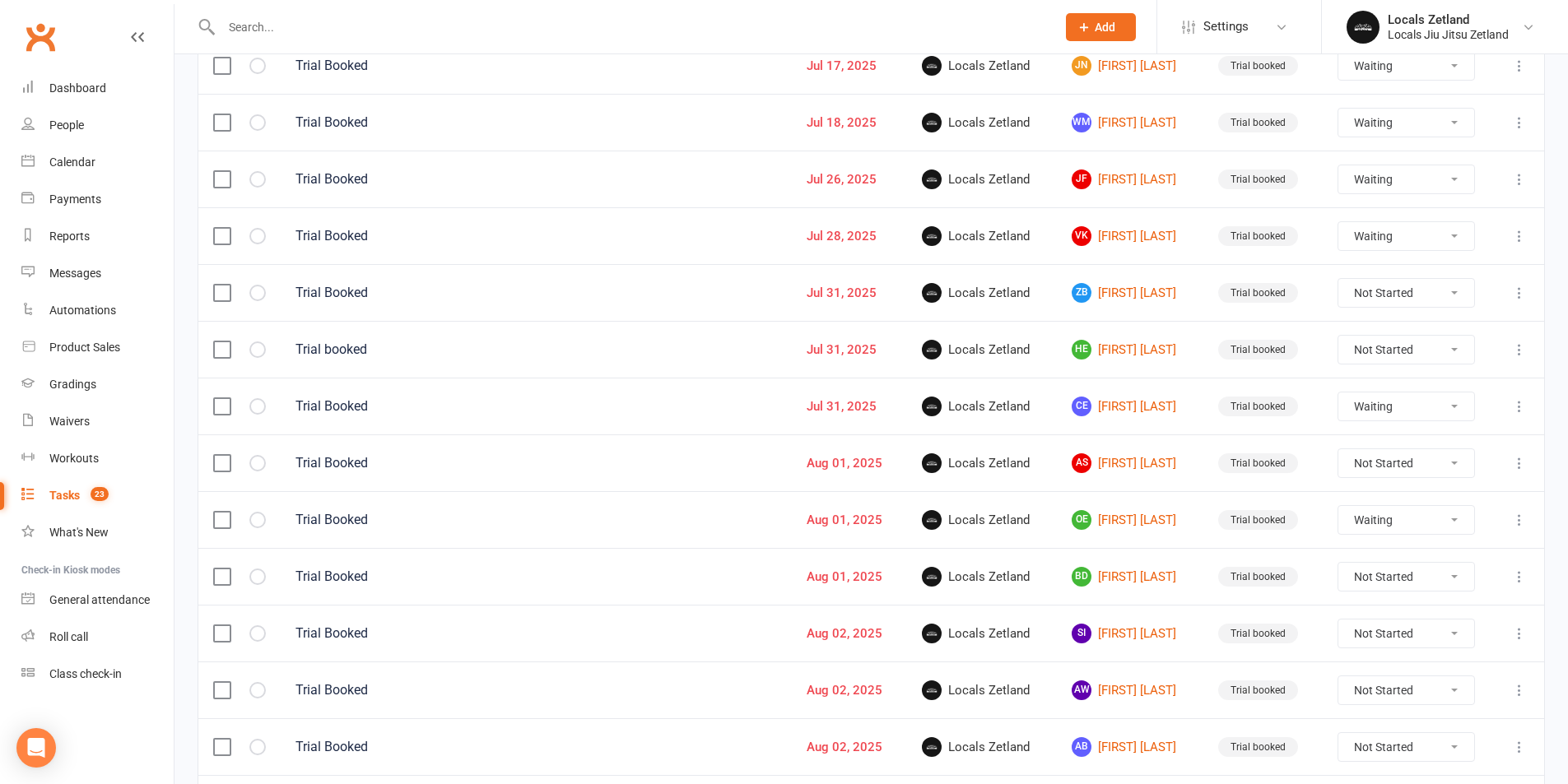 click on "Not Started In Progress Waiting Complete" at bounding box center [1406, 520] 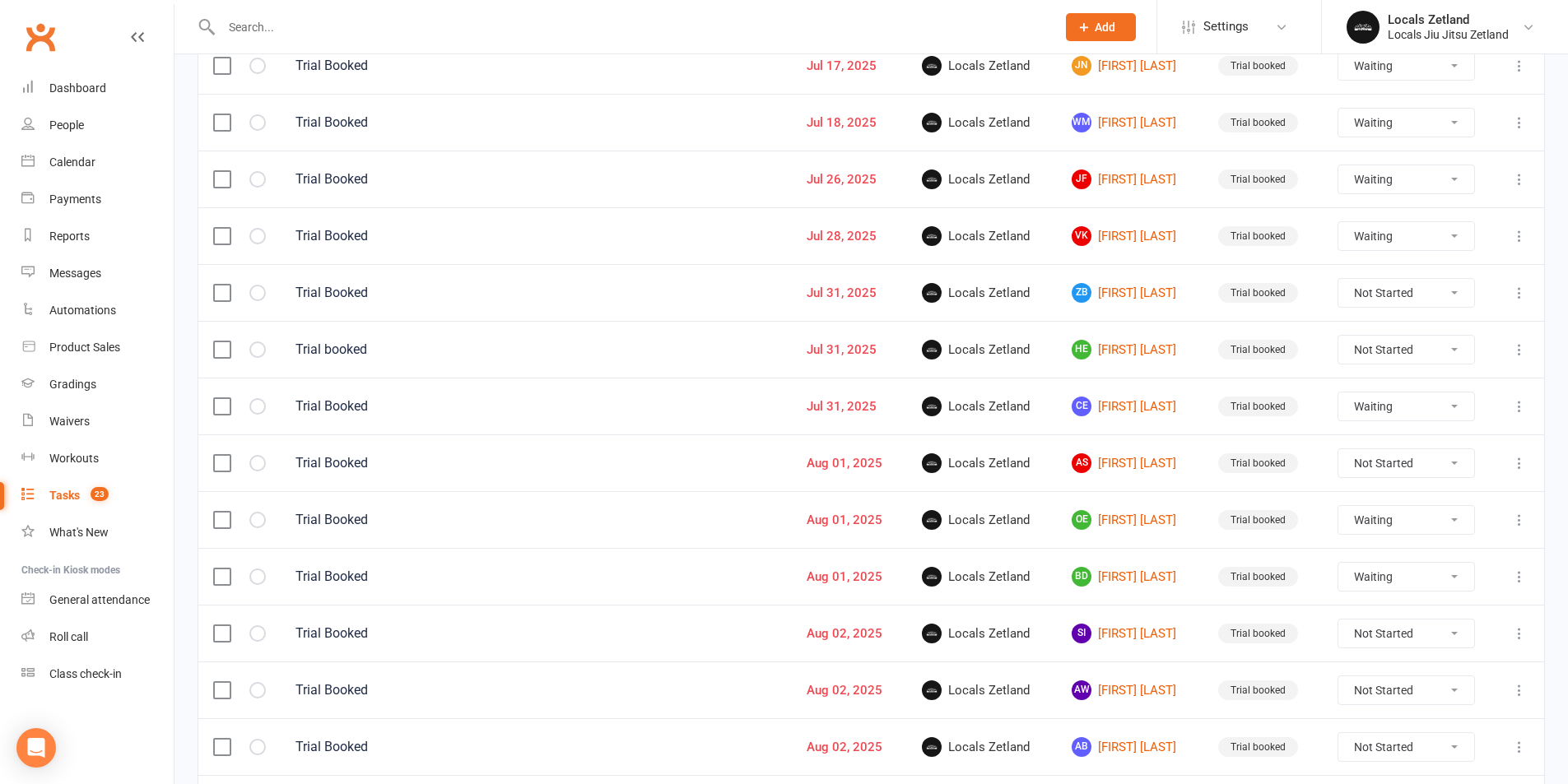 click on "Not Started In Progress Waiting Complete" at bounding box center [1406, 577] 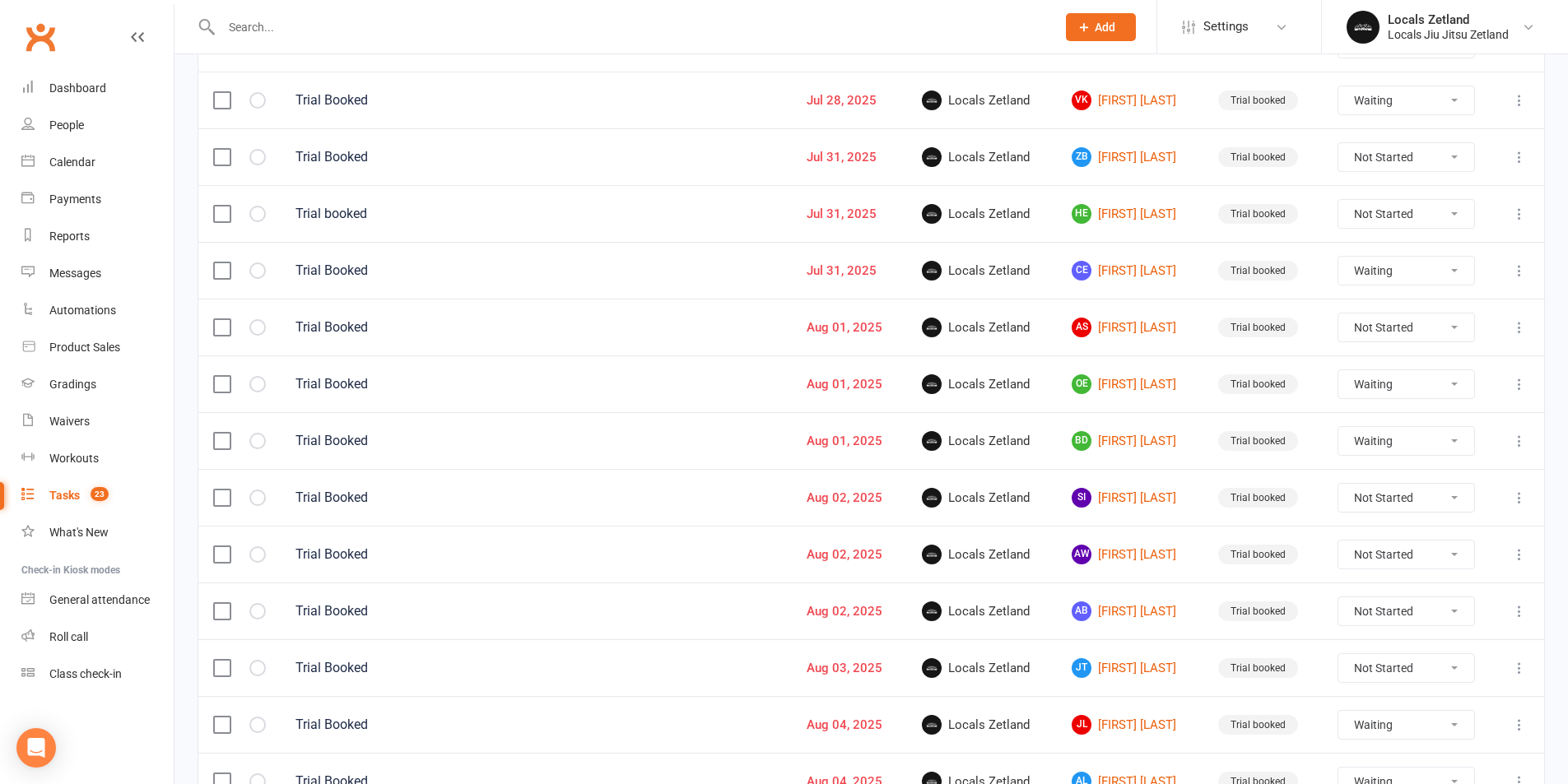 scroll, scrollTop: 576, scrollLeft: 0, axis: vertical 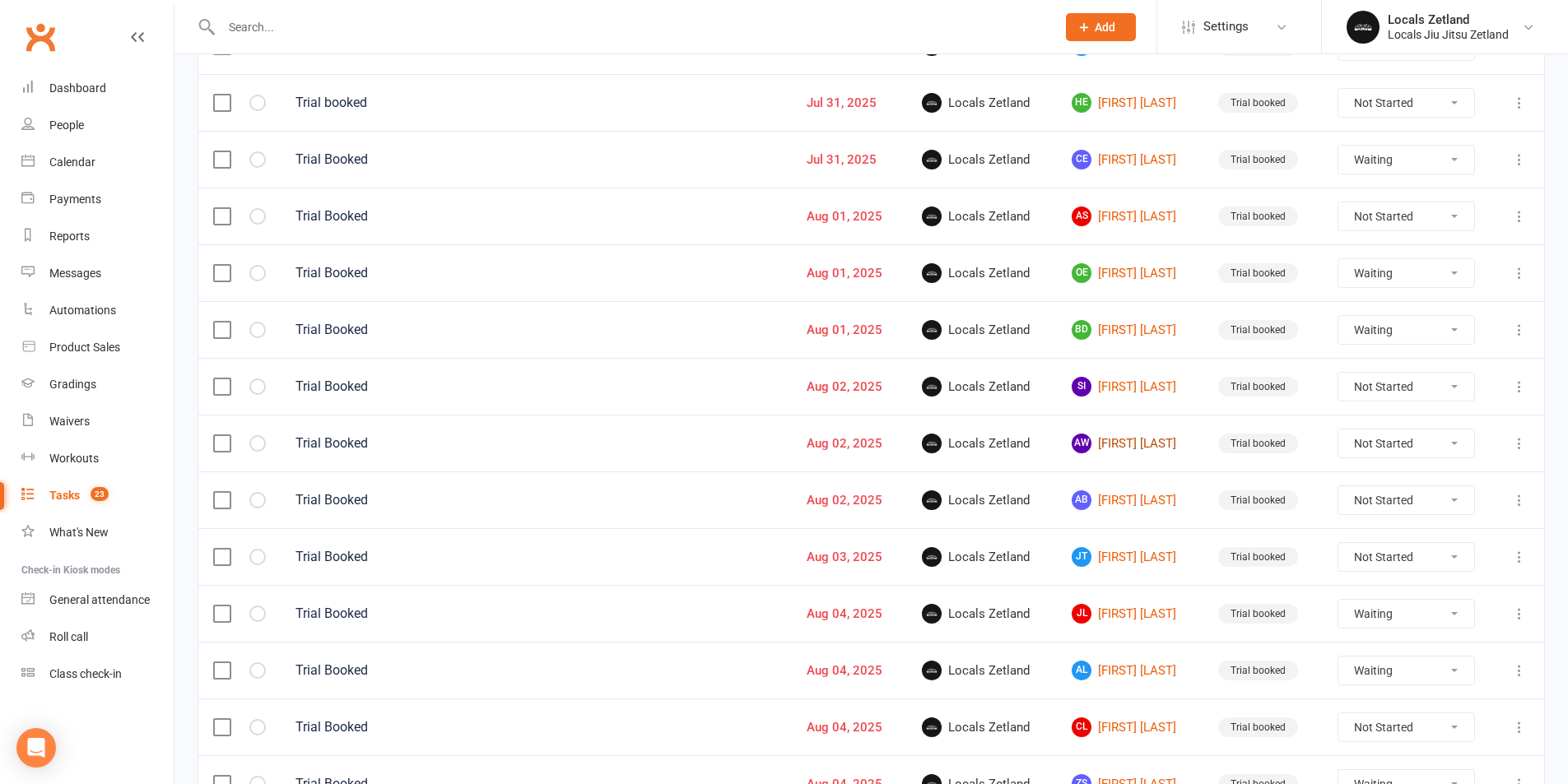 click on "AW [FIRST] [LAST]" at bounding box center [1130, 443] 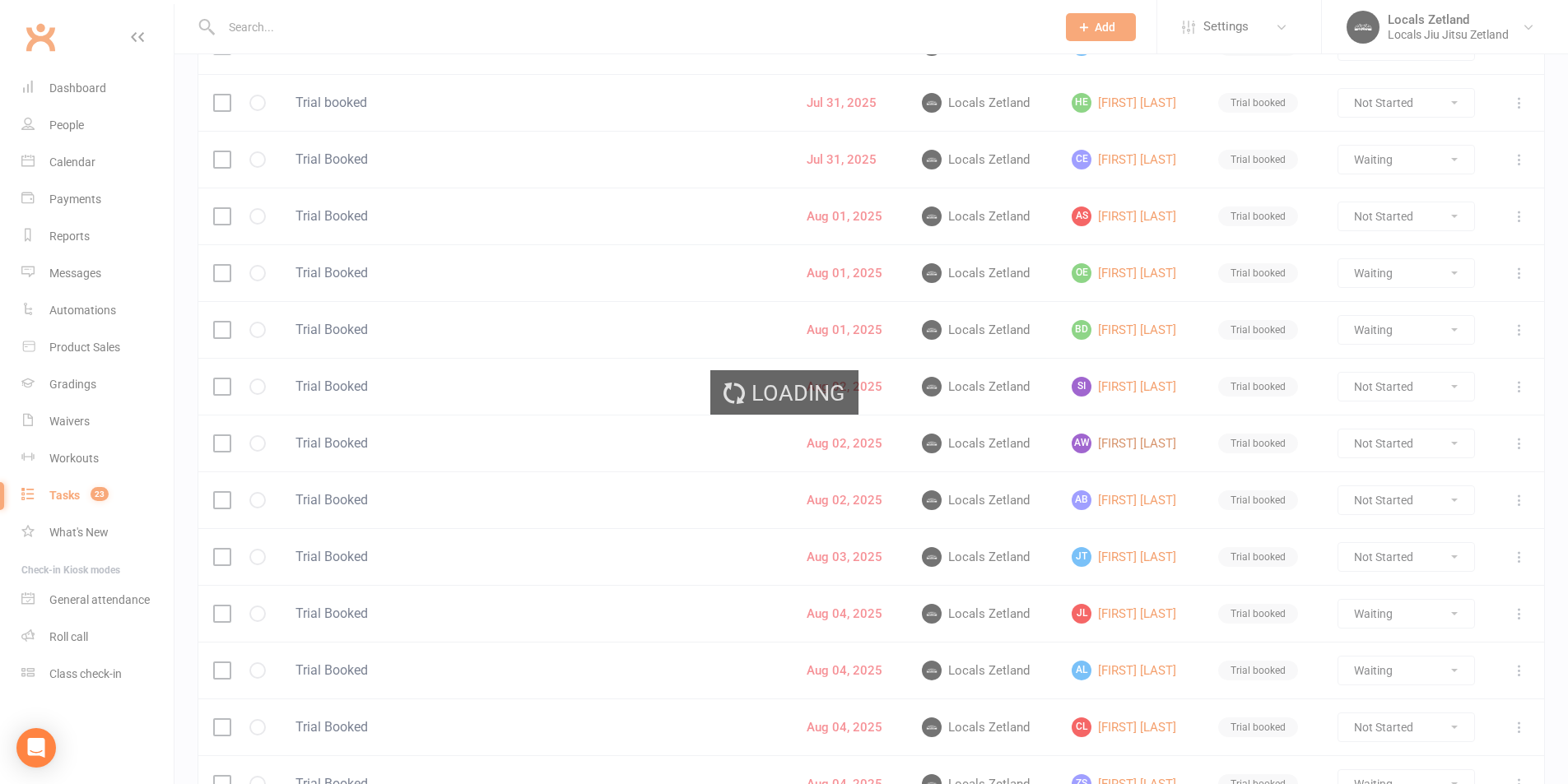 scroll, scrollTop: 0, scrollLeft: 0, axis: both 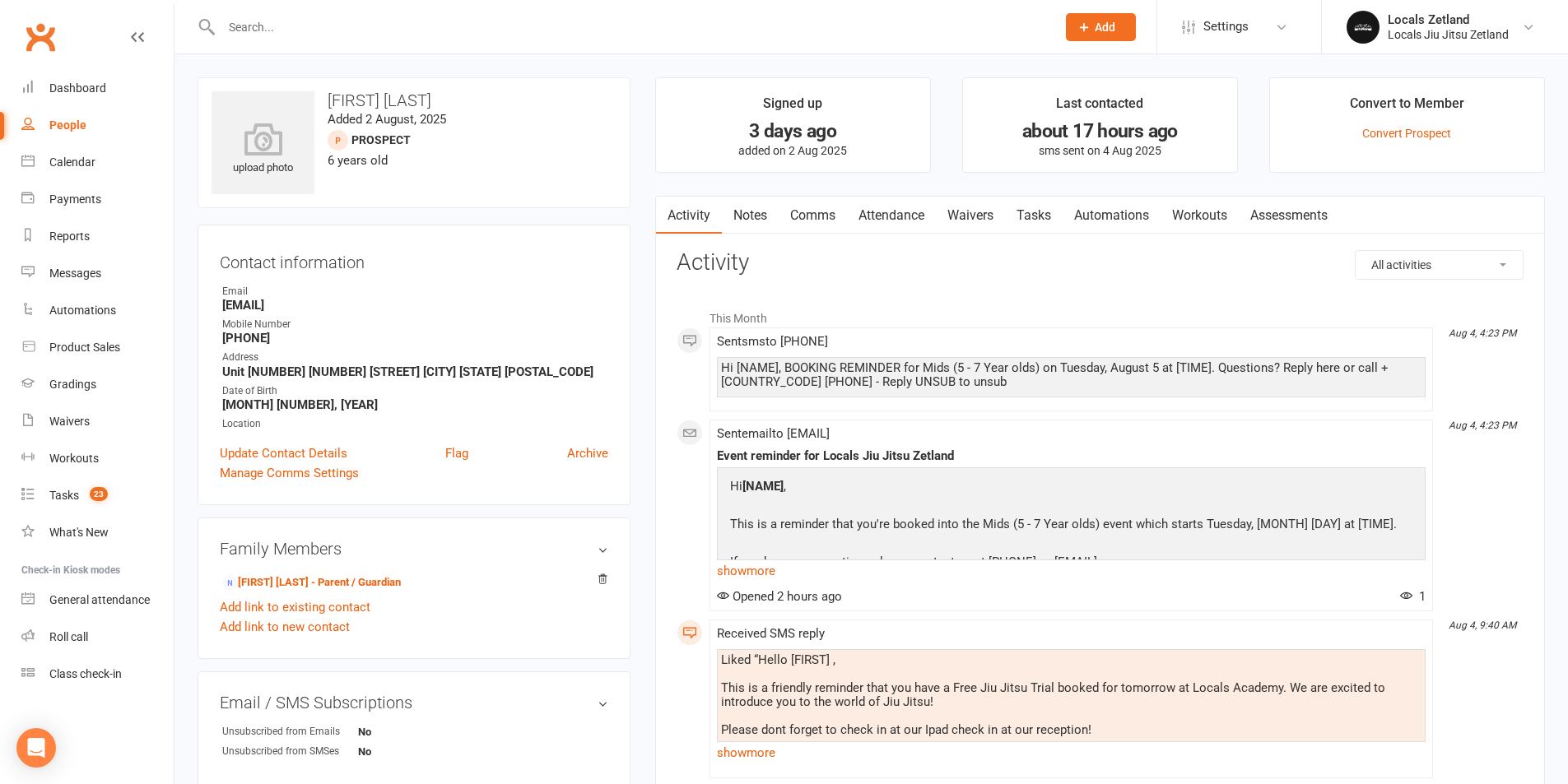 click on "Tasks" at bounding box center [1034, 216] 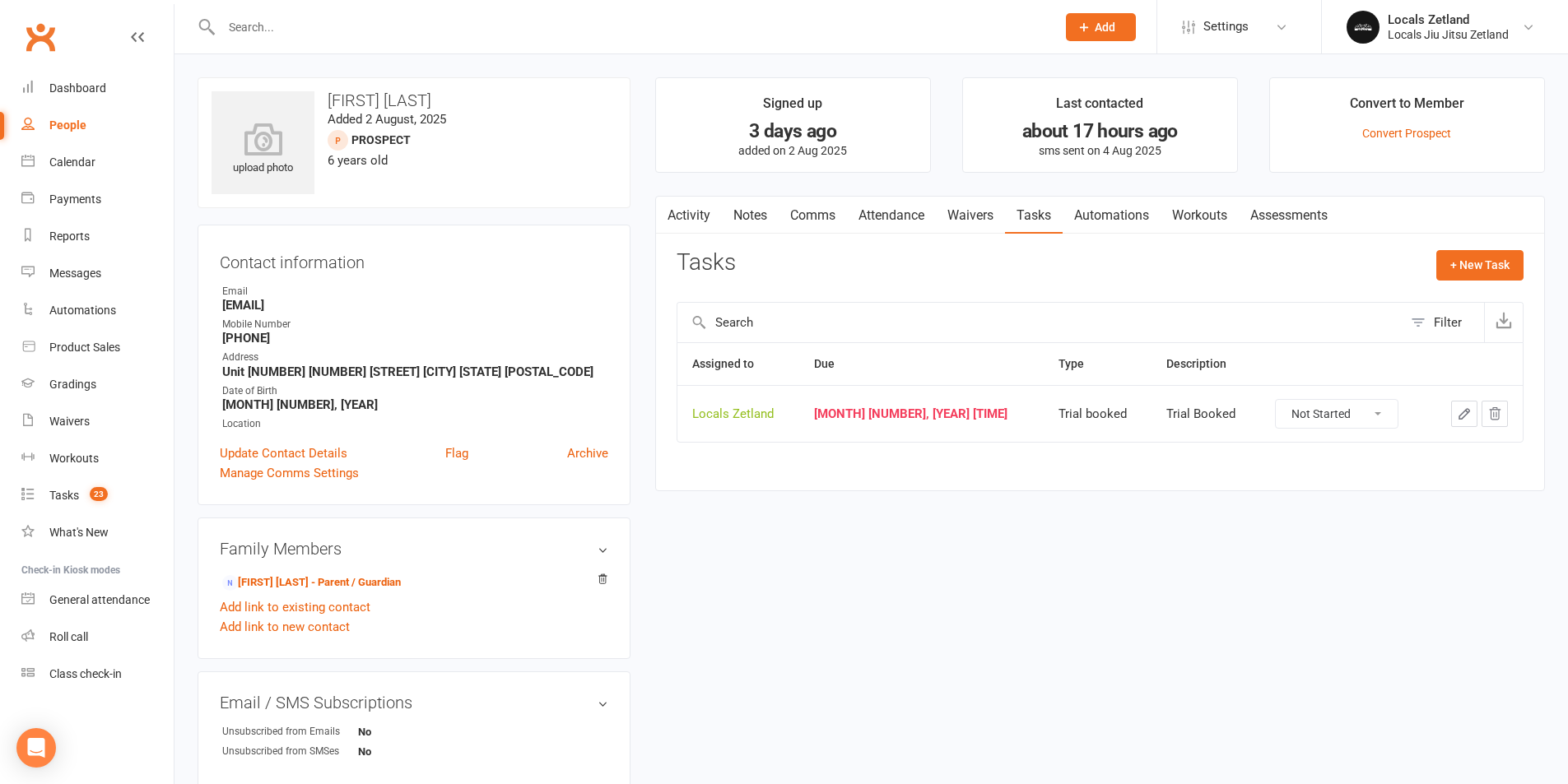 click 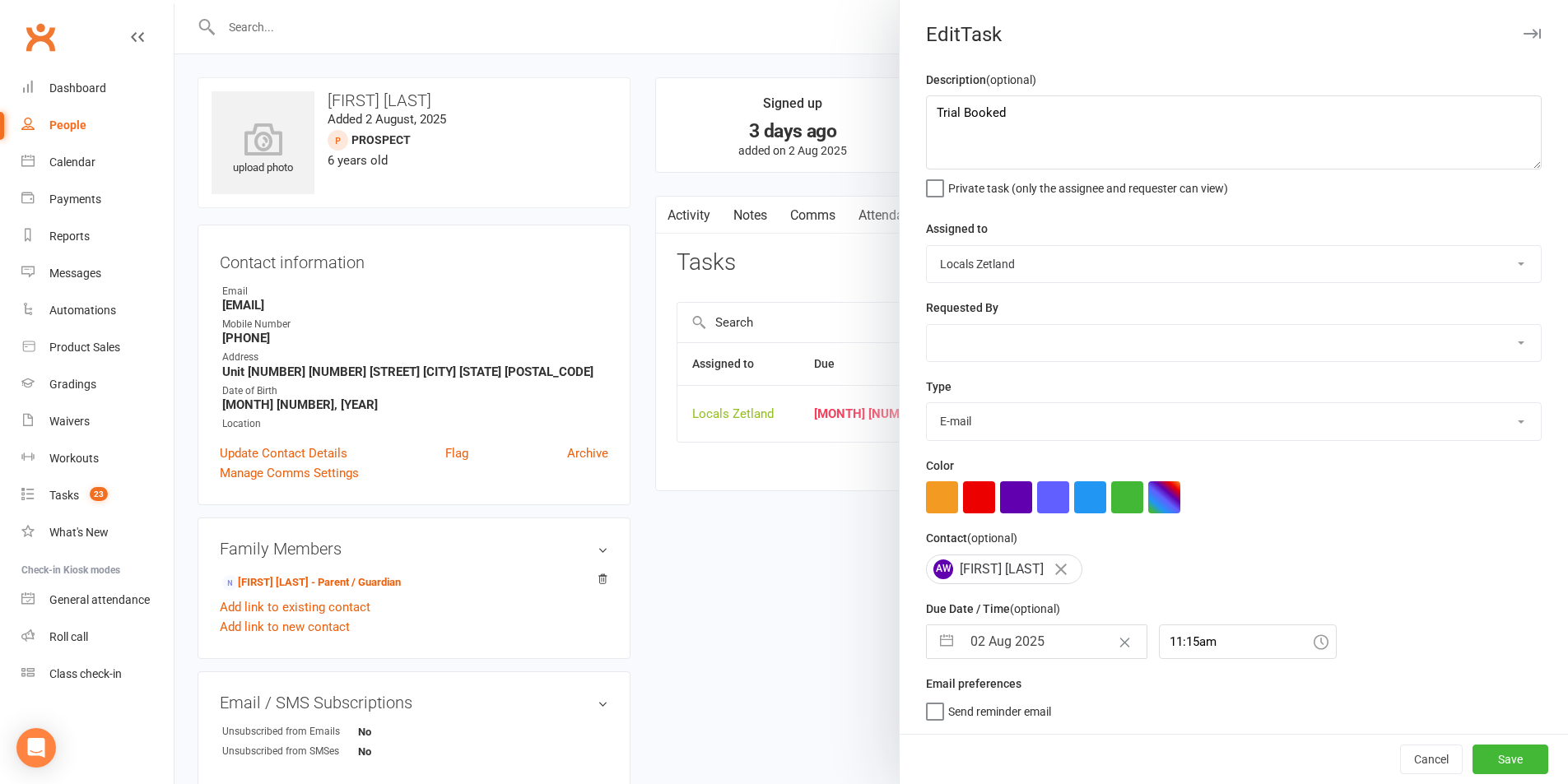 click on "02 Aug 2025" at bounding box center [1054, 642] 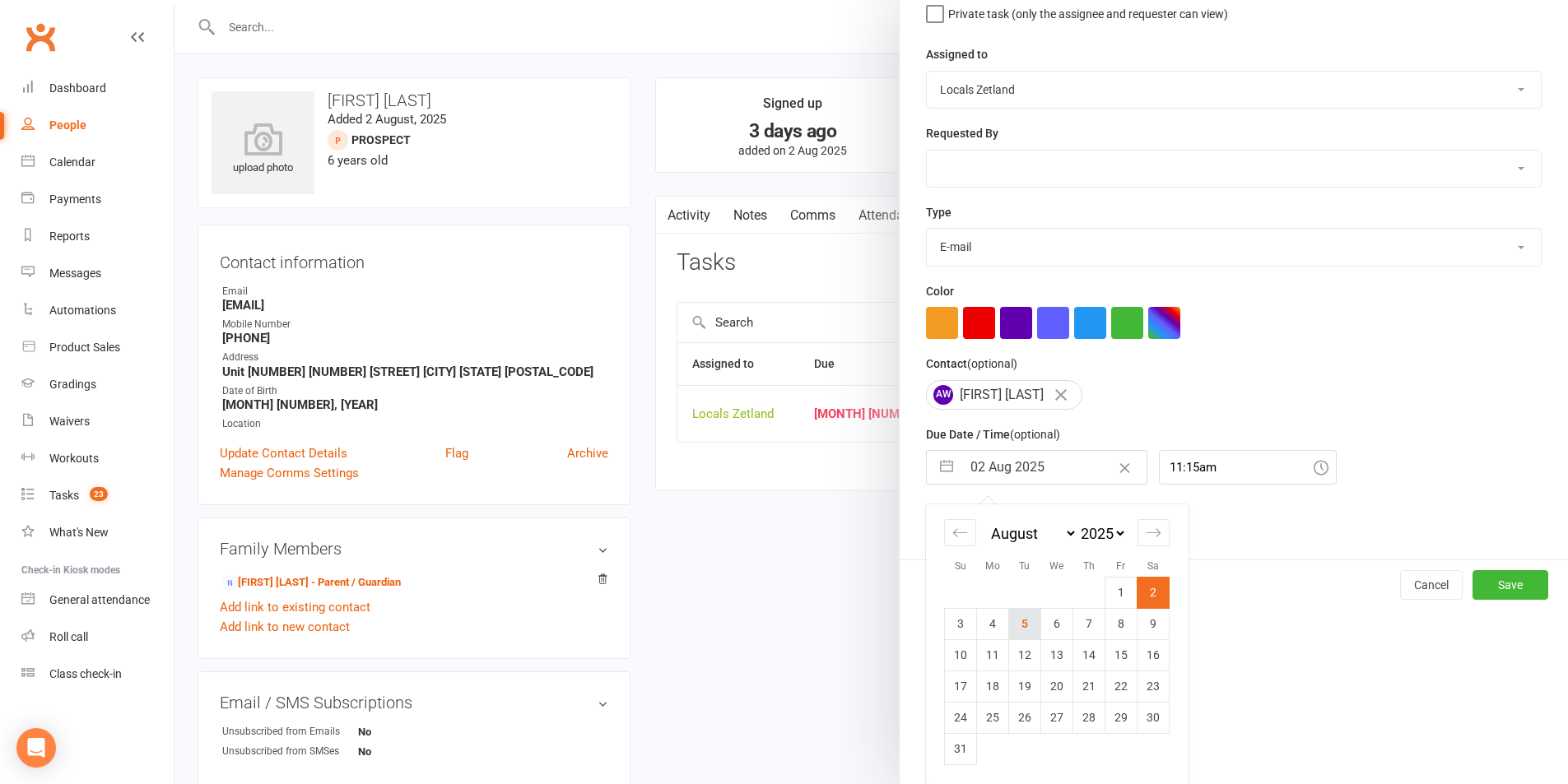 click on "5" at bounding box center [1025, 624] 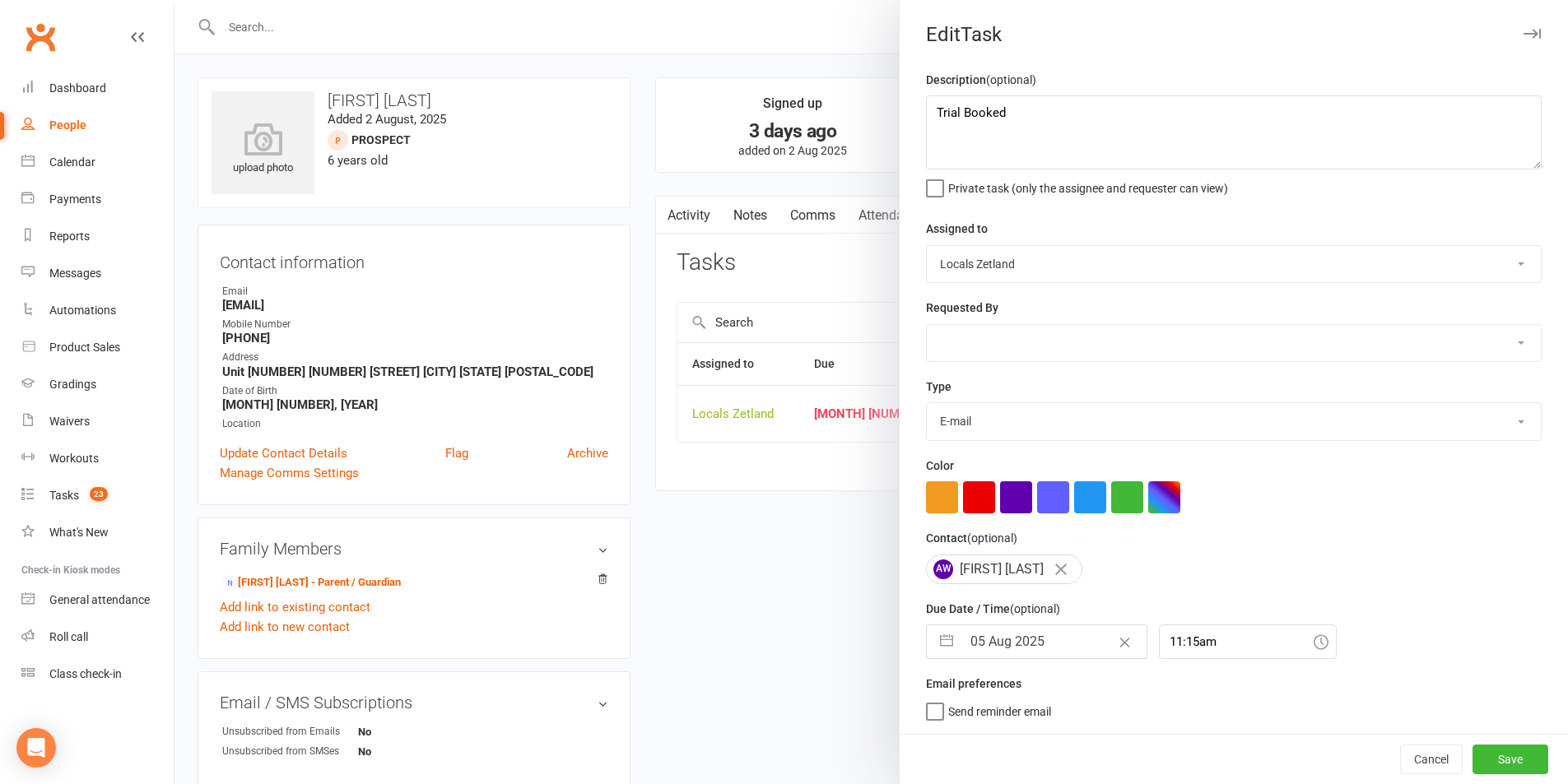 scroll, scrollTop: 4, scrollLeft: 0, axis: vertical 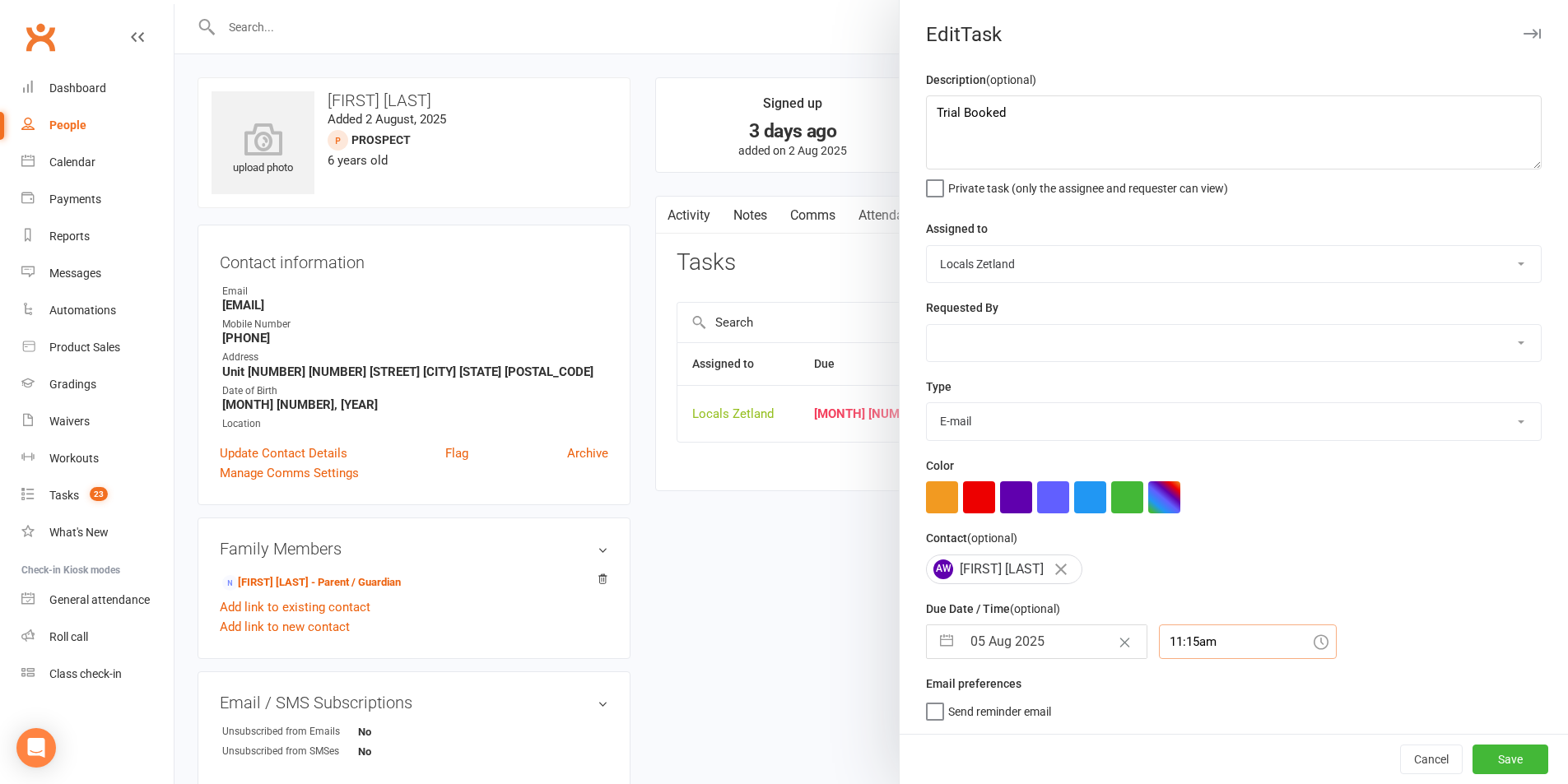 click on "11:15am" at bounding box center (1248, 642) 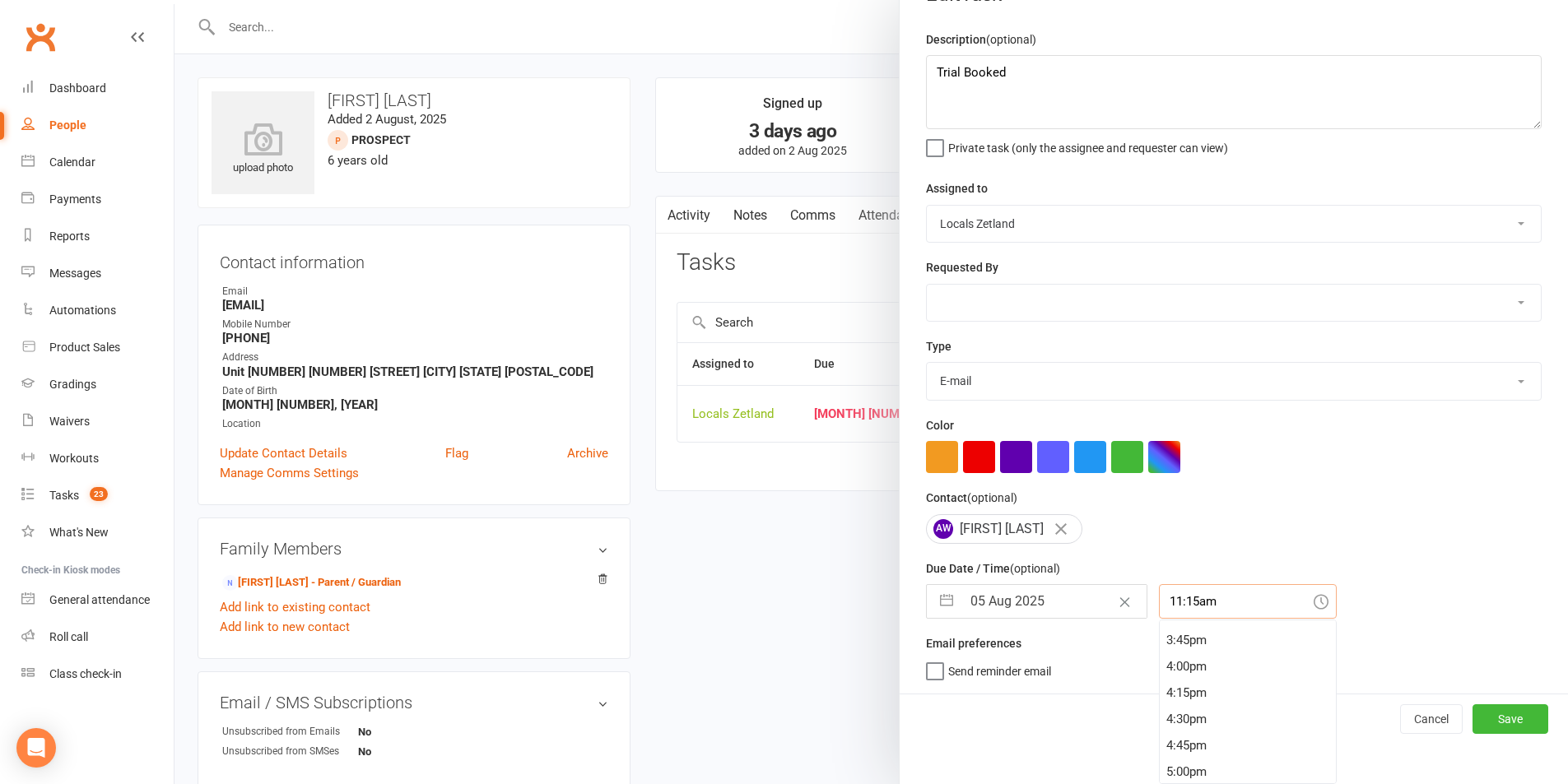 scroll, scrollTop: 1734, scrollLeft: 0, axis: vertical 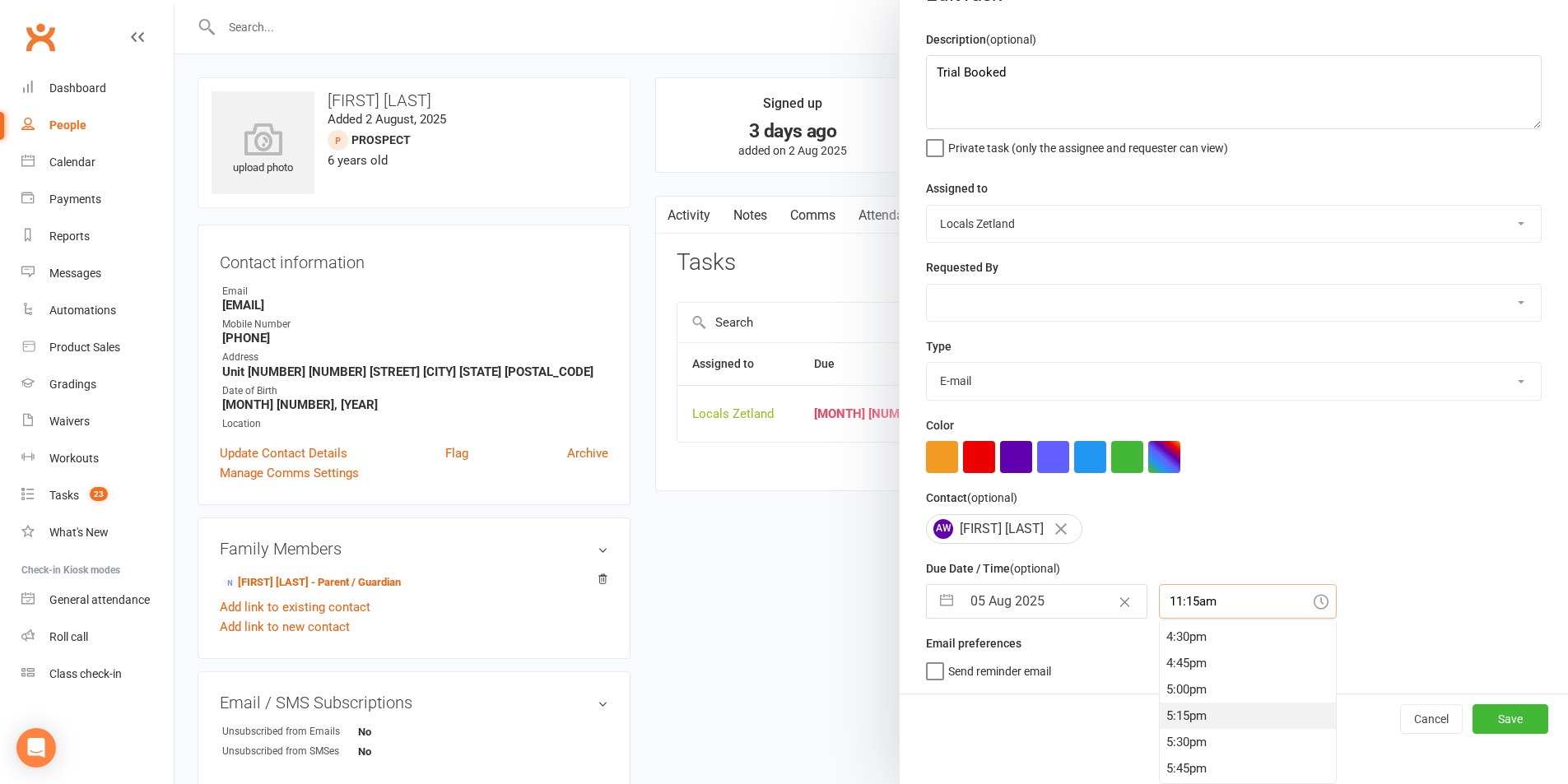 click on "5:15pm" at bounding box center [1248, 716] 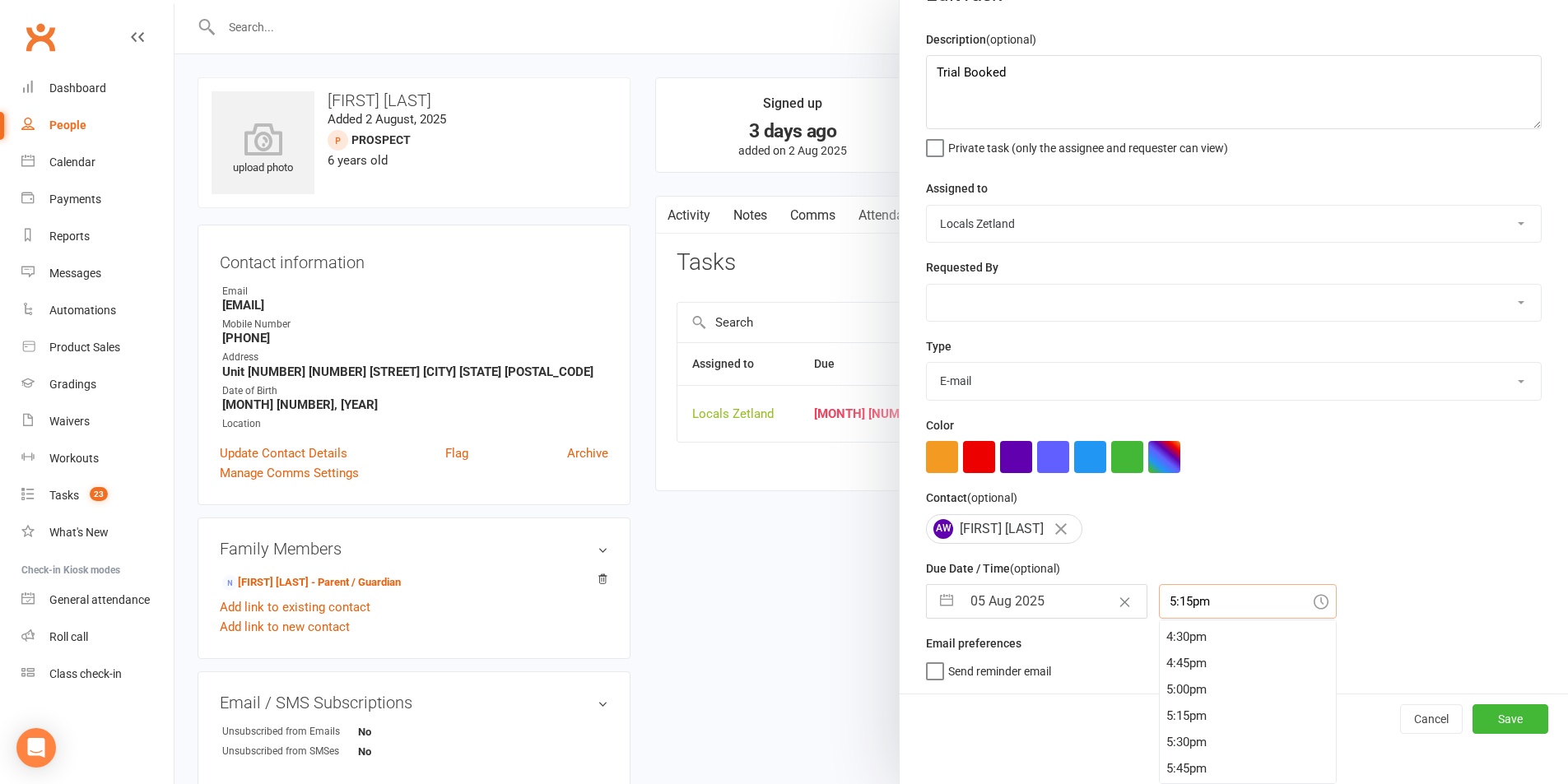 scroll, scrollTop: 4, scrollLeft: 0, axis: vertical 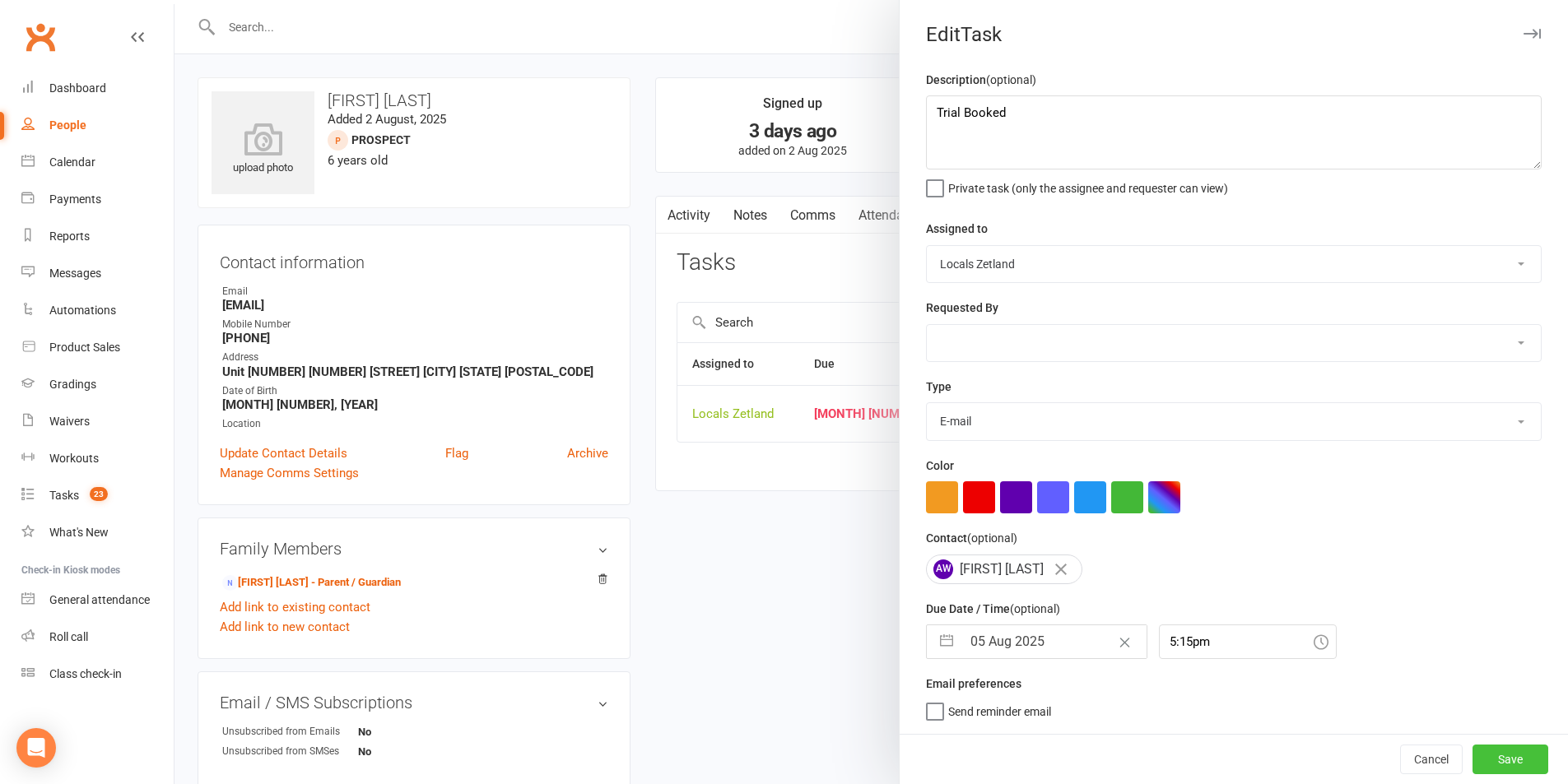 click on "Save" at bounding box center (1510, 759) 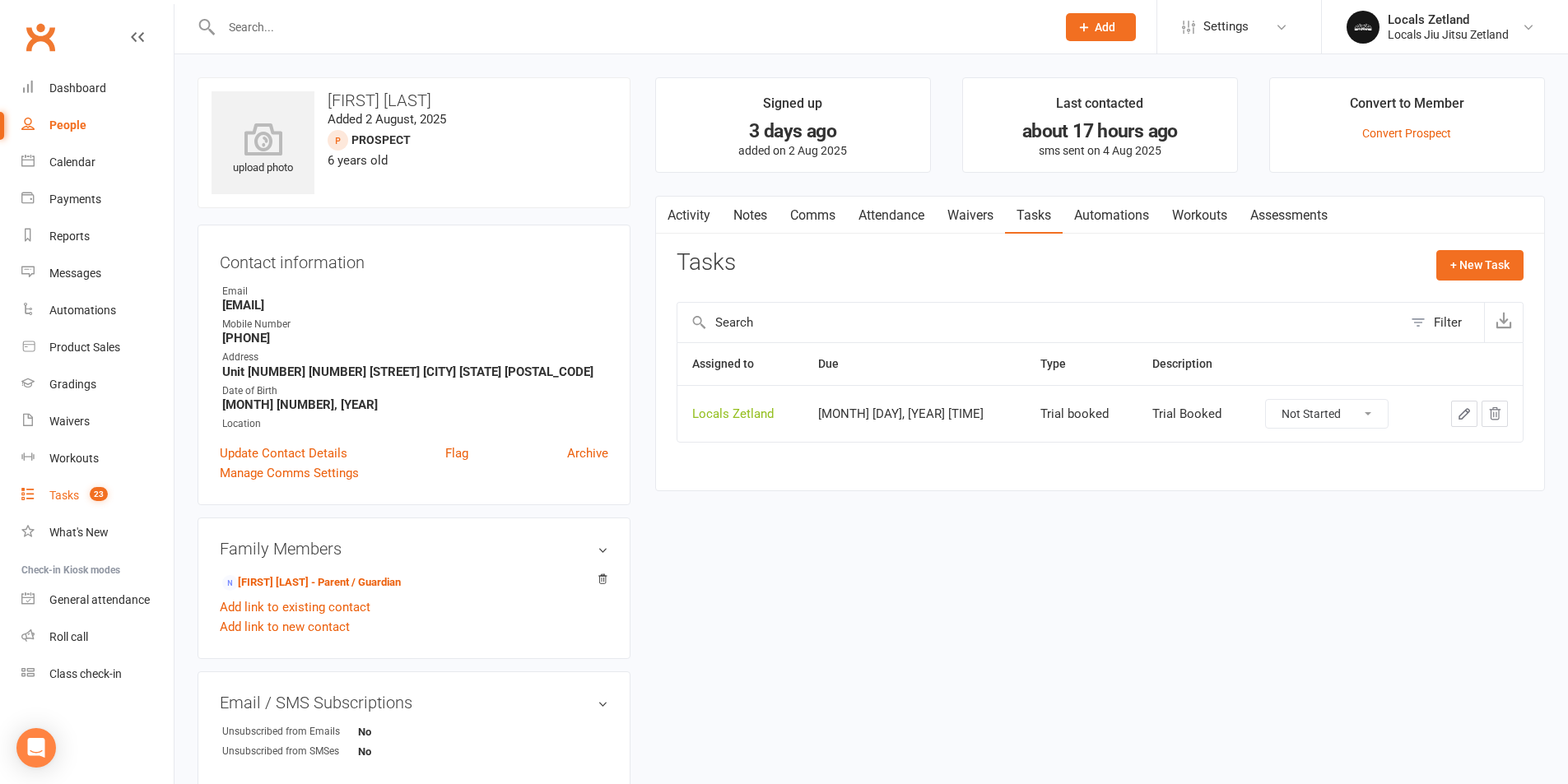 click on "Tasks   23" at bounding box center (97, 495) 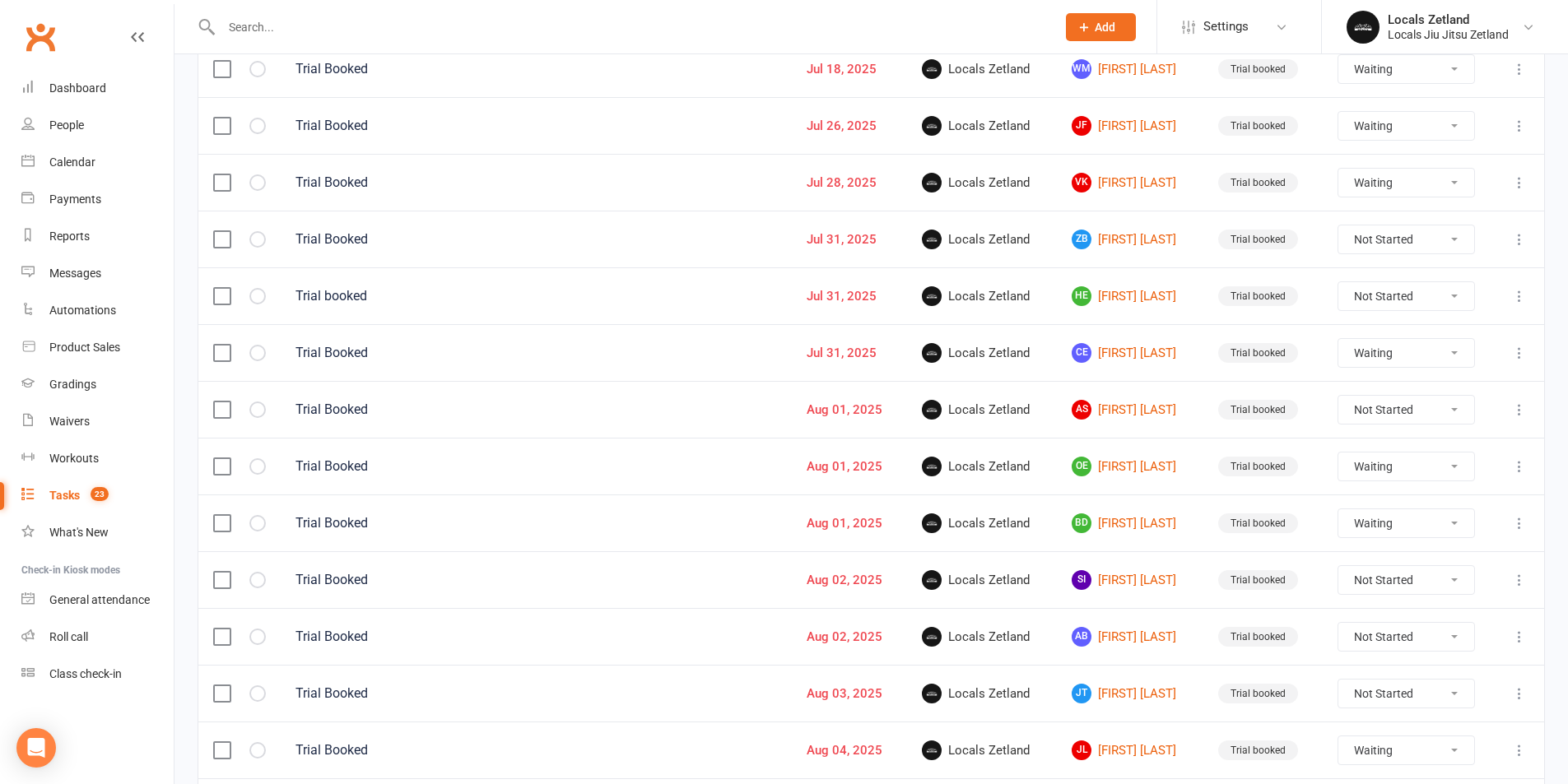 scroll, scrollTop: 411, scrollLeft: 0, axis: vertical 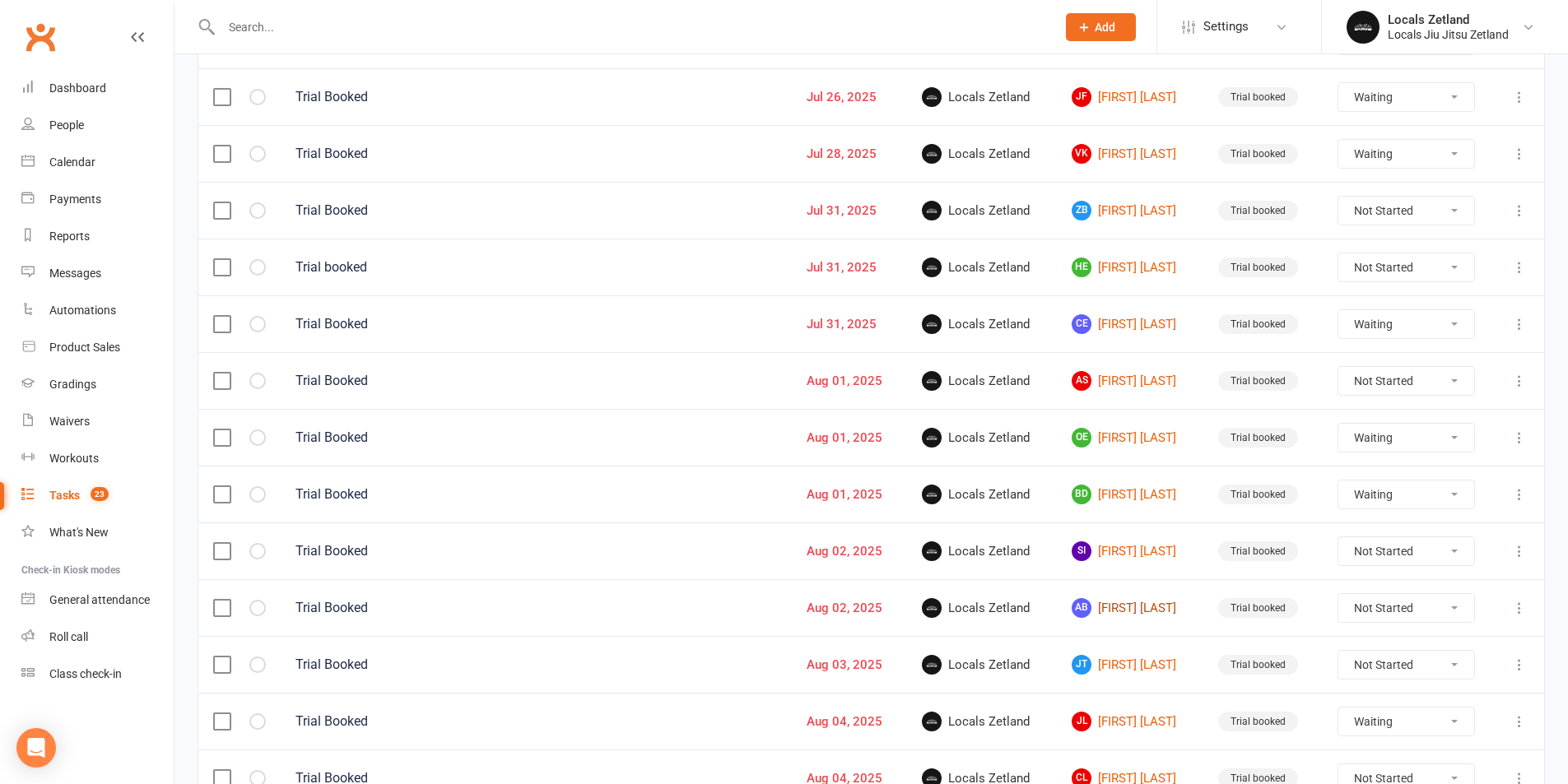 click on "[INITIAL] [FIRST] [LAST]" at bounding box center [1130, 608] 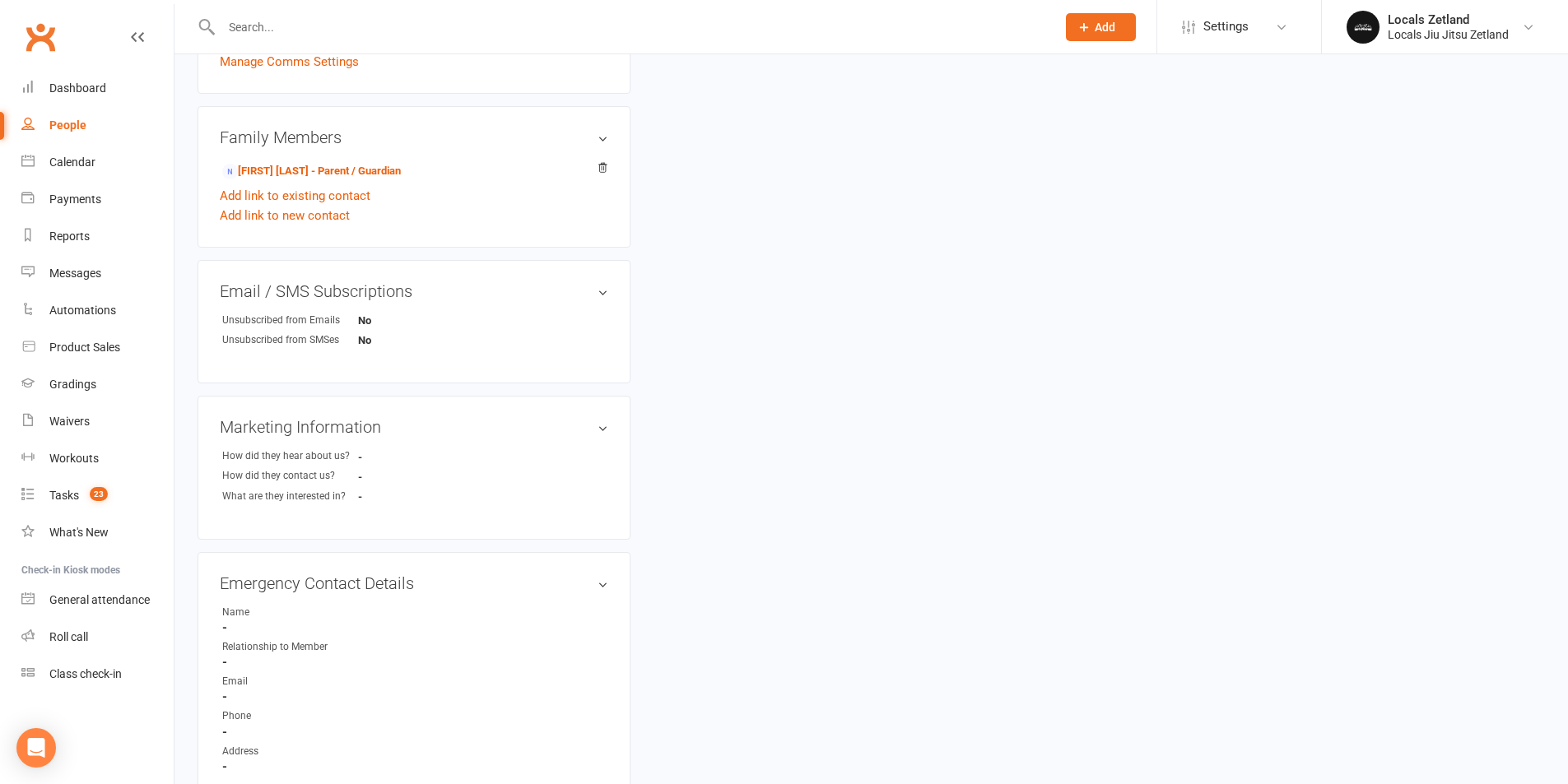 scroll, scrollTop: 0, scrollLeft: 0, axis: both 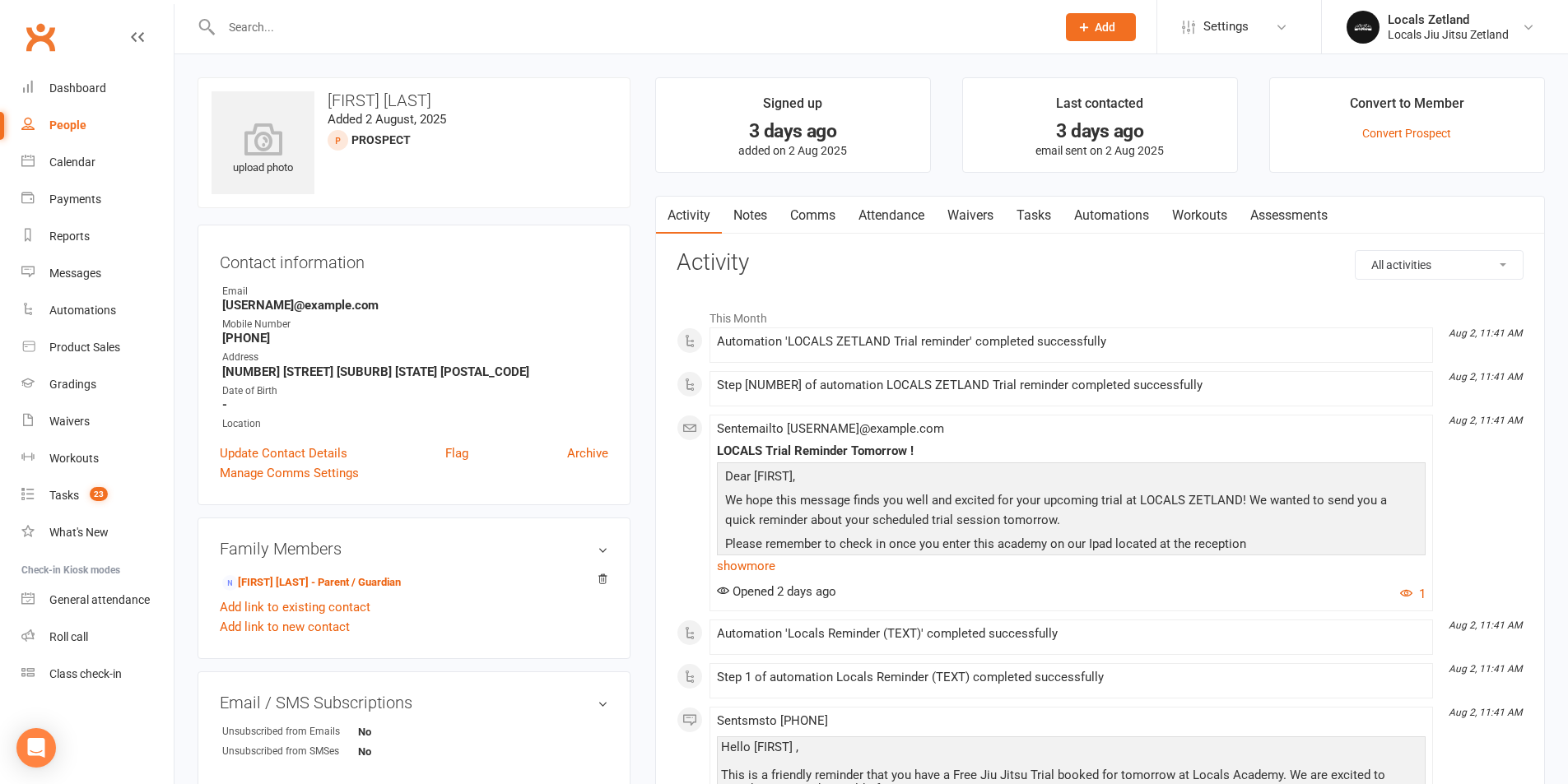 click on "Attendance" at bounding box center [891, 216] 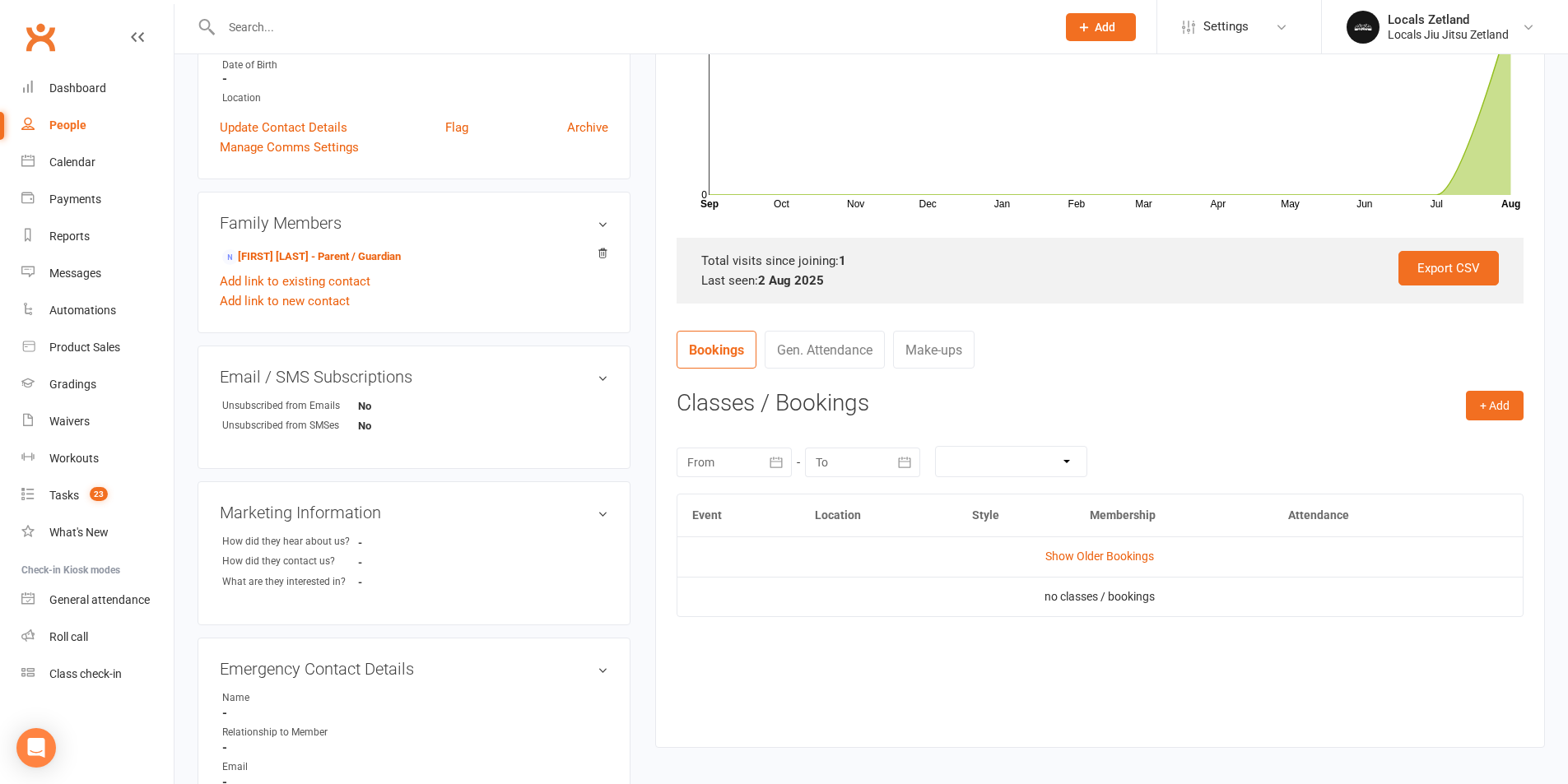 scroll, scrollTop: 329, scrollLeft: 0, axis: vertical 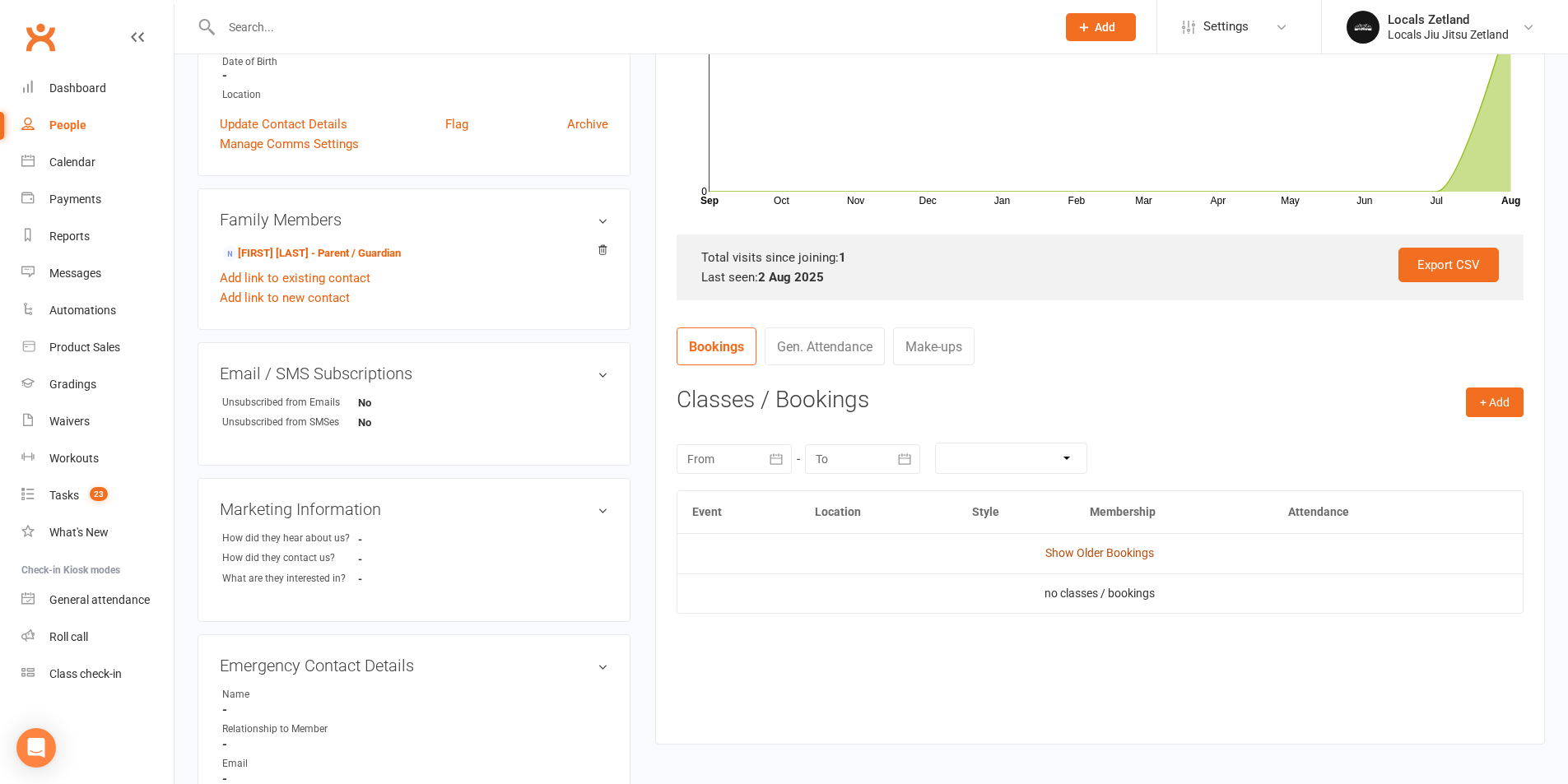 click on "Show Older Bookings" at bounding box center [1100, 553] 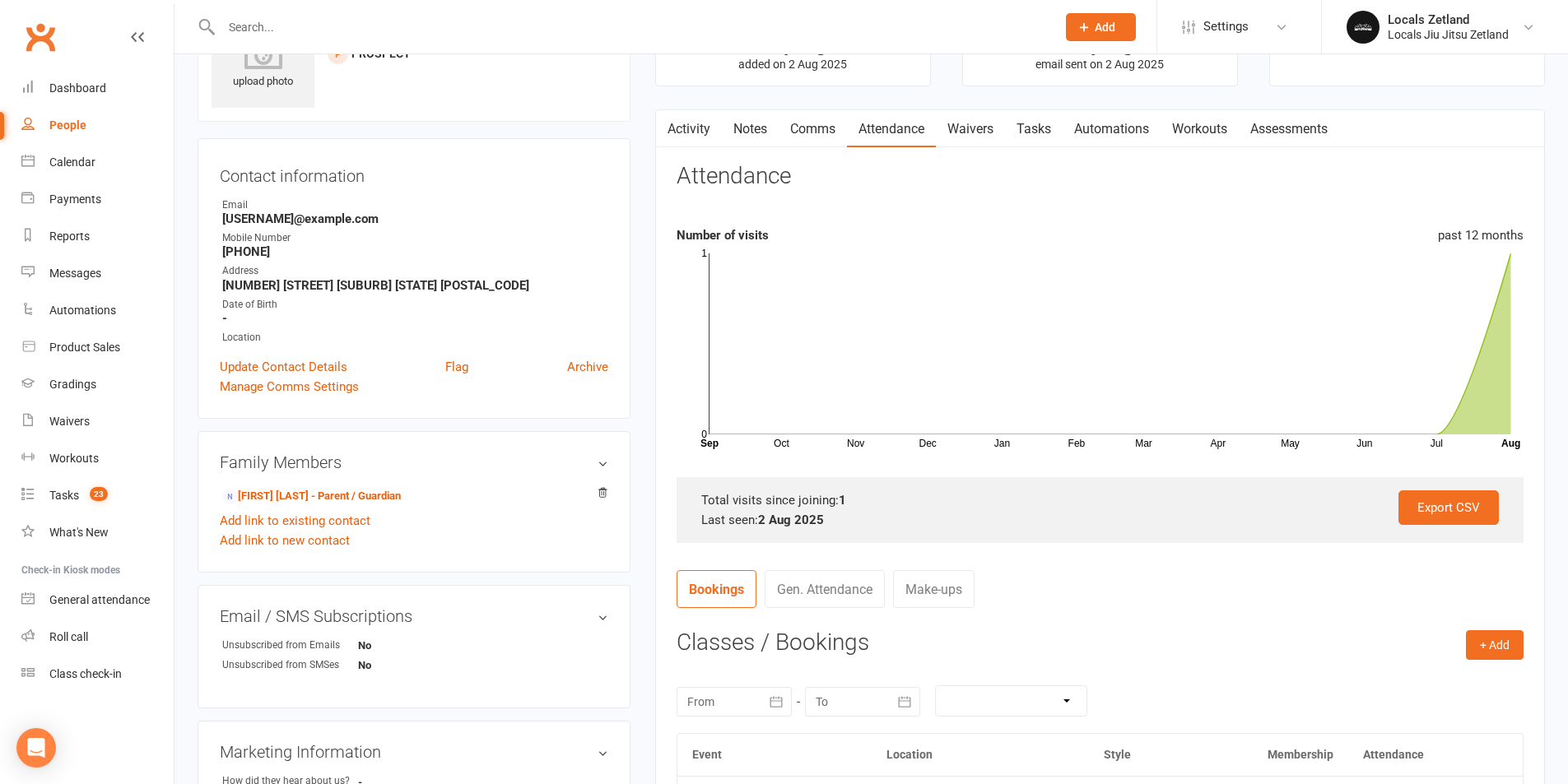 scroll, scrollTop: 0, scrollLeft: 0, axis: both 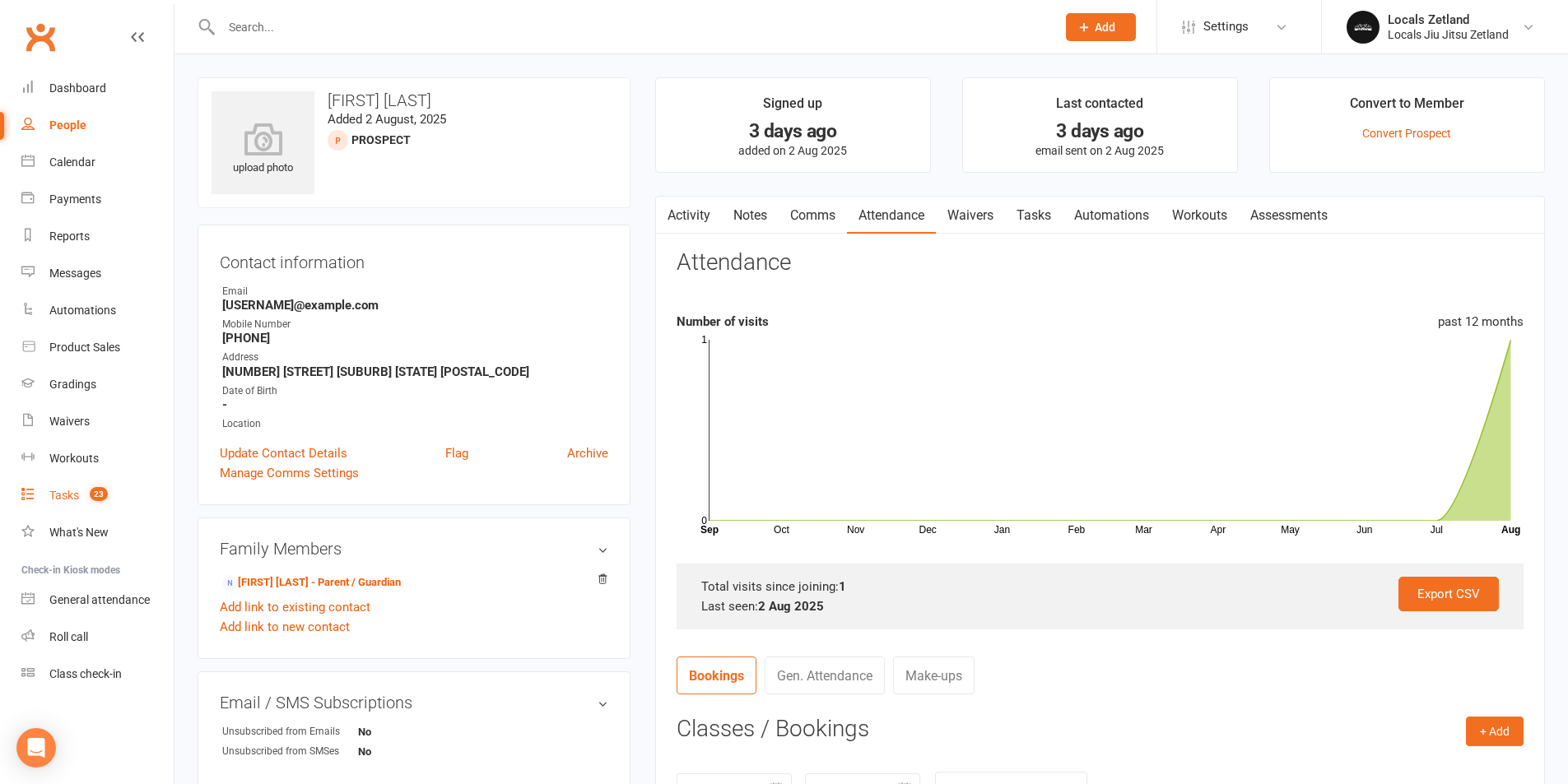 click on "Tasks" at bounding box center (64, 495) 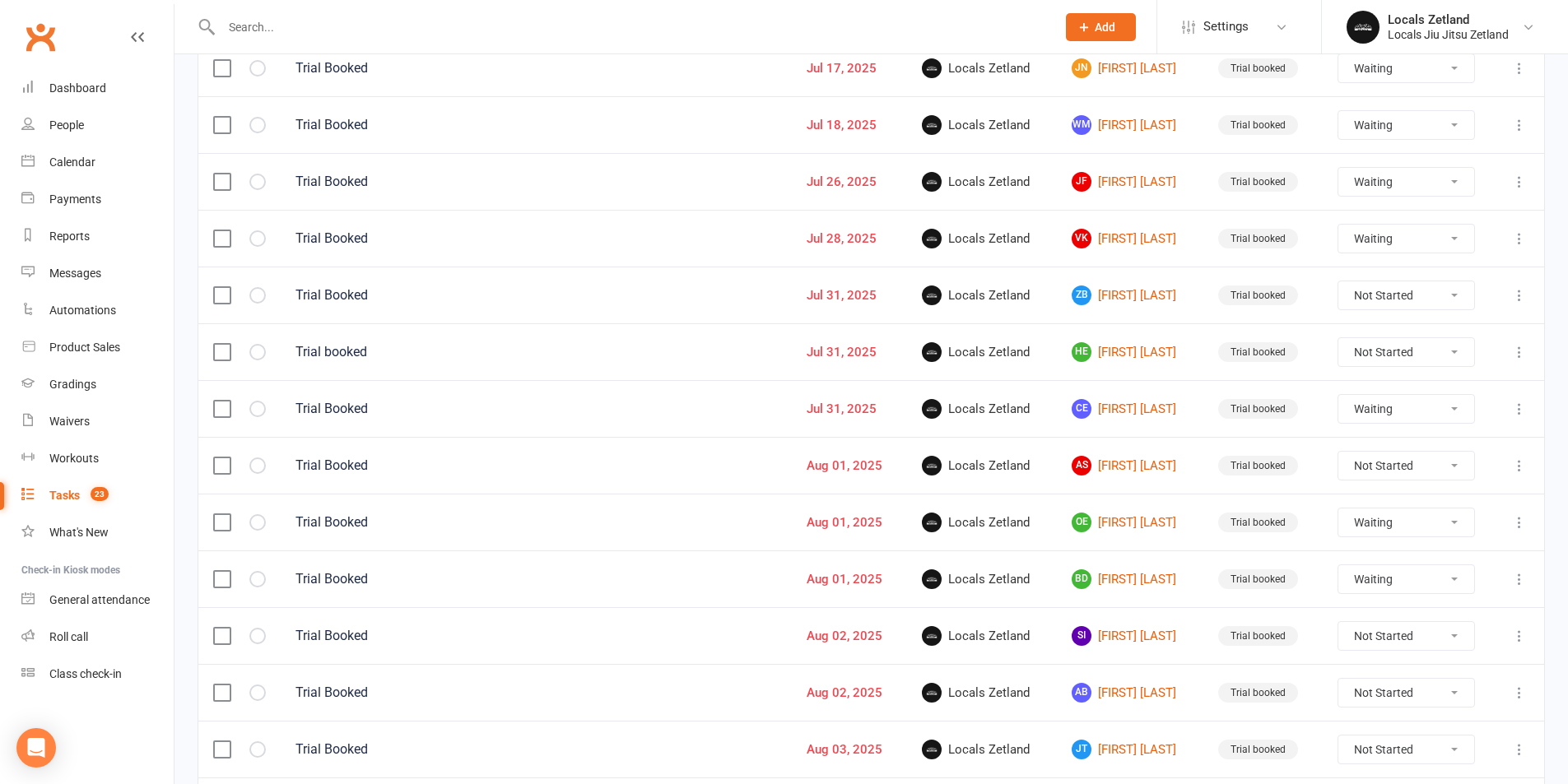scroll, scrollTop: 411, scrollLeft: 0, axis: vertical 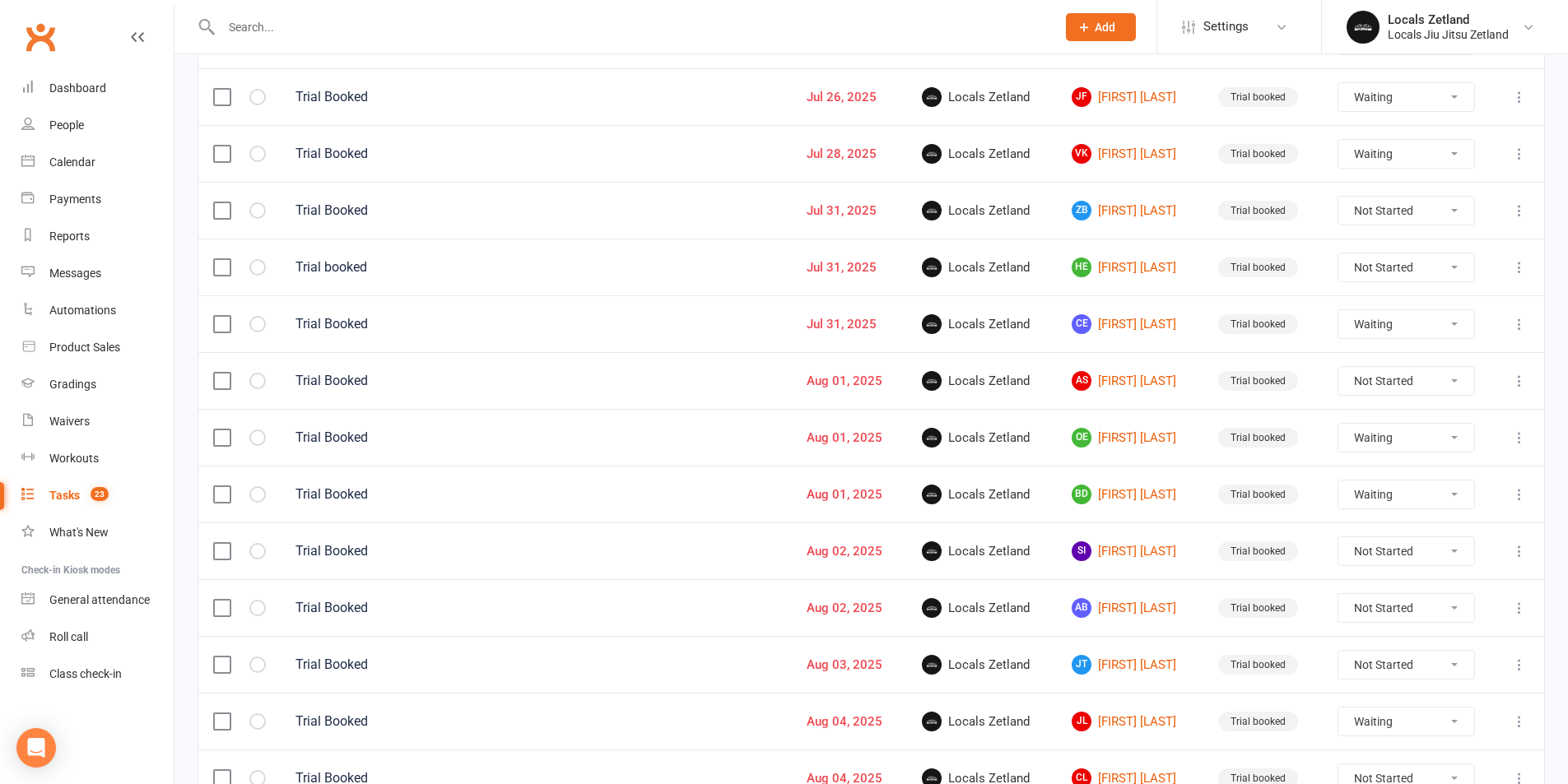 click on "Not Started In Progress Waiting Complete" at bounding box center (1406, 608) 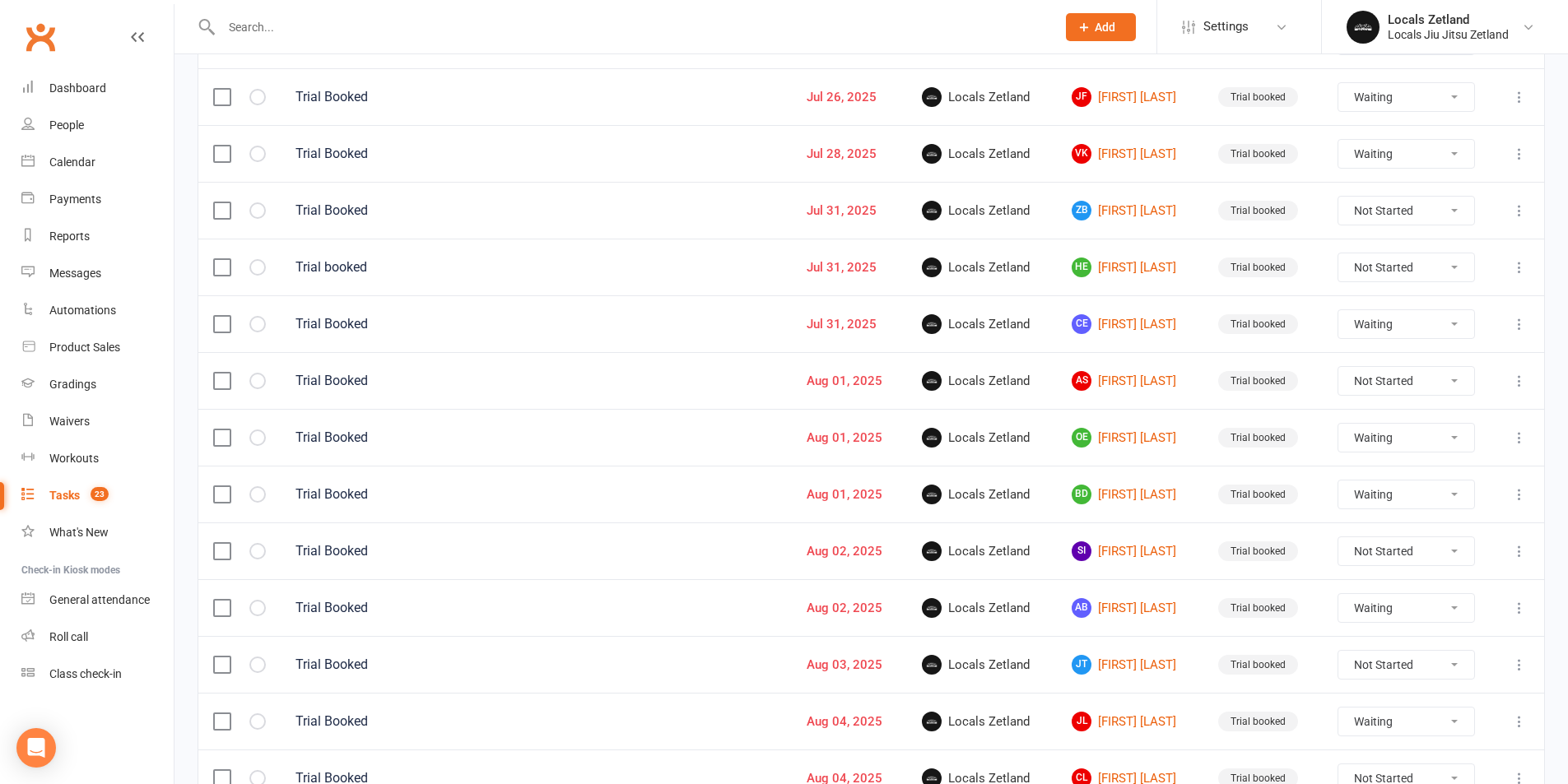 click on "Not Started In Progress Waiting Complete" at bounding box center [1406, 608] 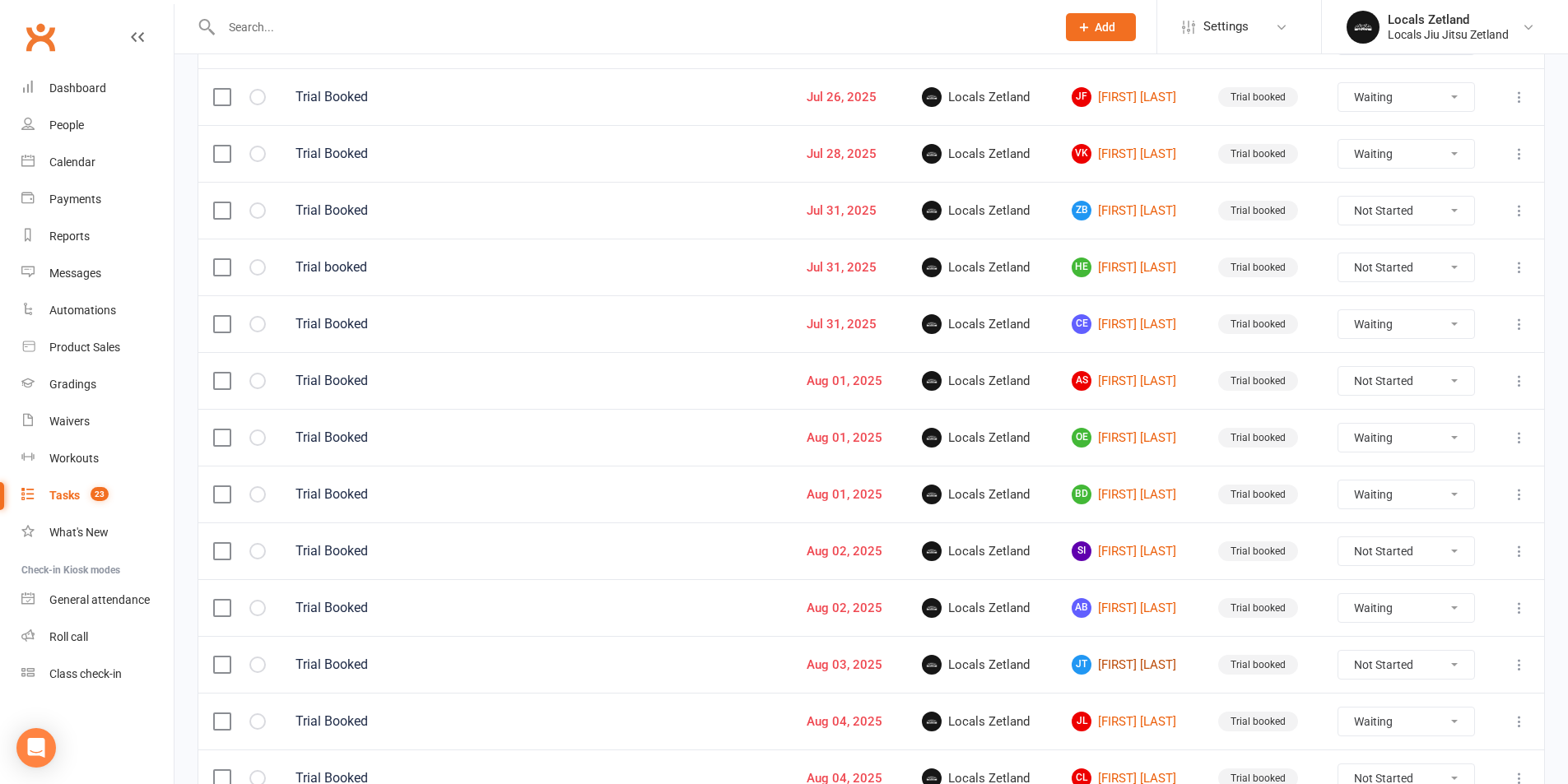 click on "[FIRST] [LAST]" at bounding box center (1130, 665) 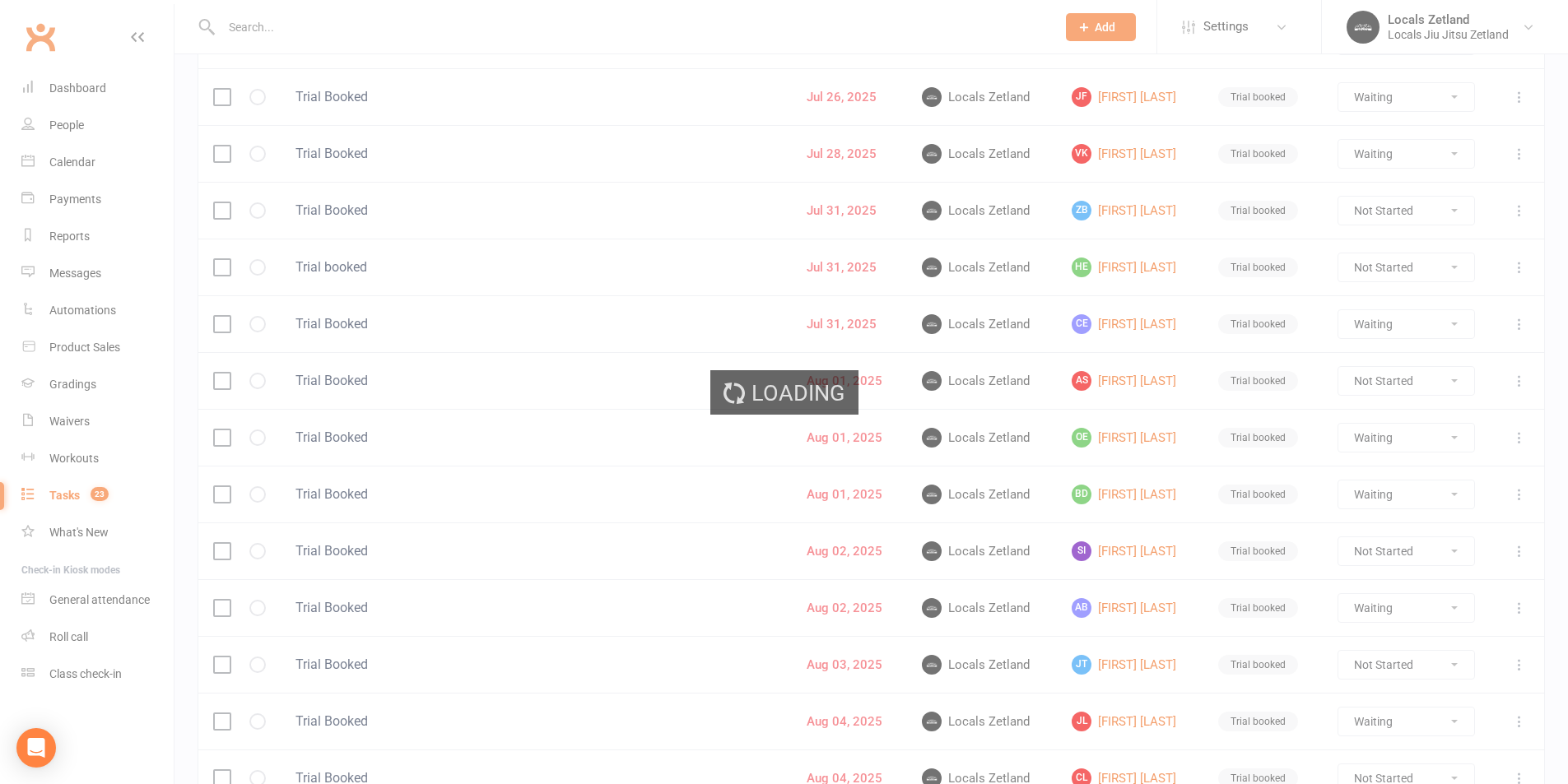 scroll, scrollTop: 0, scrollLeft: 0, axis: both 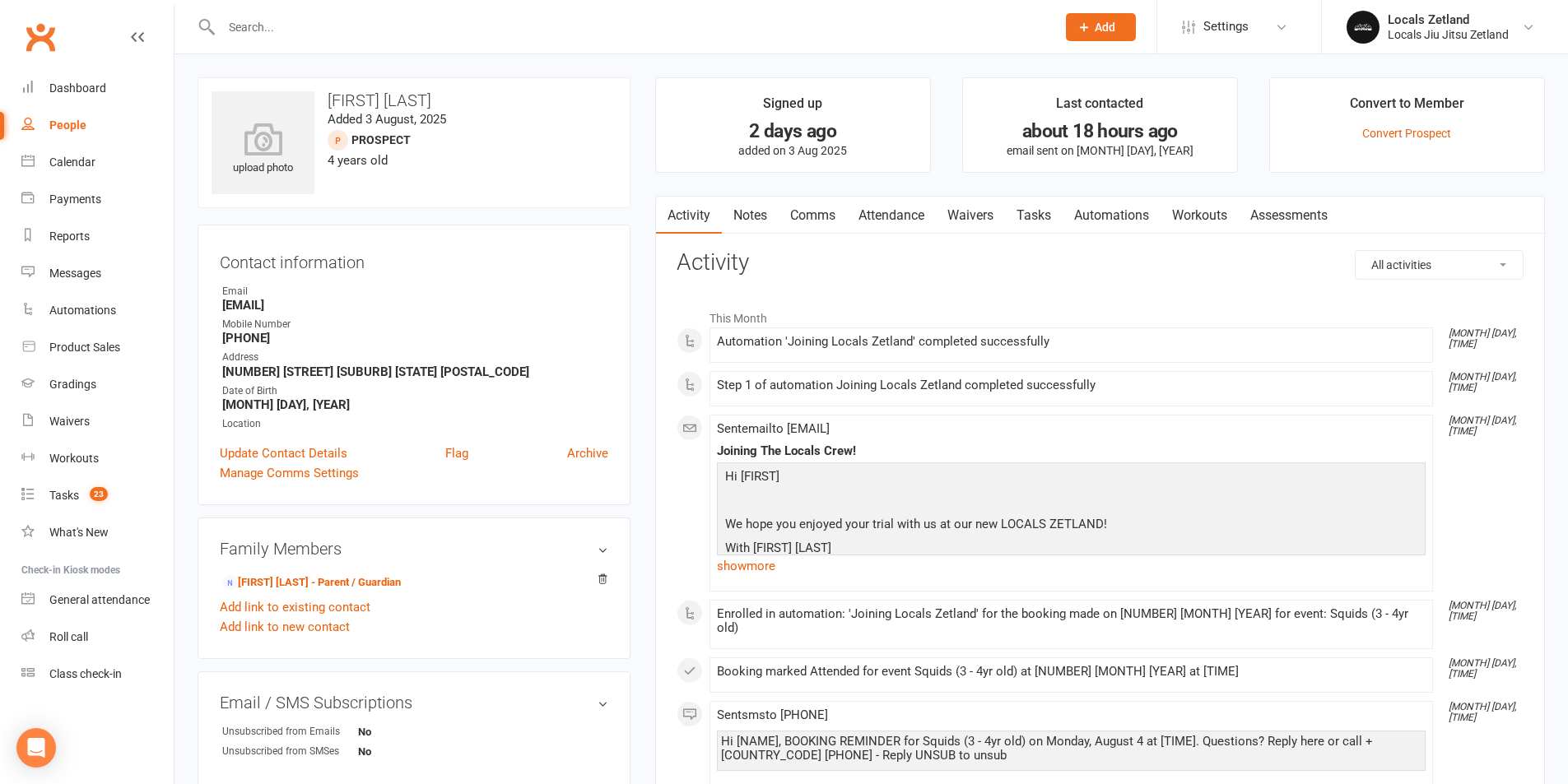 drag, startPoint x: 753, startPoint y: 563, endPoint x: 765, endPoint y: 564, distance: 12.041595 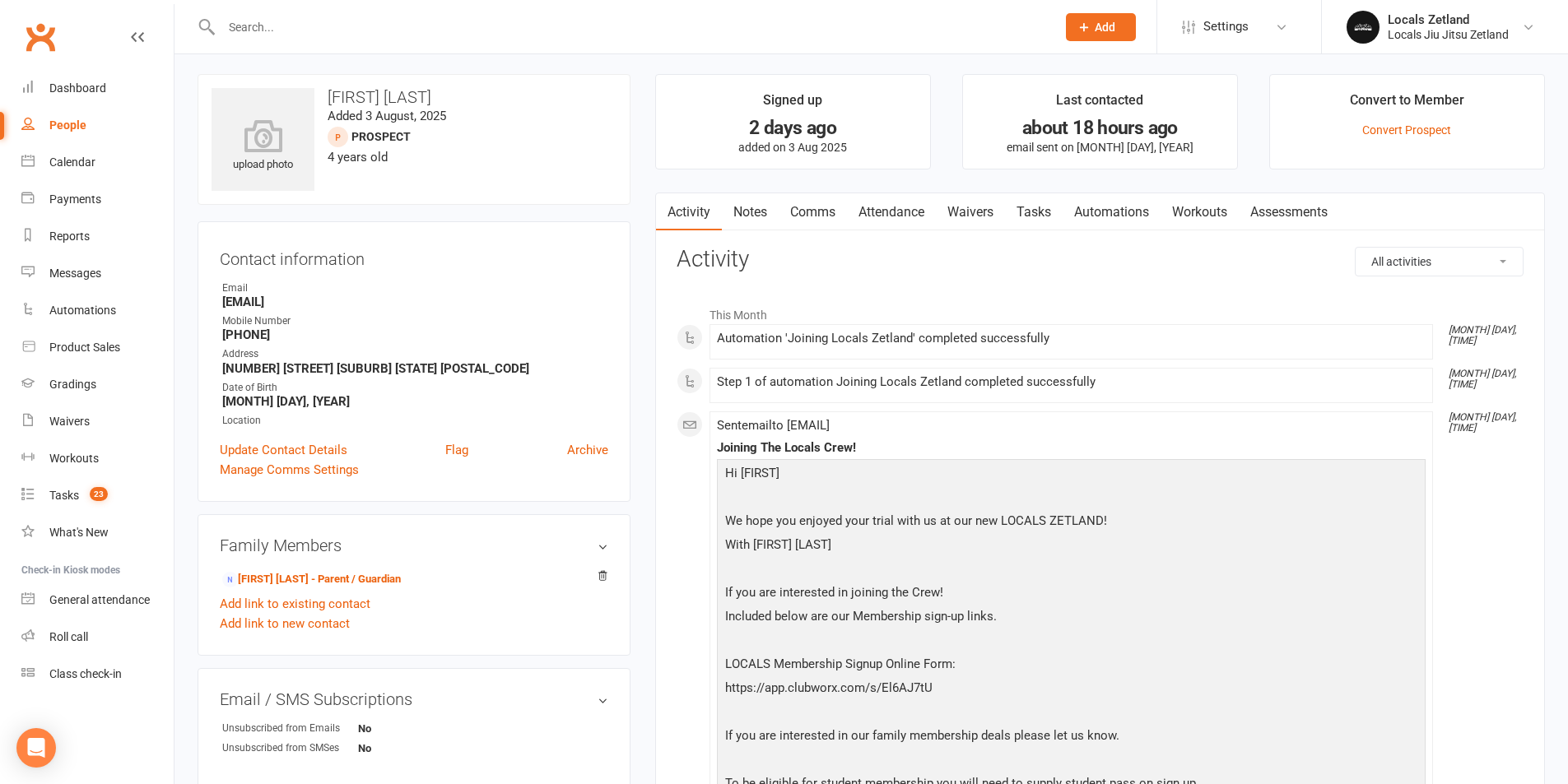 scroll, scrollTop: 0, scrollLeft: 0, axis: both 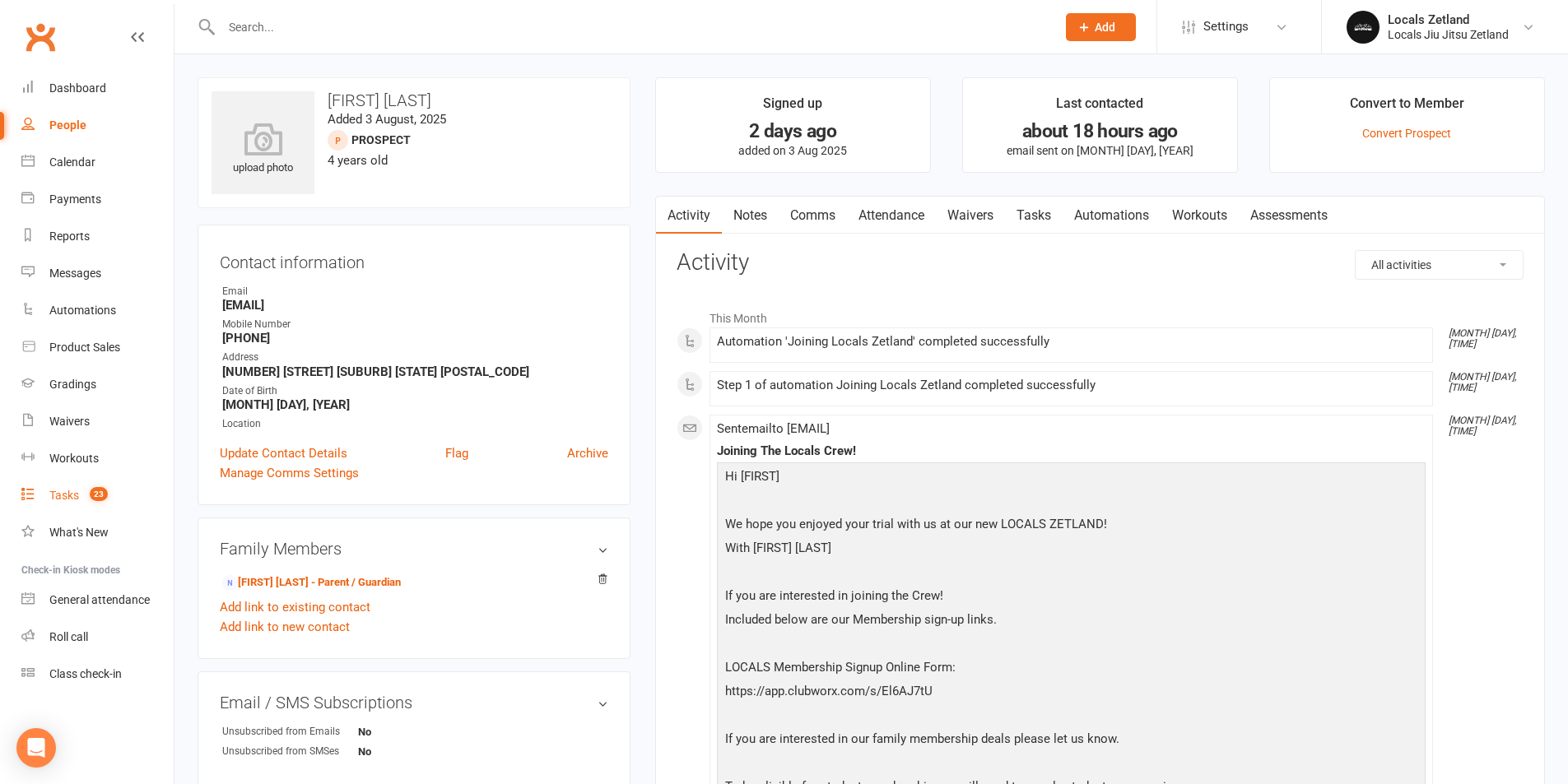 click on "Tasks" at bounding box center (64, 495) 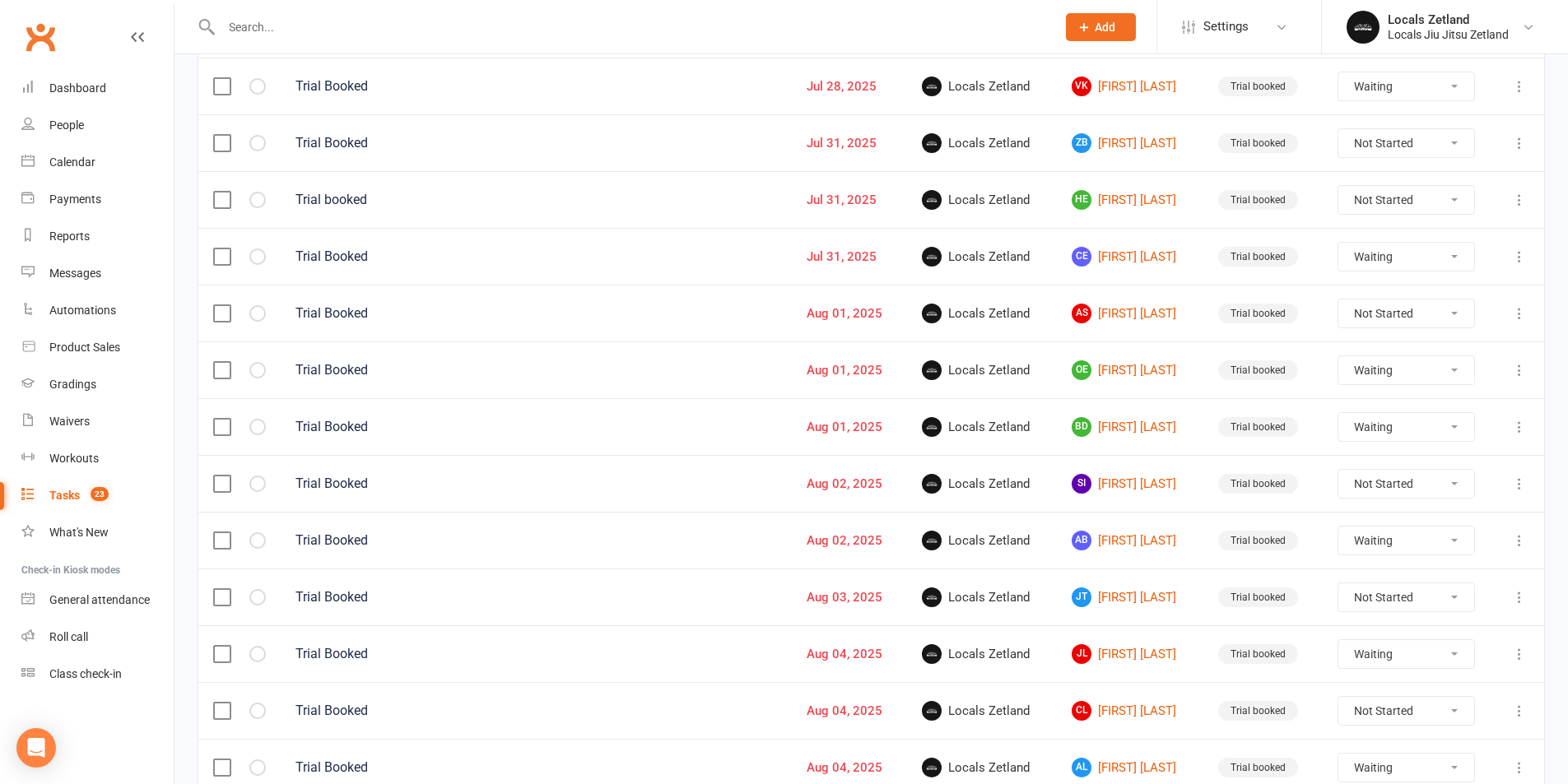 scroll, scrollTop: 494, scrollLeft: 0, axis: vertical 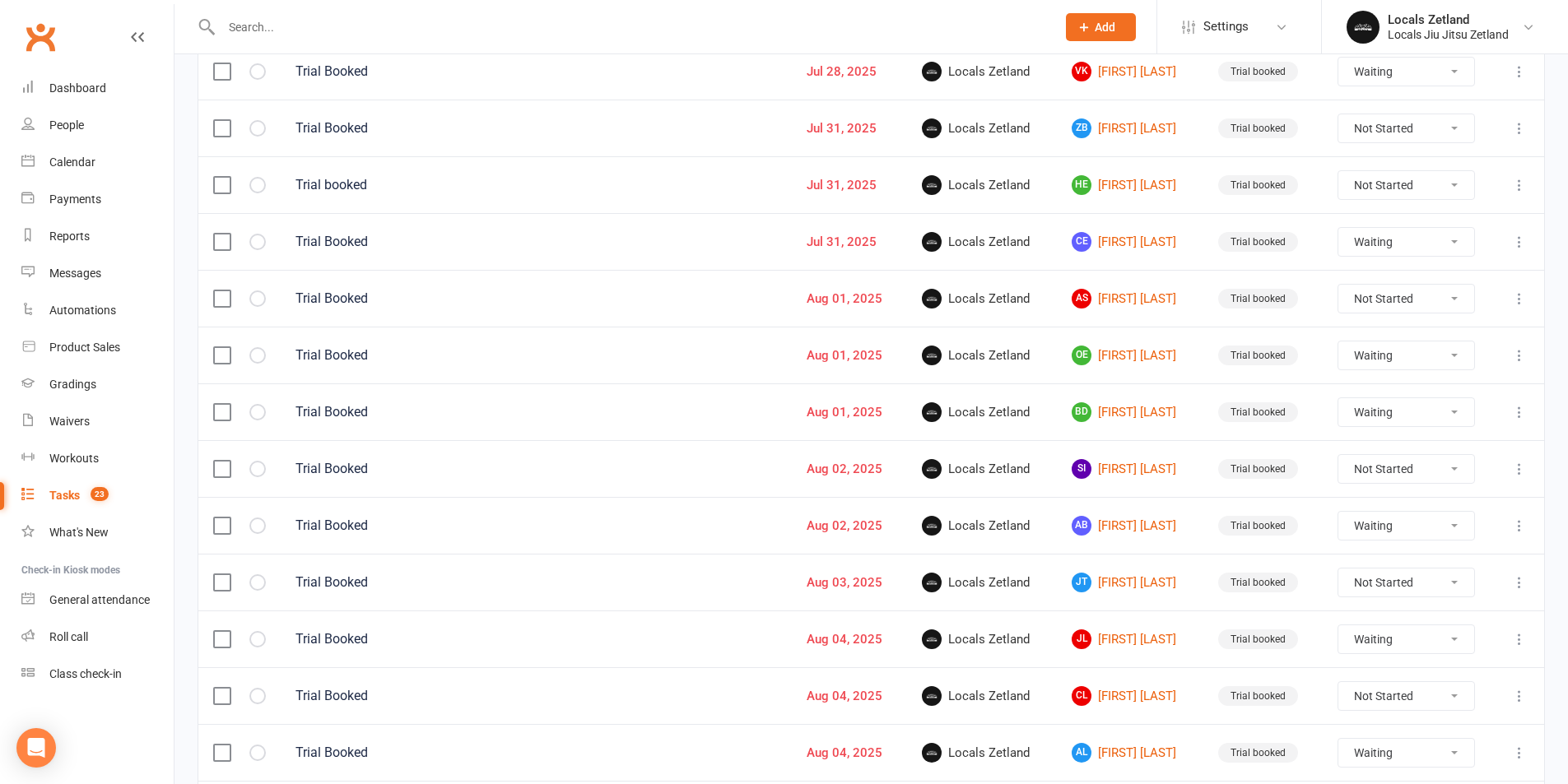 click on "Not Started In Progress Waiting Complete" at bounding box center (1406, 582) 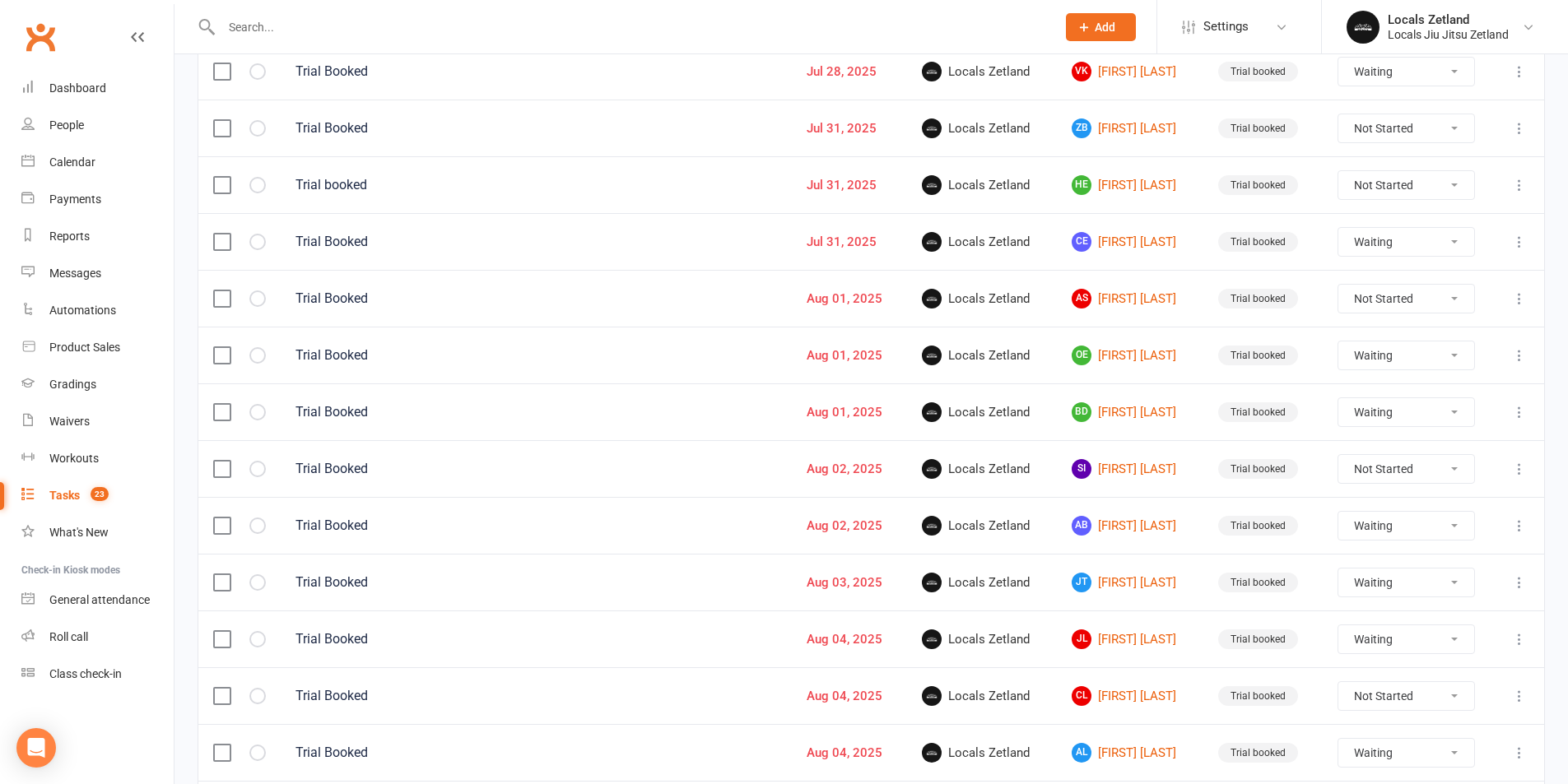 click on "Not Started In Progress Waiting Complete" at bounding box center [1406, 582] 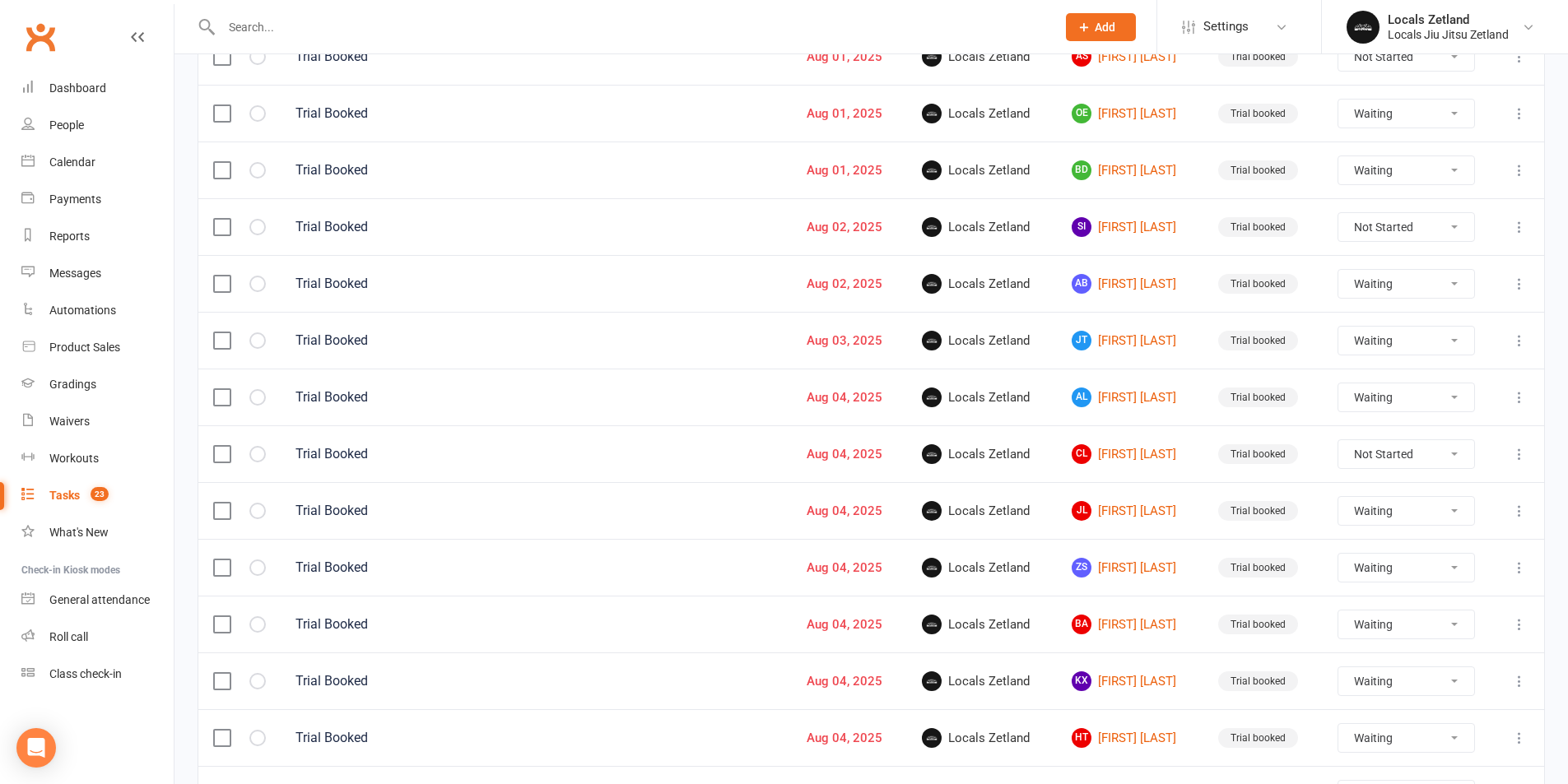 scroll, scrollTop: 740, scrollLeft: 0, axis: vertical 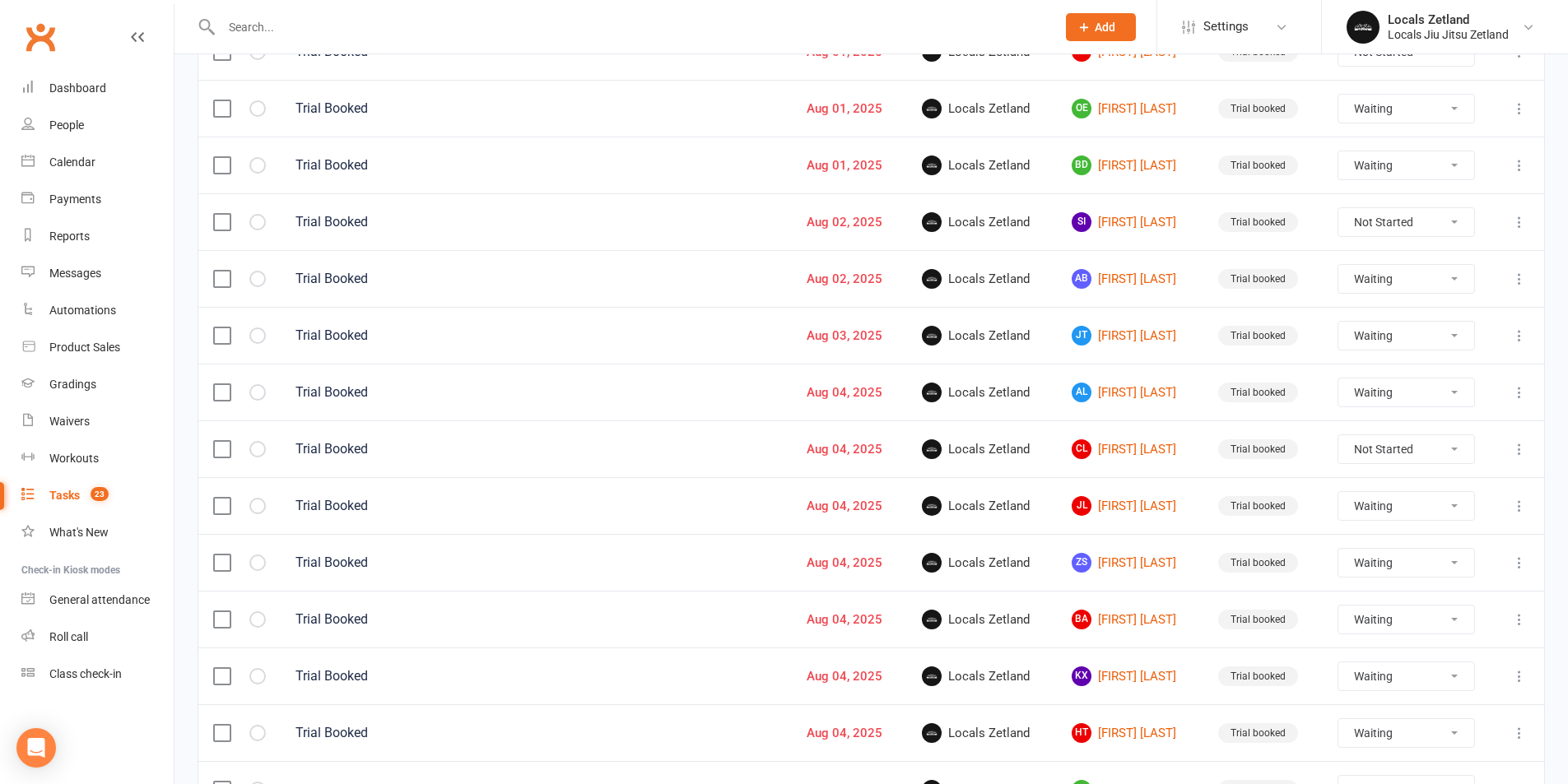 click at bounding box center [221, 506] 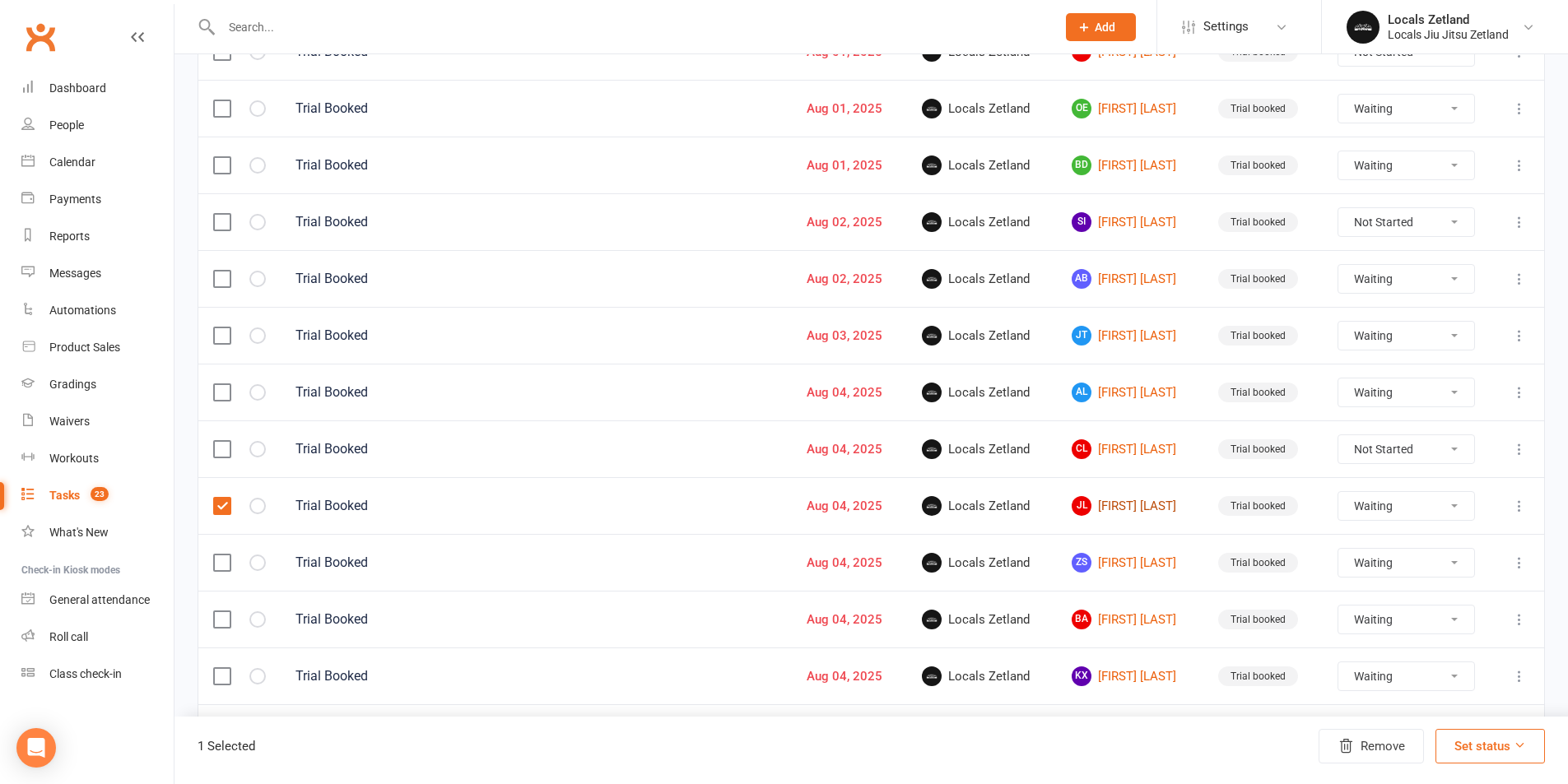 click on "[FIRST] [LAST]" at bounding box center [1130, 506] 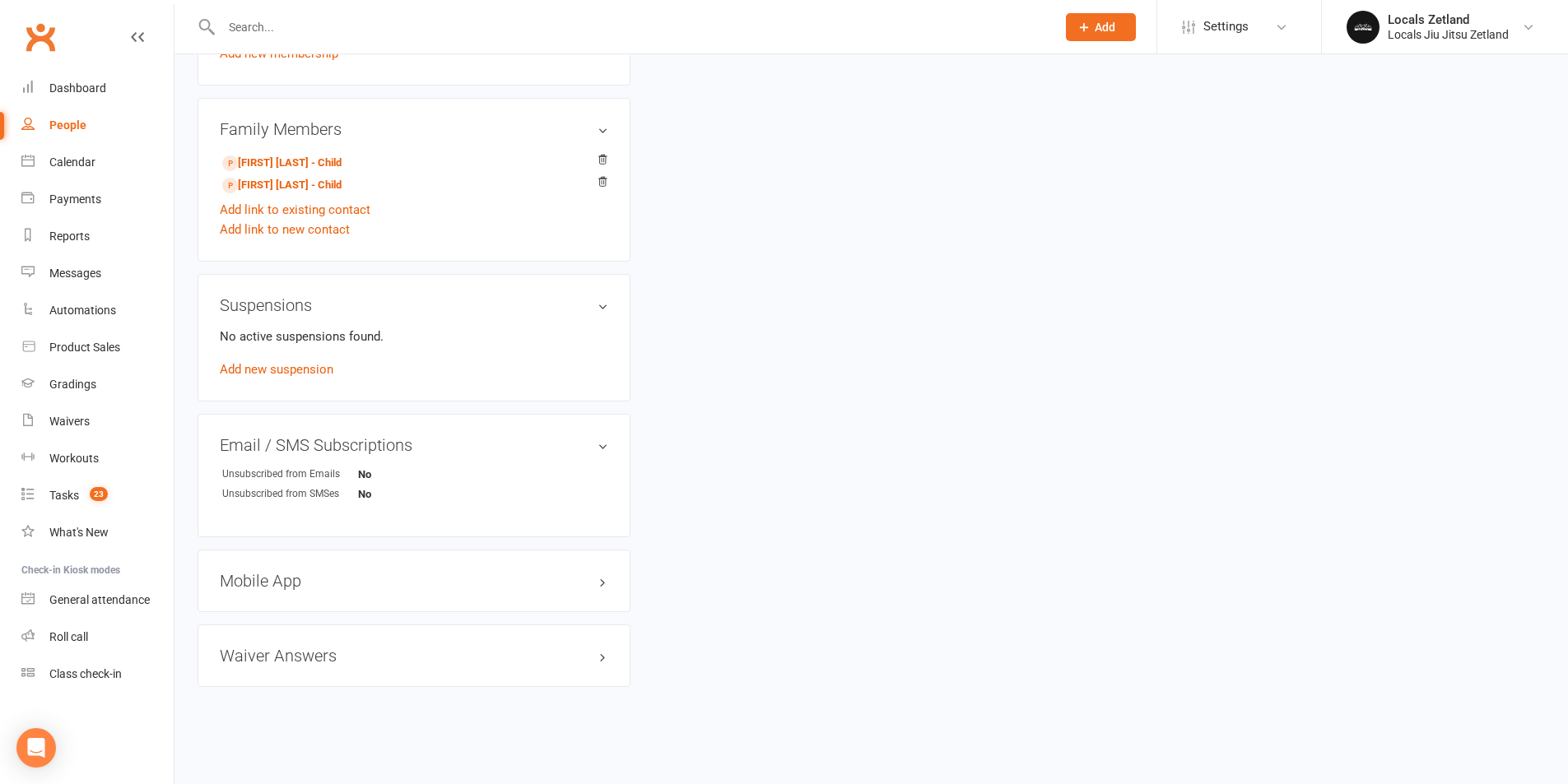 scroll, scrollTop: 0, scrollLeft: 0, axis: both 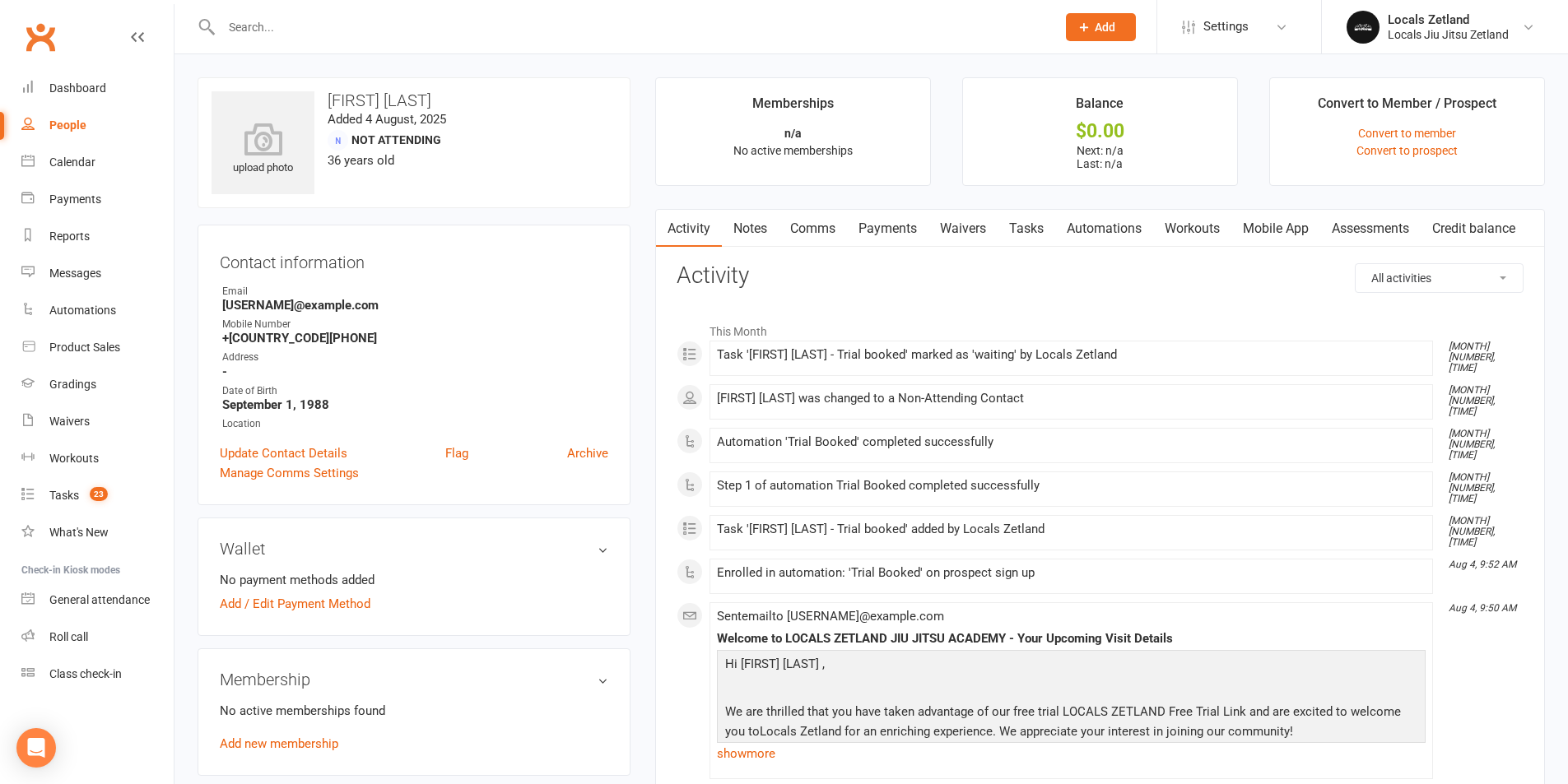 click on "Tasks" at bounding box center (1026, 229) 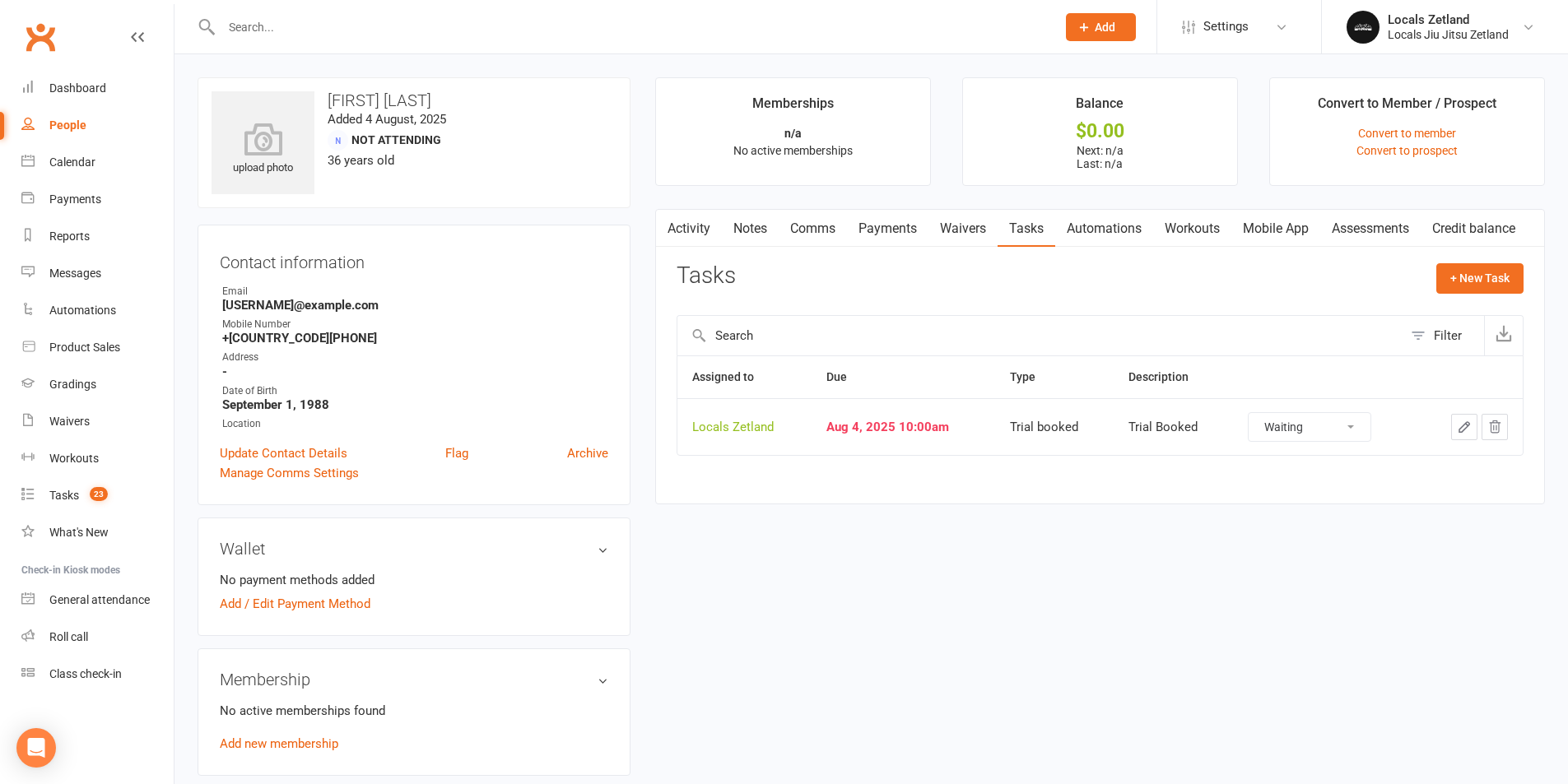 click at bounding box center [1495, 427] 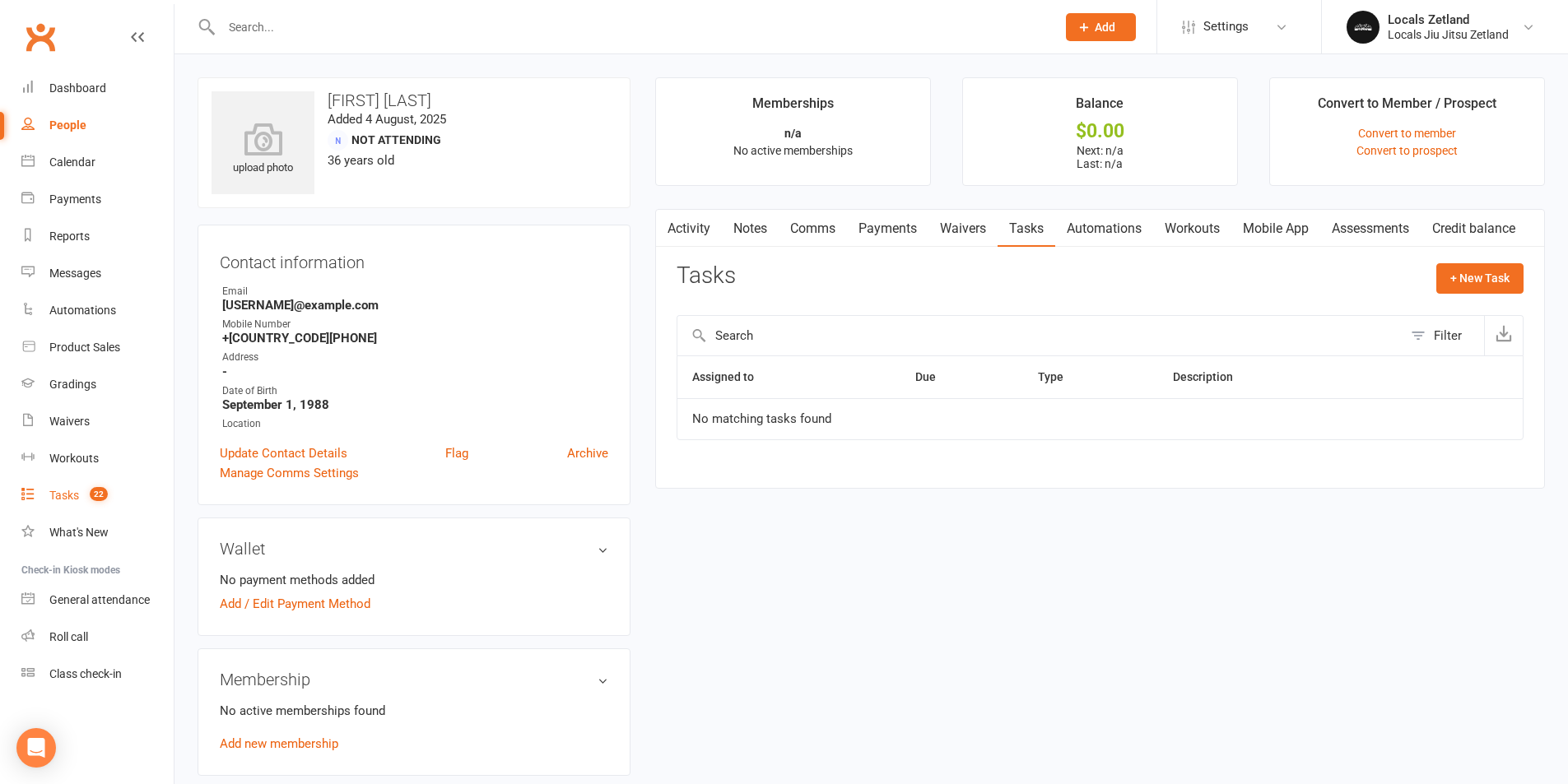 click on "Tasks" at bounding box center (64, 495) 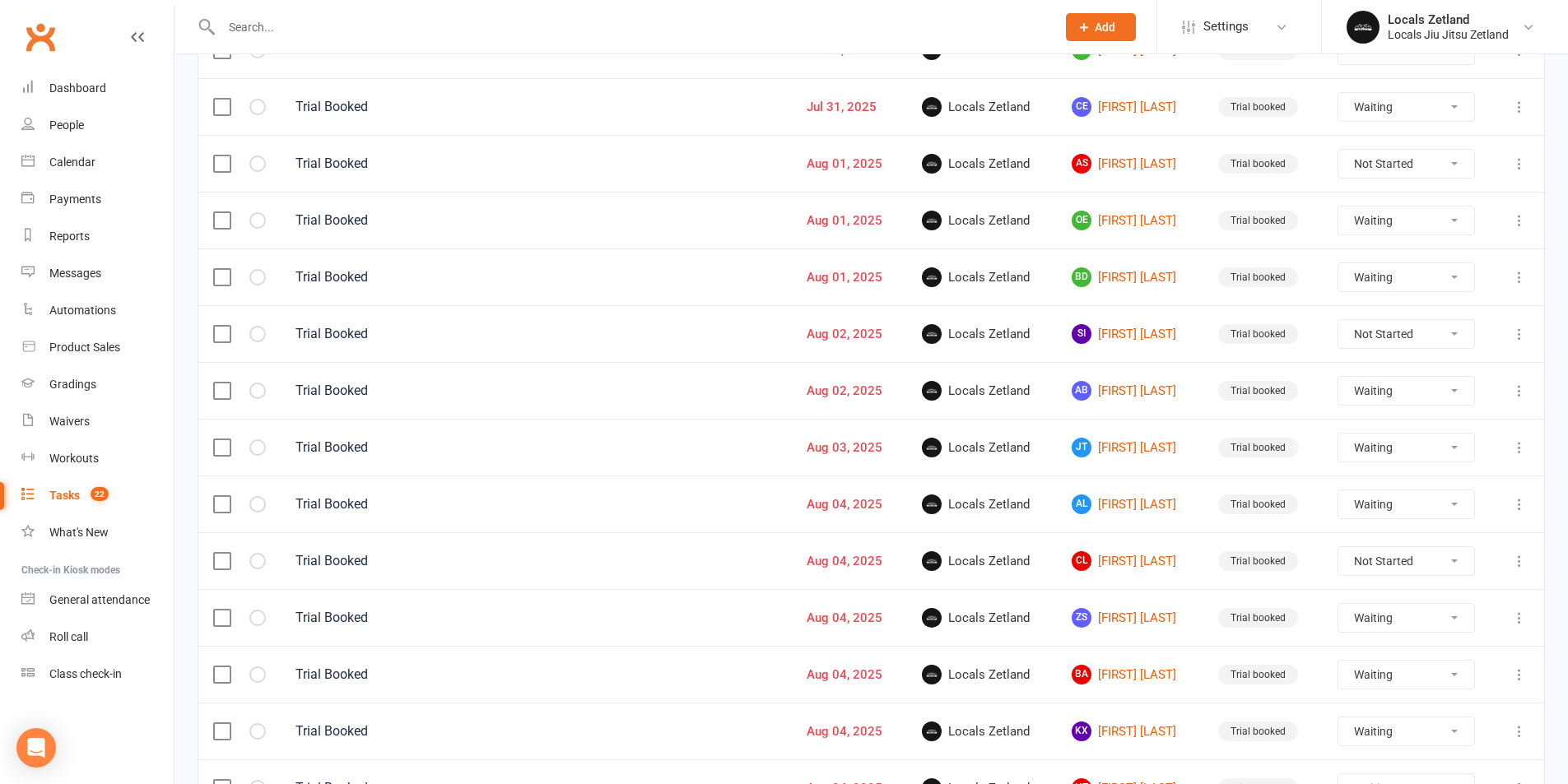 scroll, scrollTop: 658, scrollLeft: 0, axis: vertical 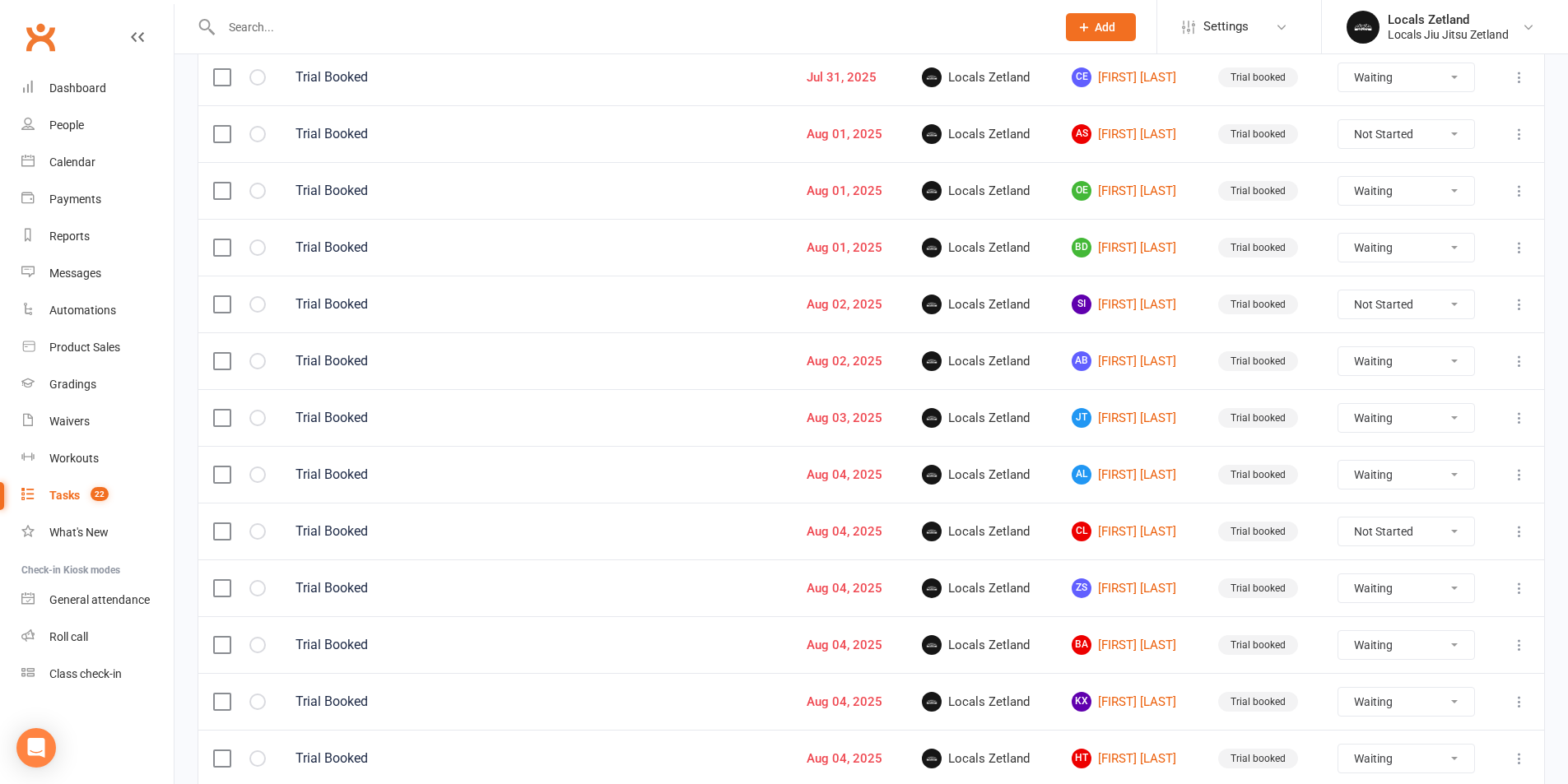 click on "Not Started In Progress Waiting Complete" at bounding box center [1406, 531] 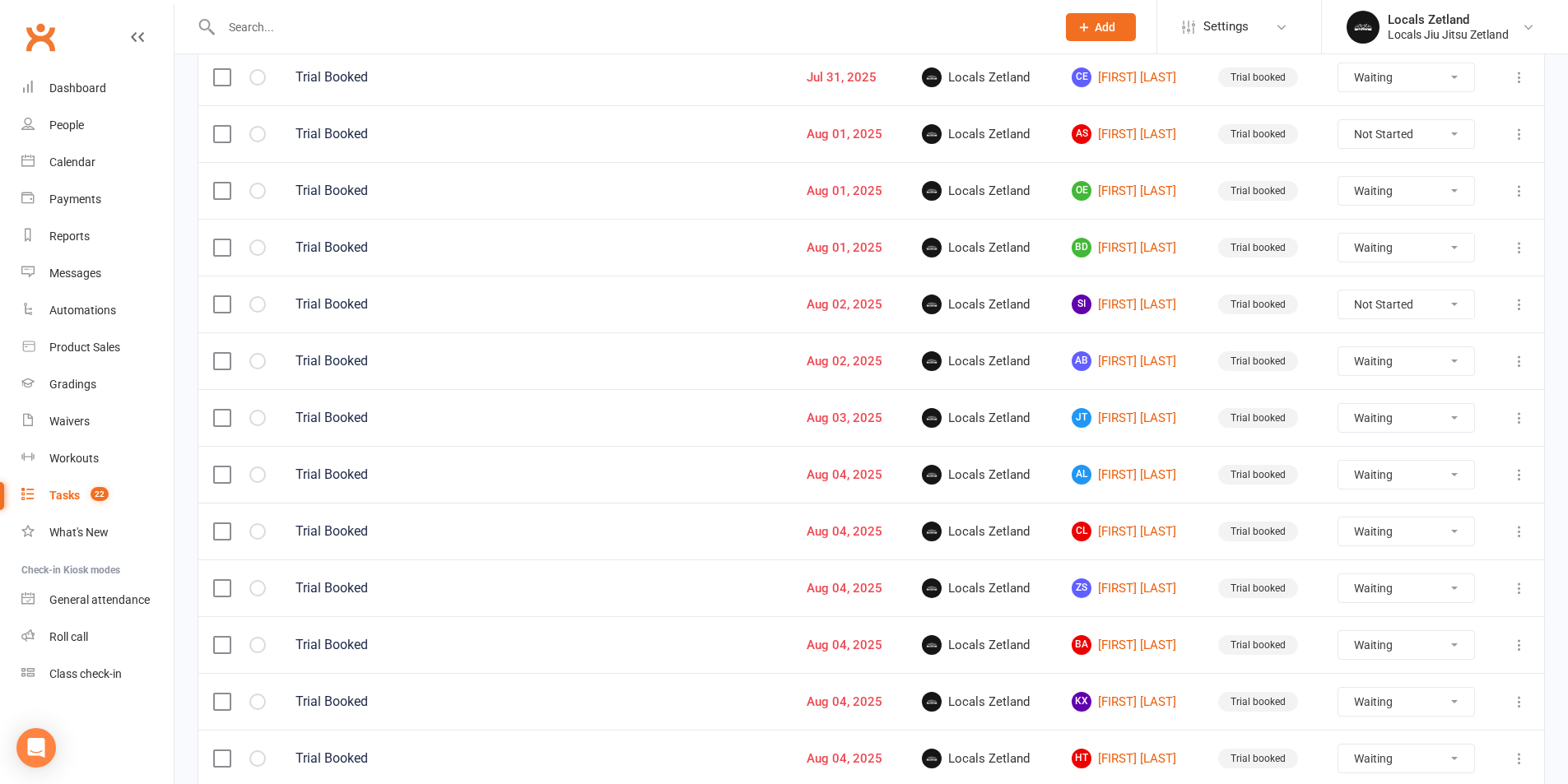 click on "Not Started In Progress Waiting Complete" at bounding box center [1406, 531] 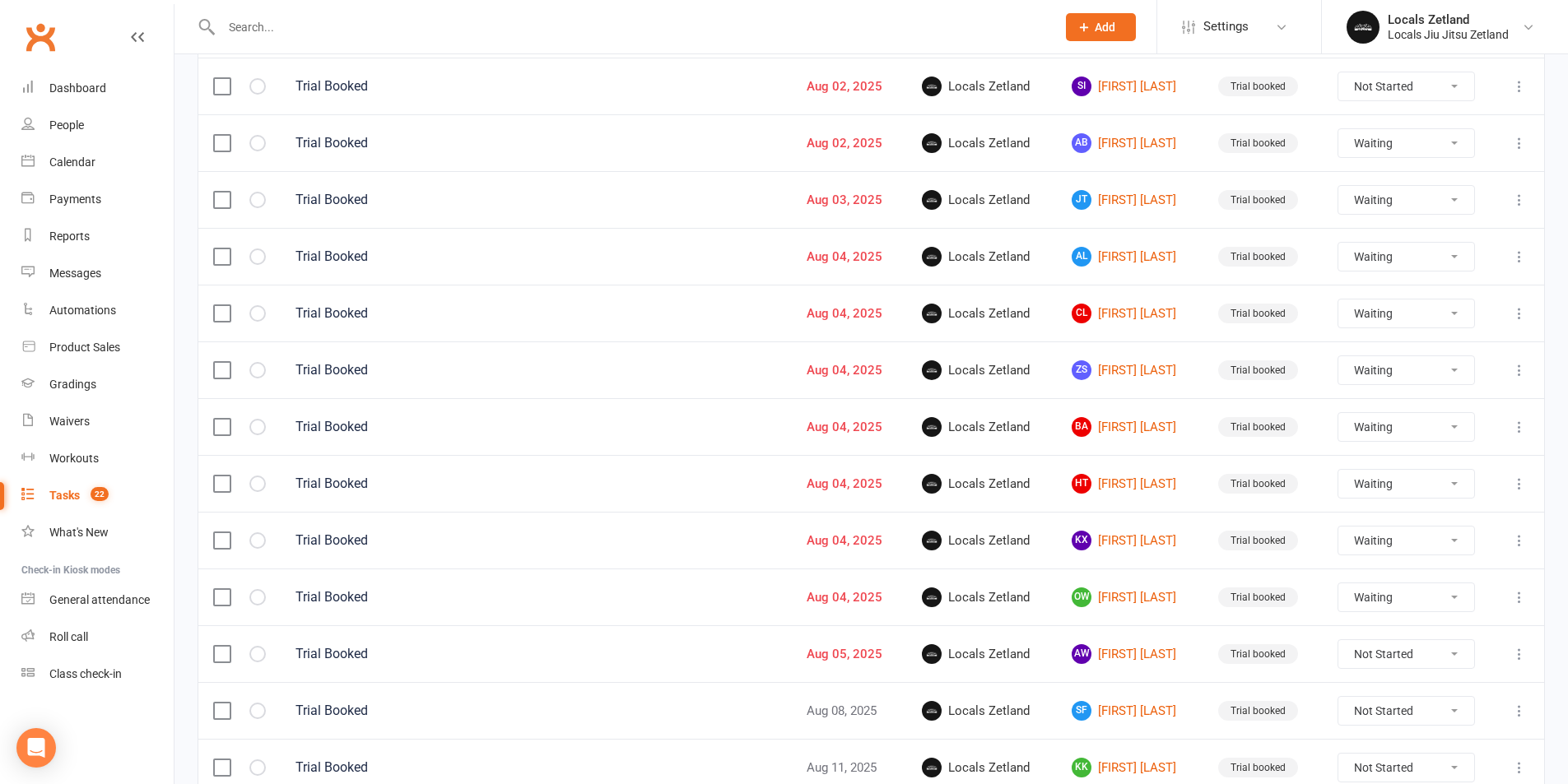 scroll, scrollTop: 905, scrollLeft: 0, axis: vertical 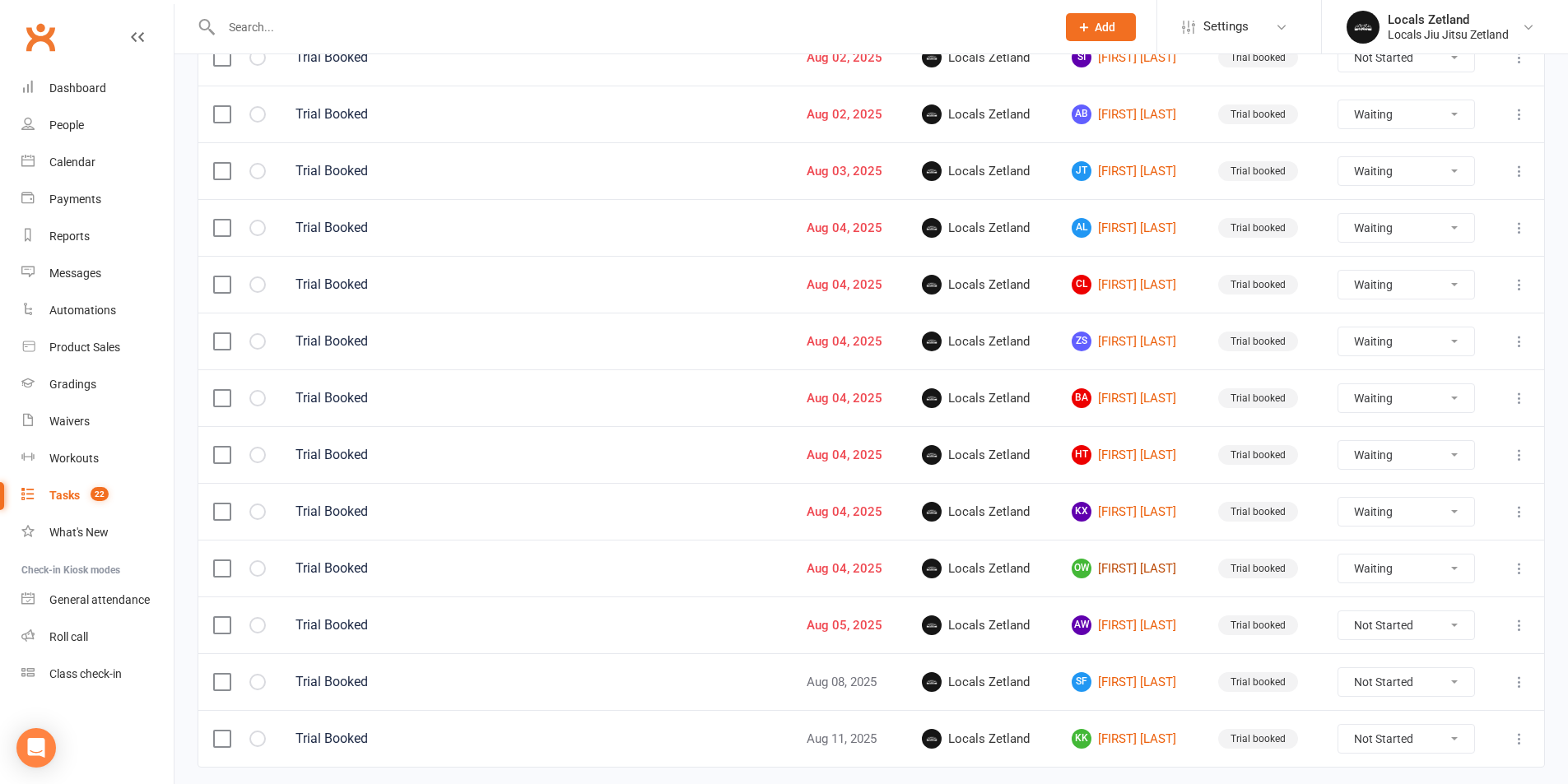click on "[FIRST] [LAST]" at bounding box center [1130, 568] 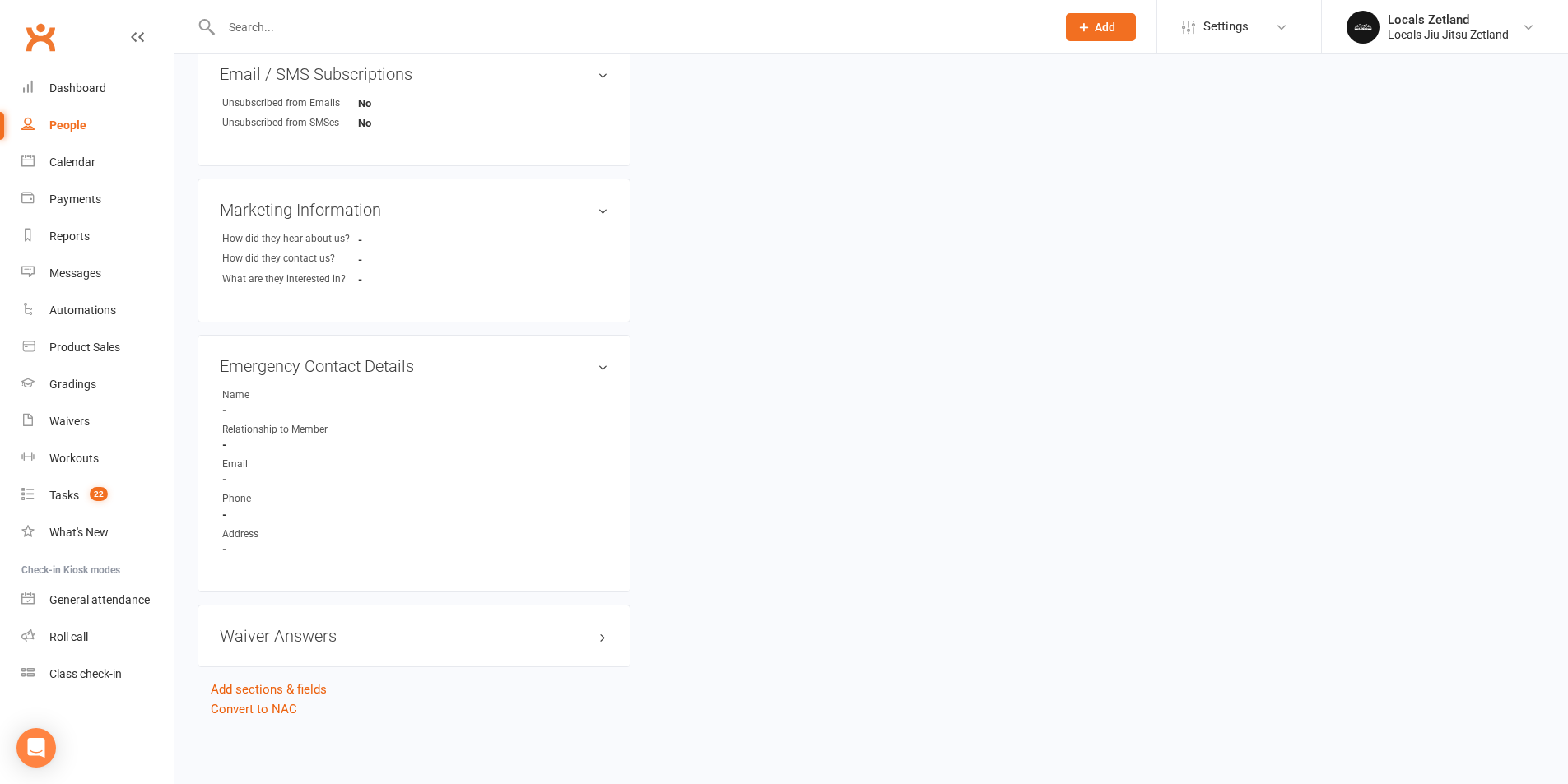 scroll, scrollTop: 0, scrollLeft: 0, axis: both 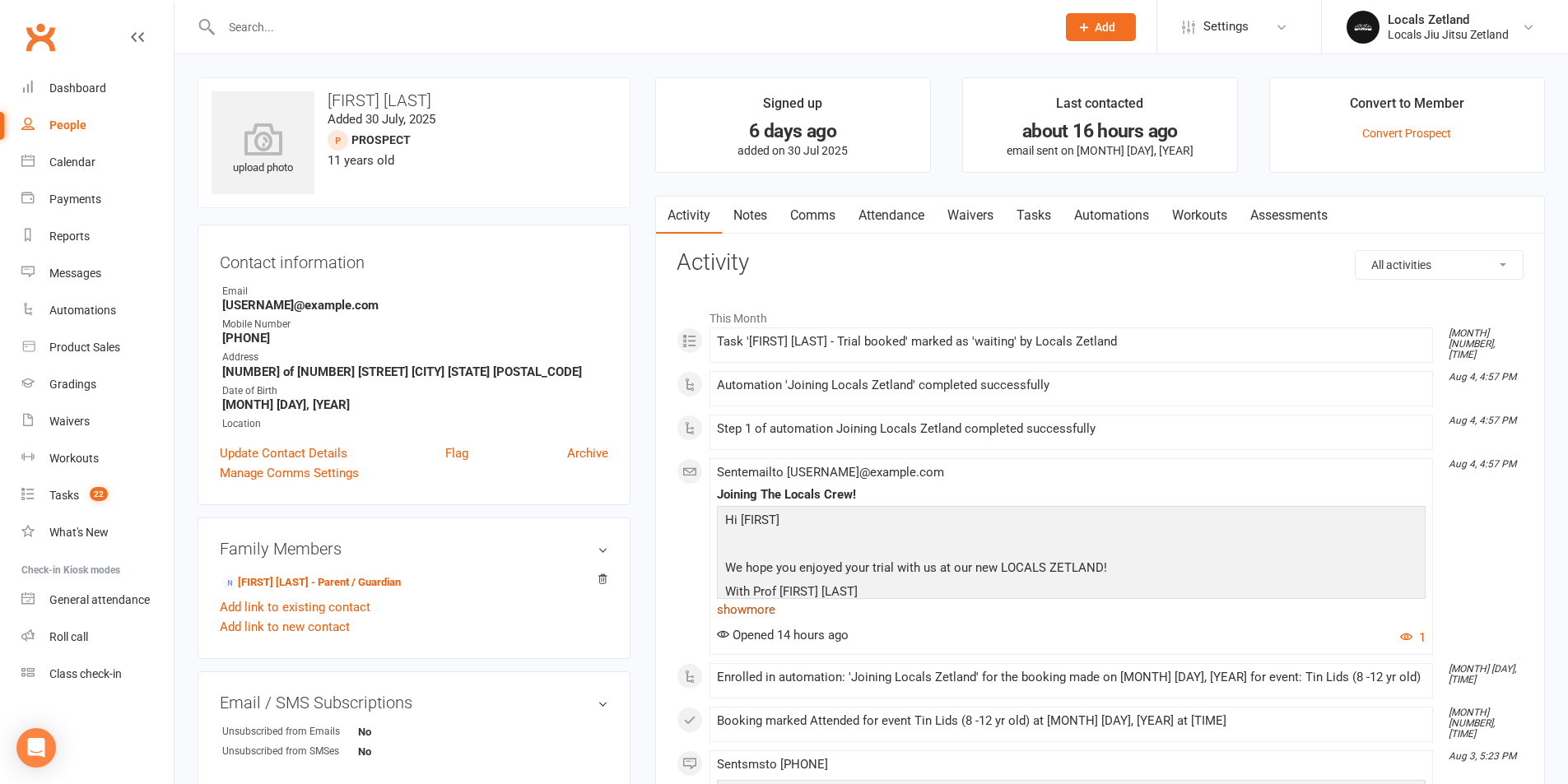 click on "show  more" at bounding box center [1071, 610] 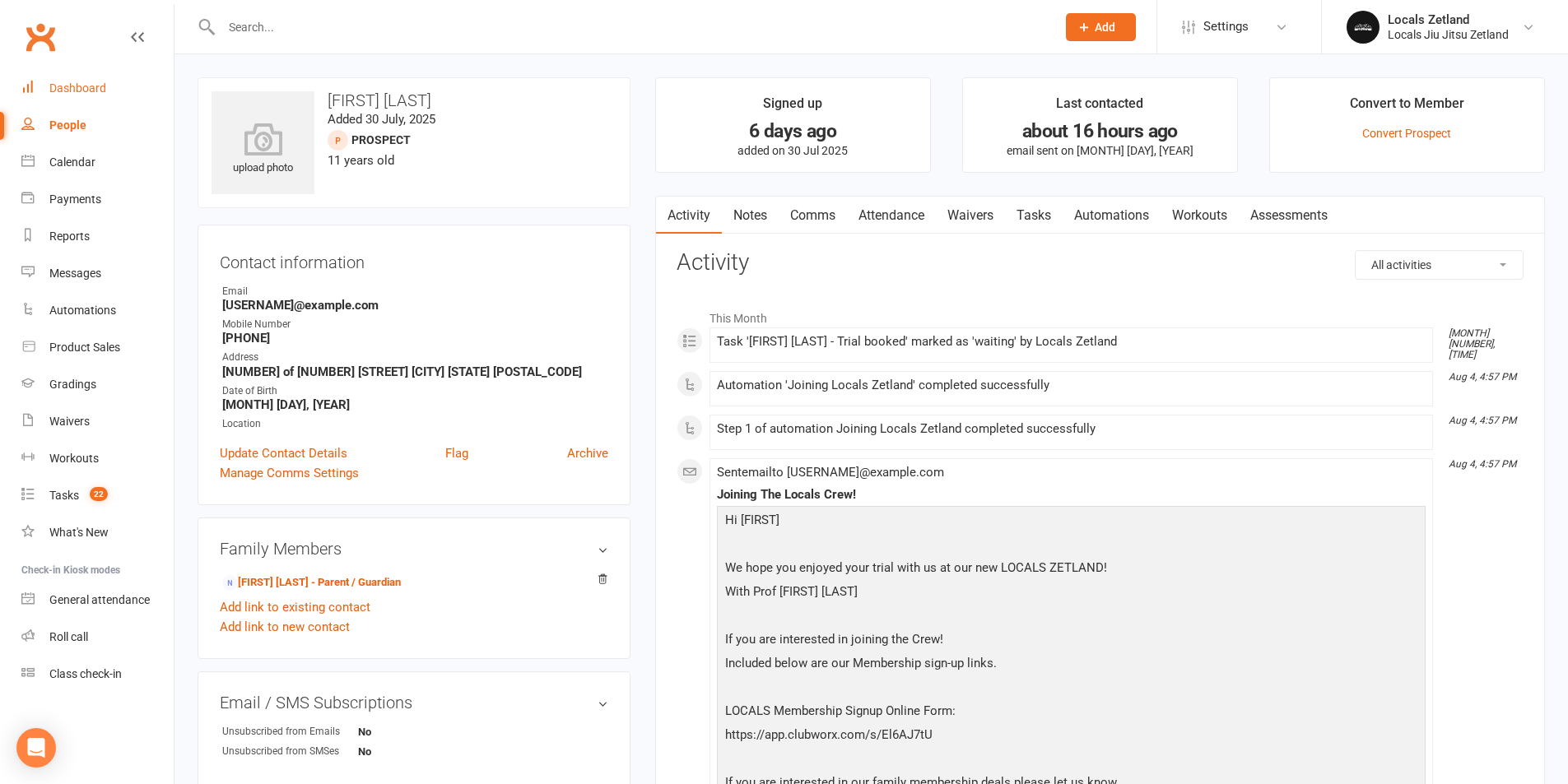 click on "Dashboard" at bounding box center [77, 88] 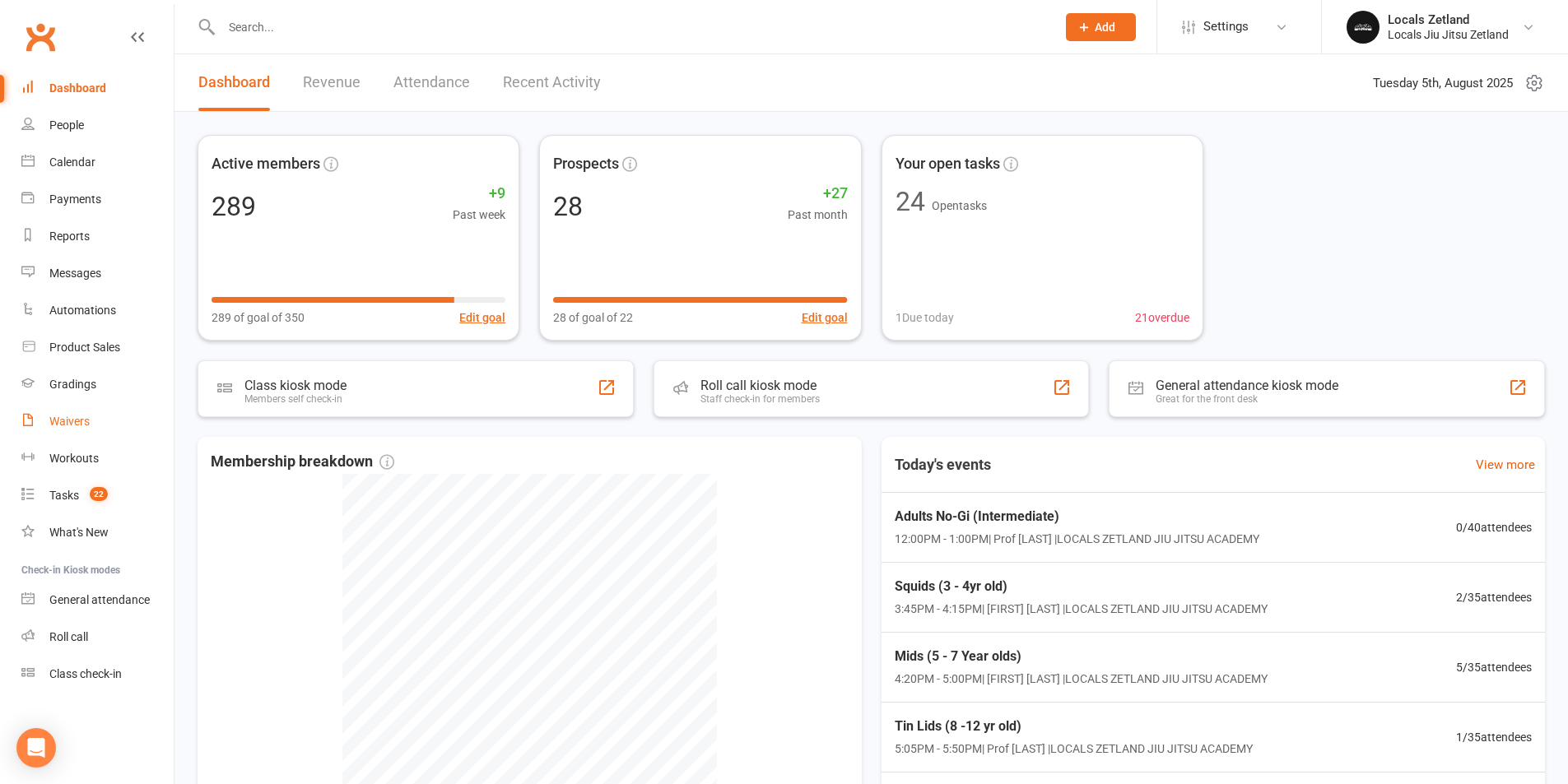 click on "Waivers" at bounding box center [69, 421] 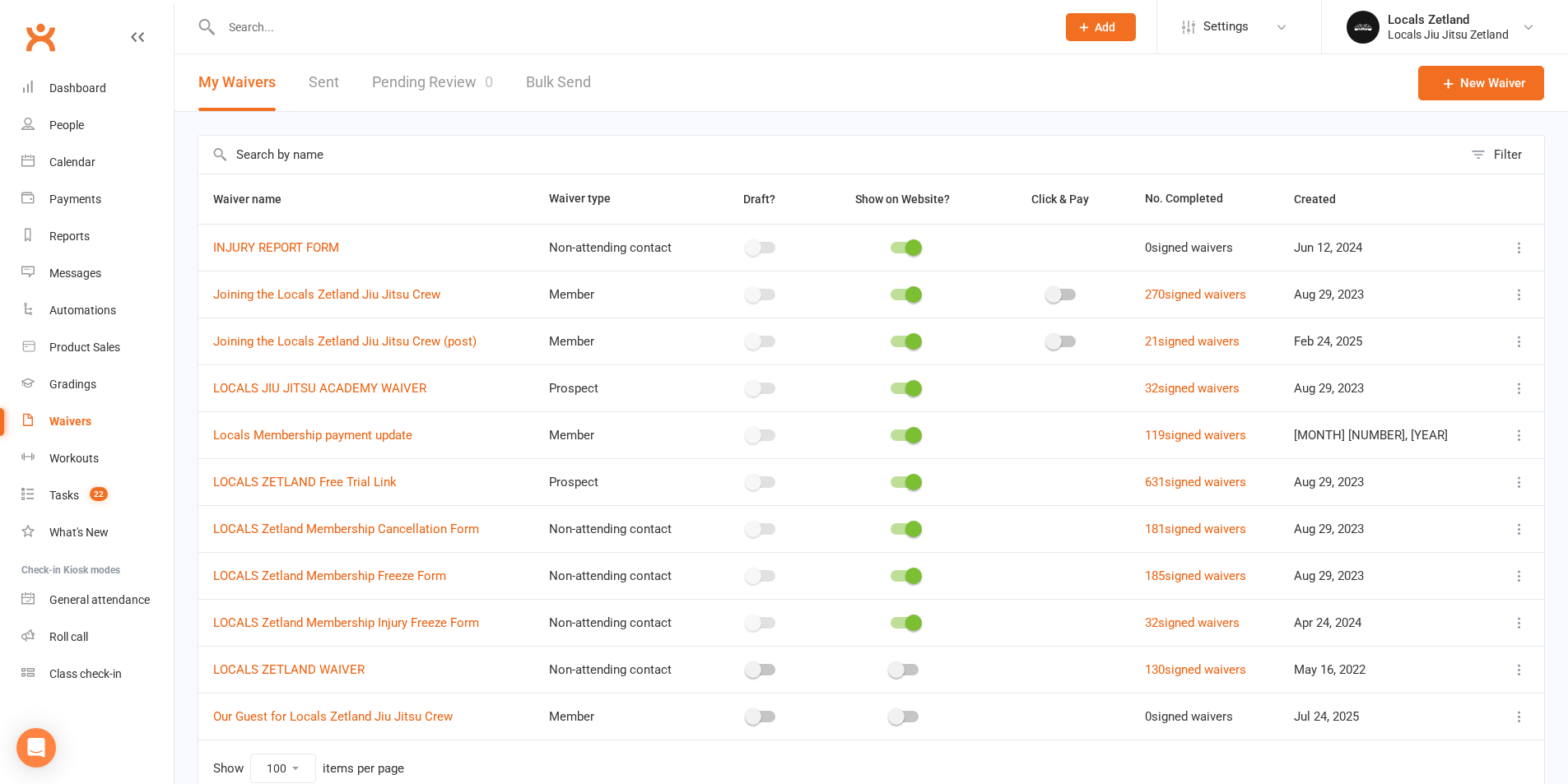 click at bounding box center (1519, 341) 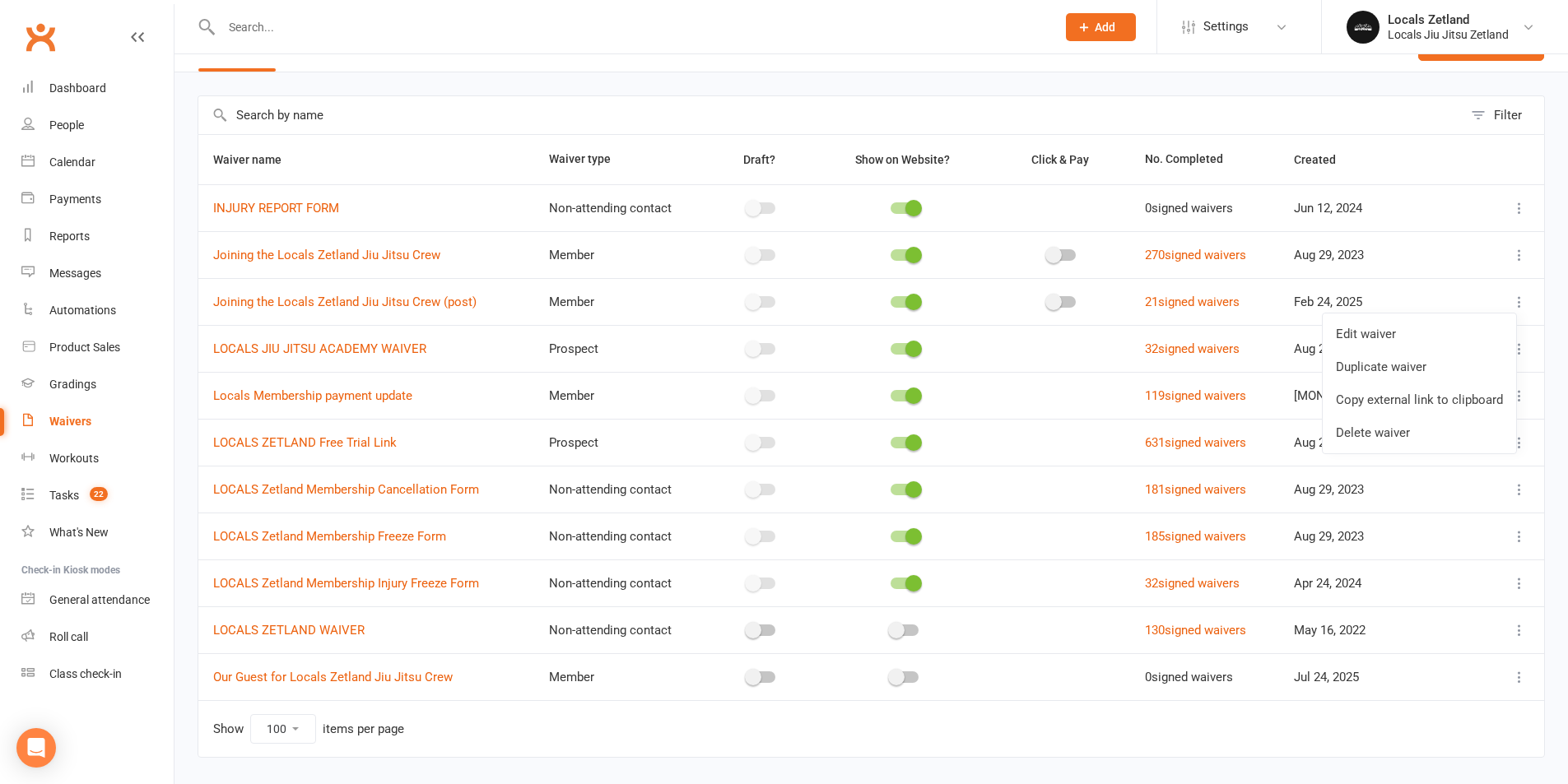 scroll, scrollTop: 0, scrollLeft: 0, axis: both 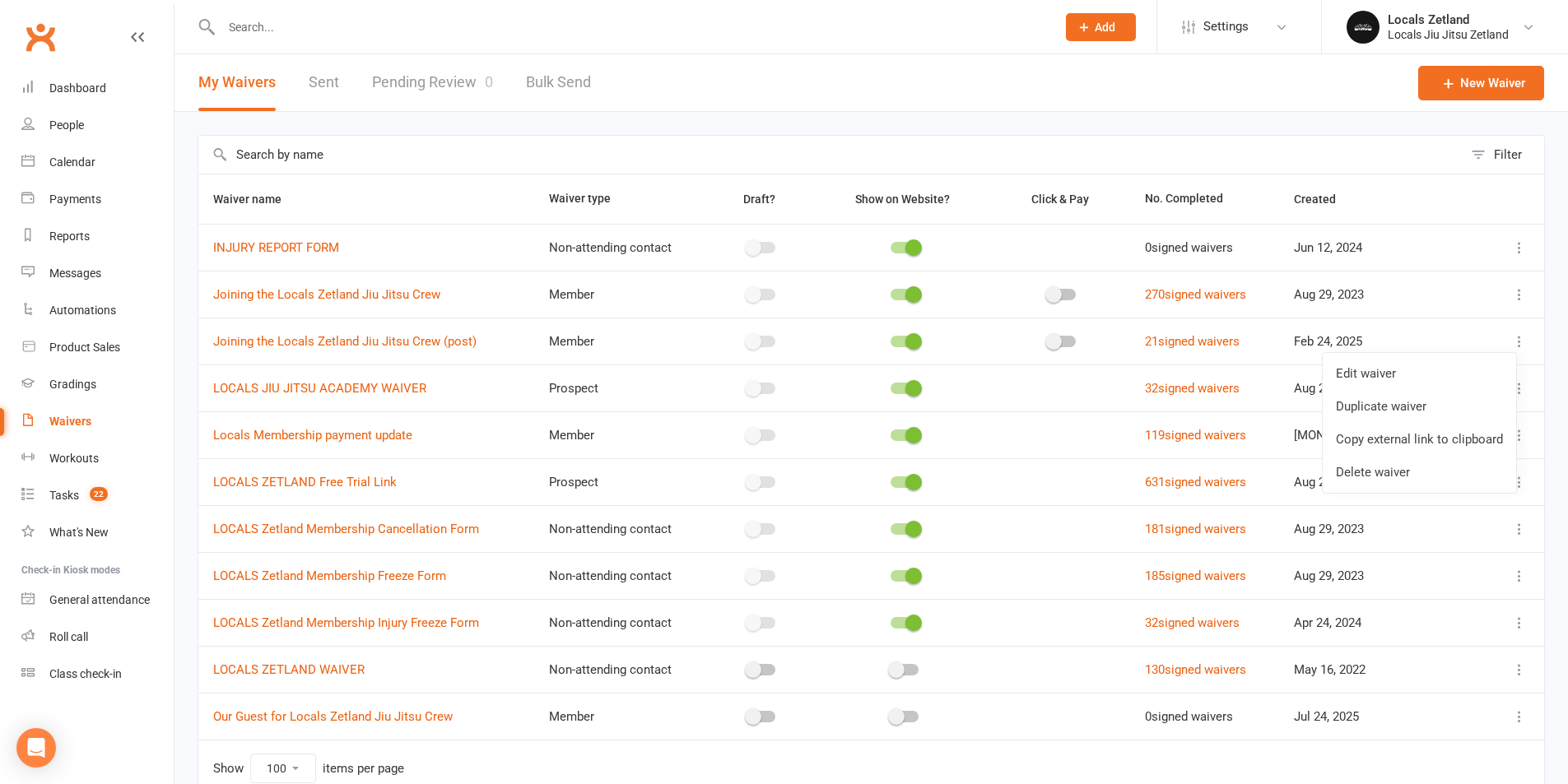 click at bounding box center [1519, 482] 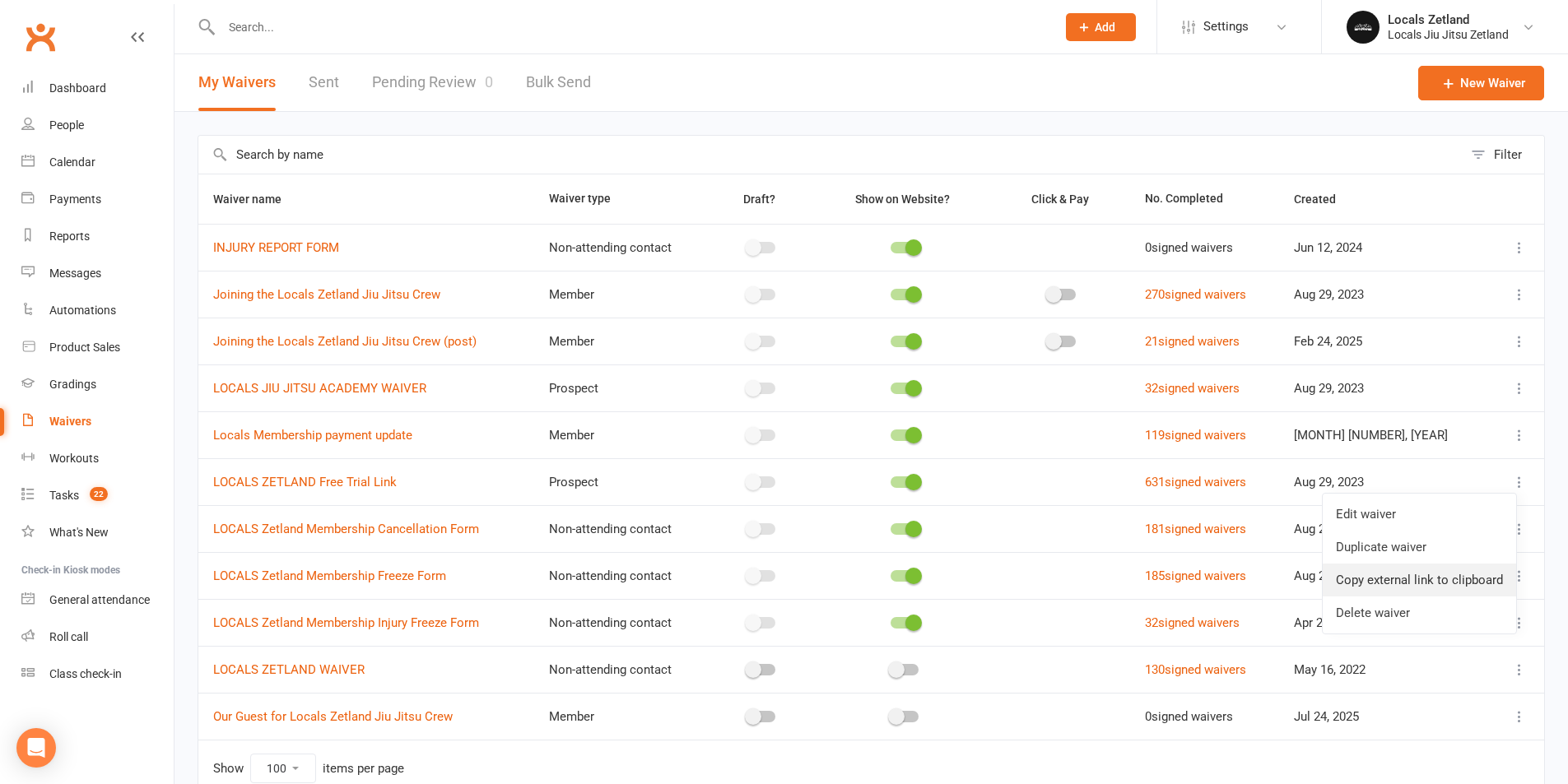 click on "Copy external link to clipboard" at bounding box center [1419, 580] 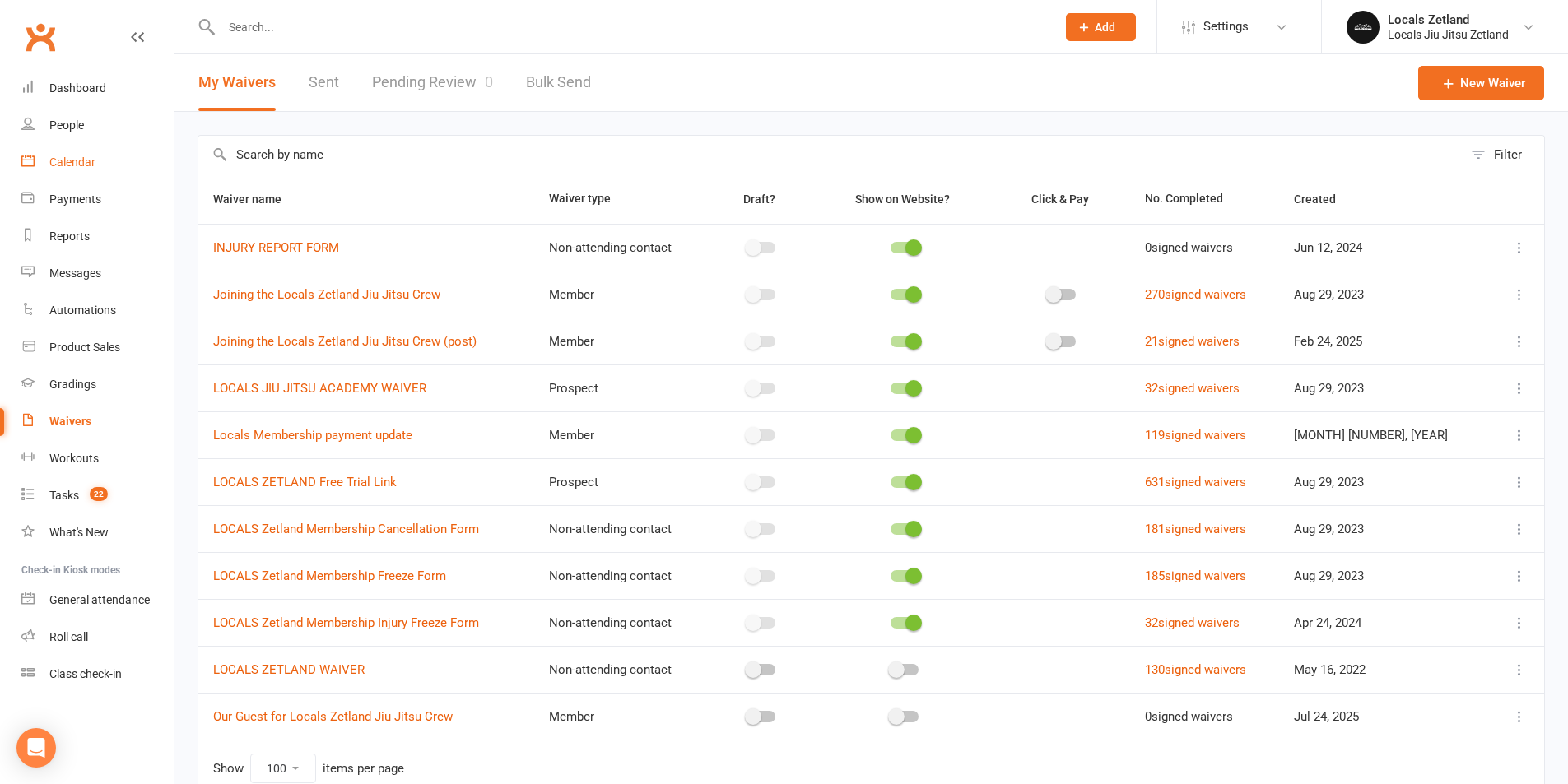 click on "Calendar" at bounding box center (97, 162) 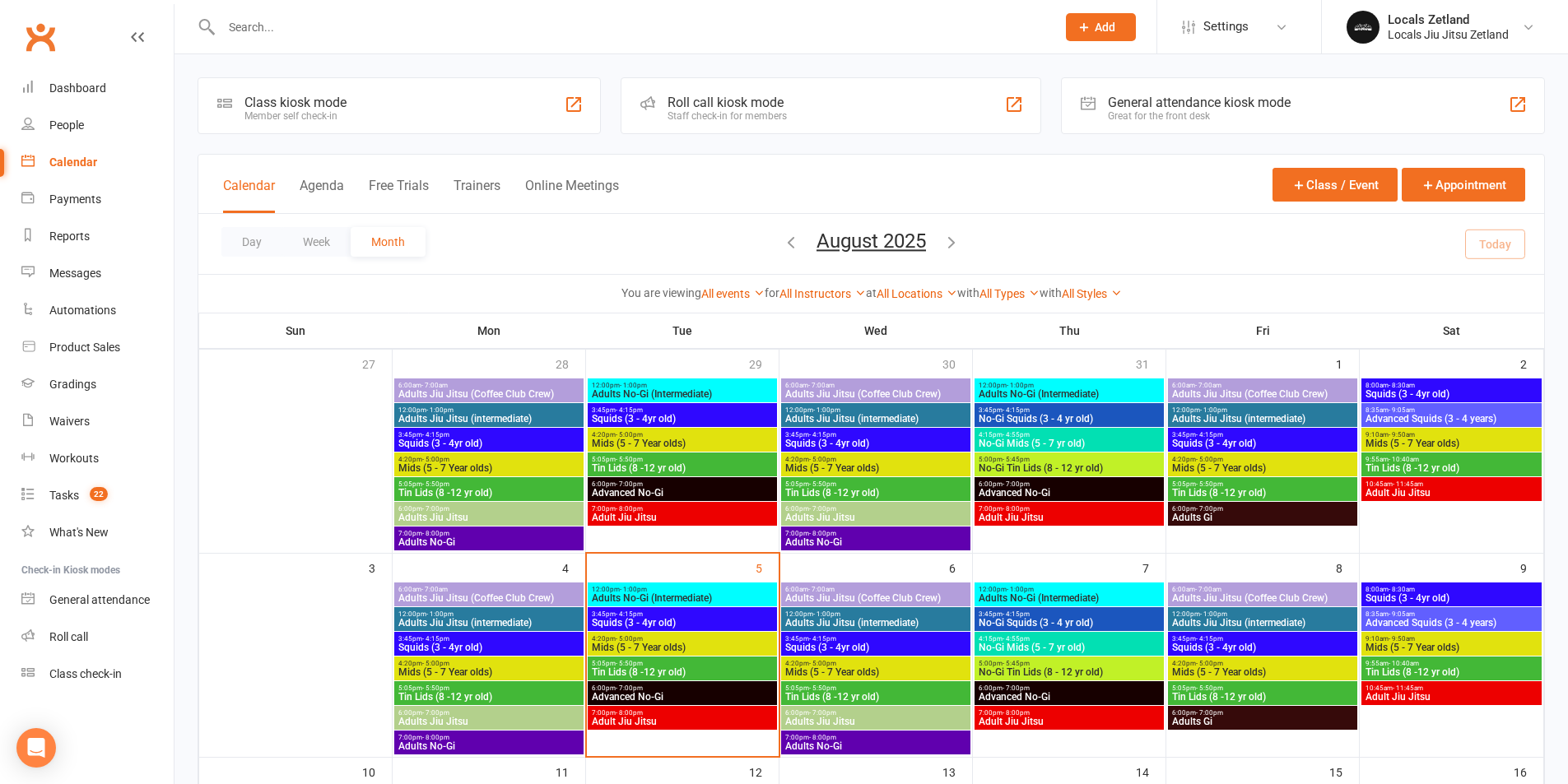 click at bounding box center [630, 27] 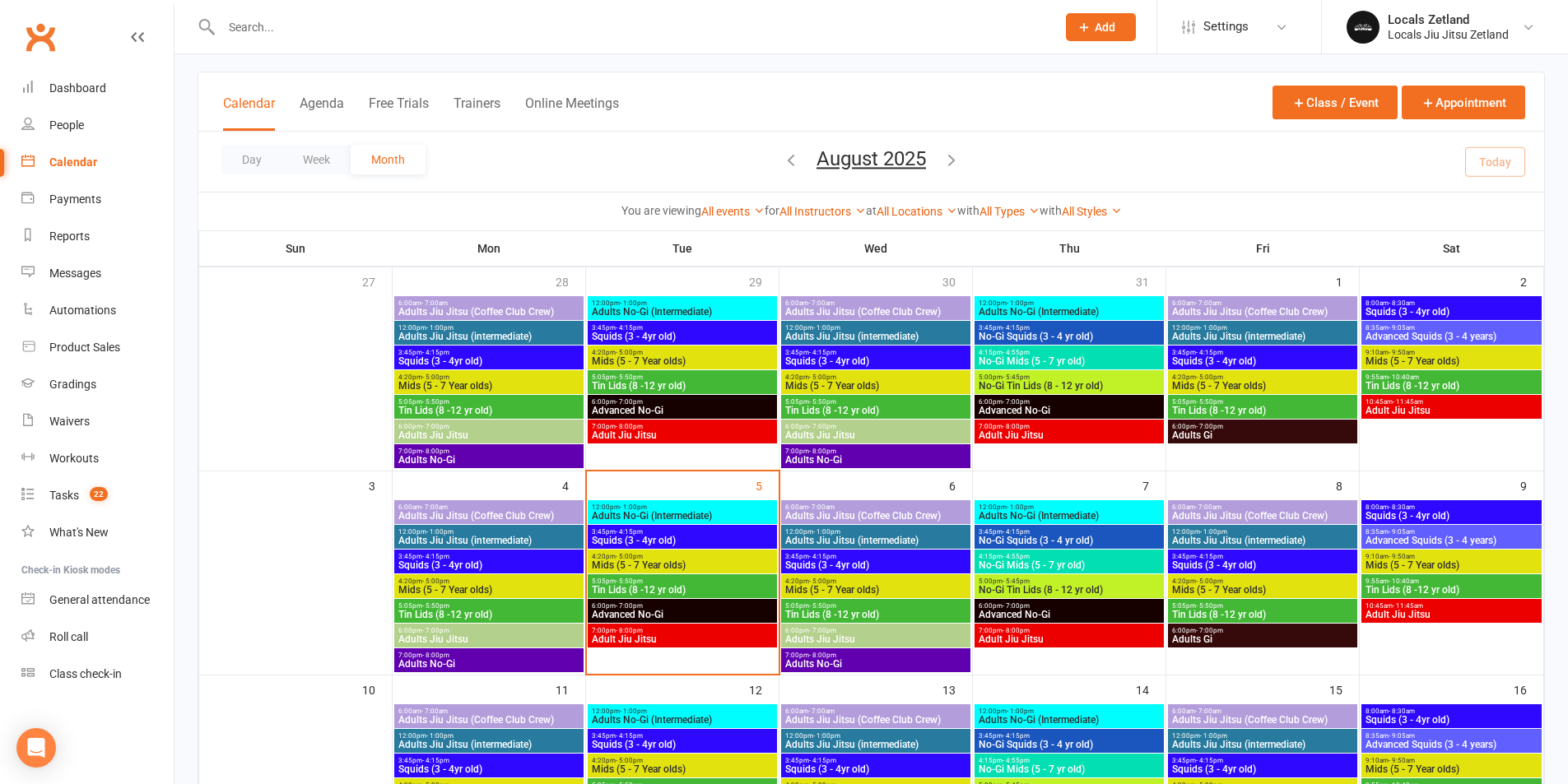 scroll, scrollTop: 165, scrollLeft: 0, axis: vertical 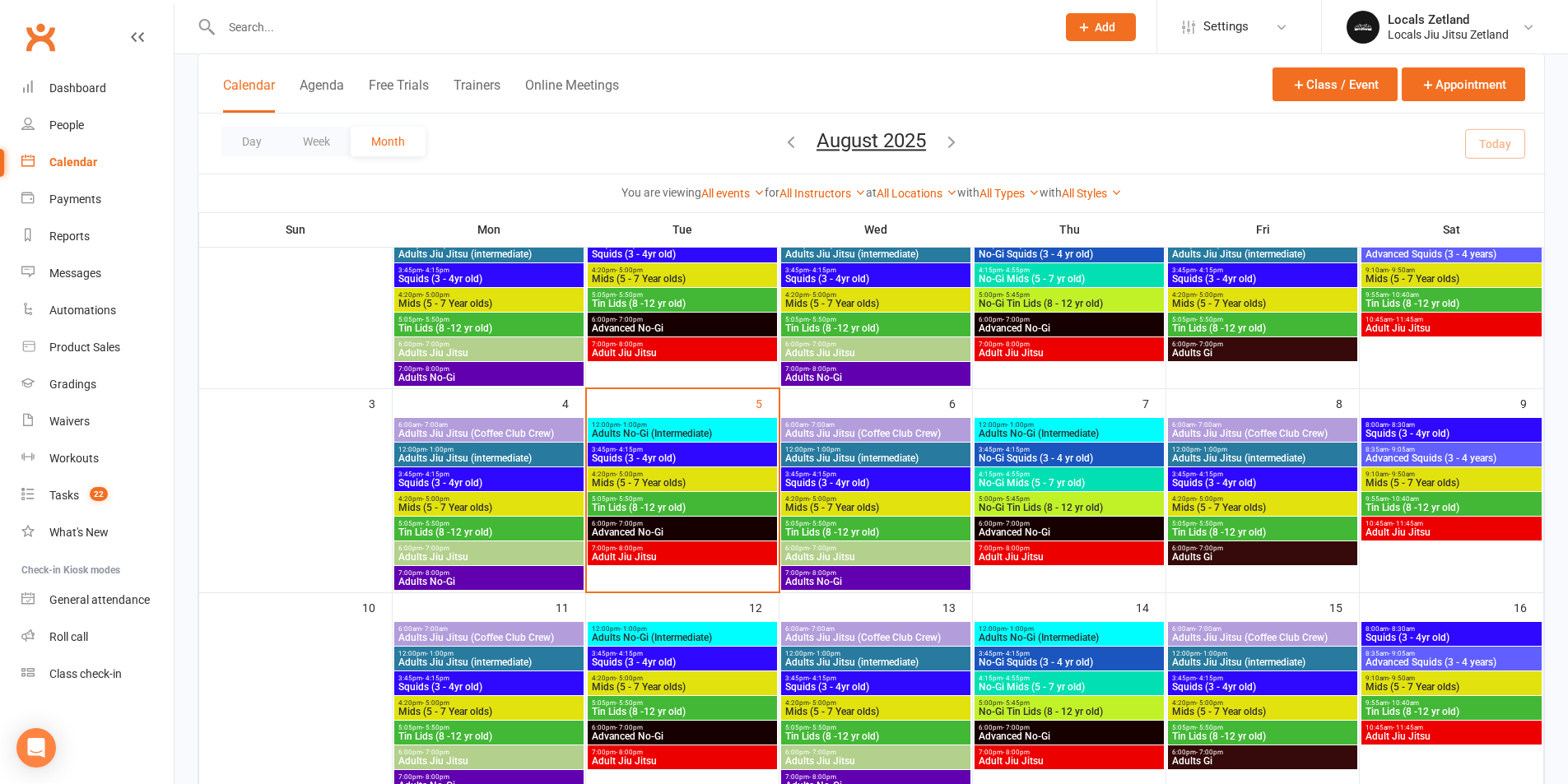 click on "- 4:15pm" at bounding box center [435, 474] 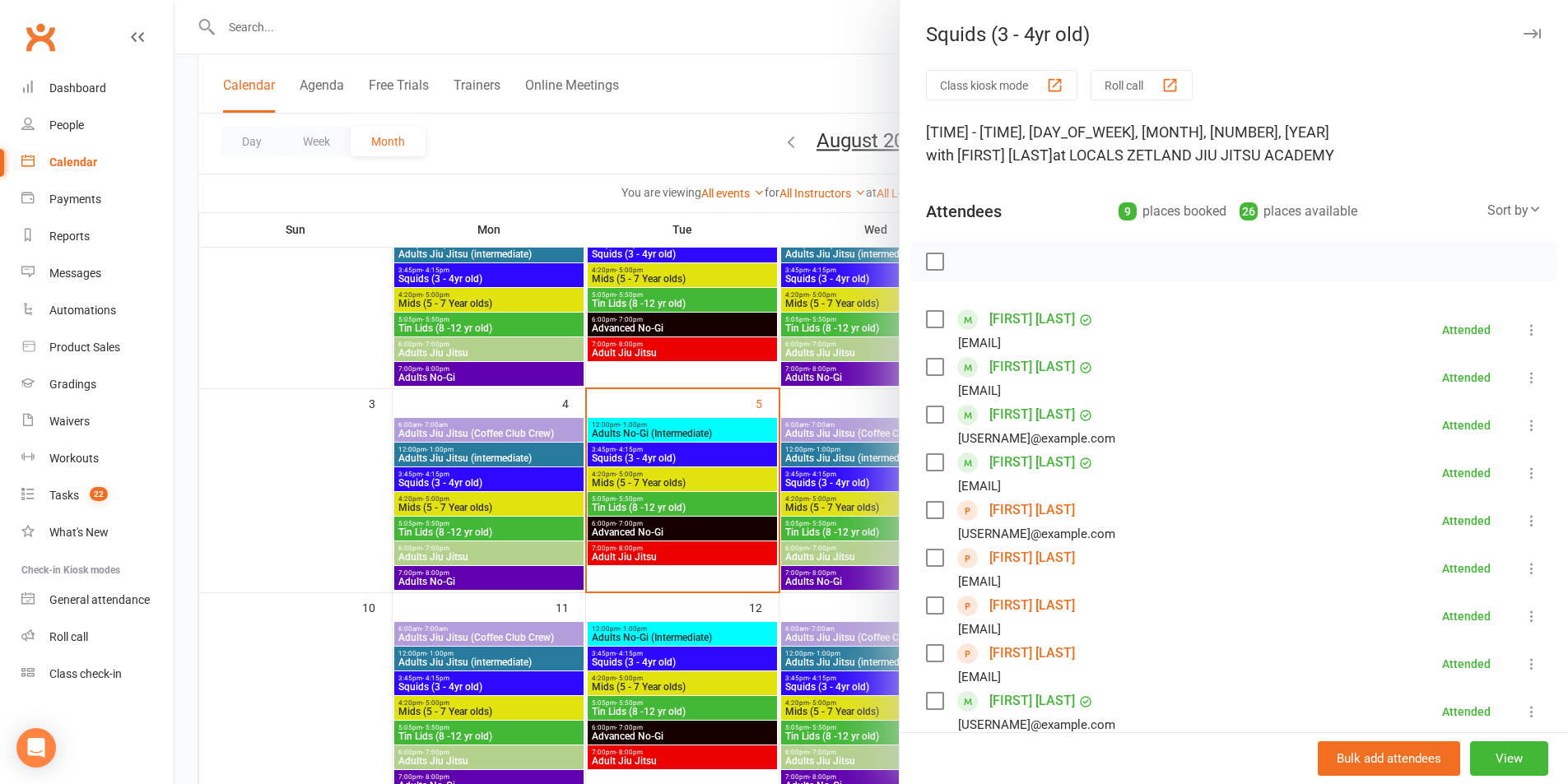click on "[FIRST] [LAST]" at bounding box center [1032, 510] 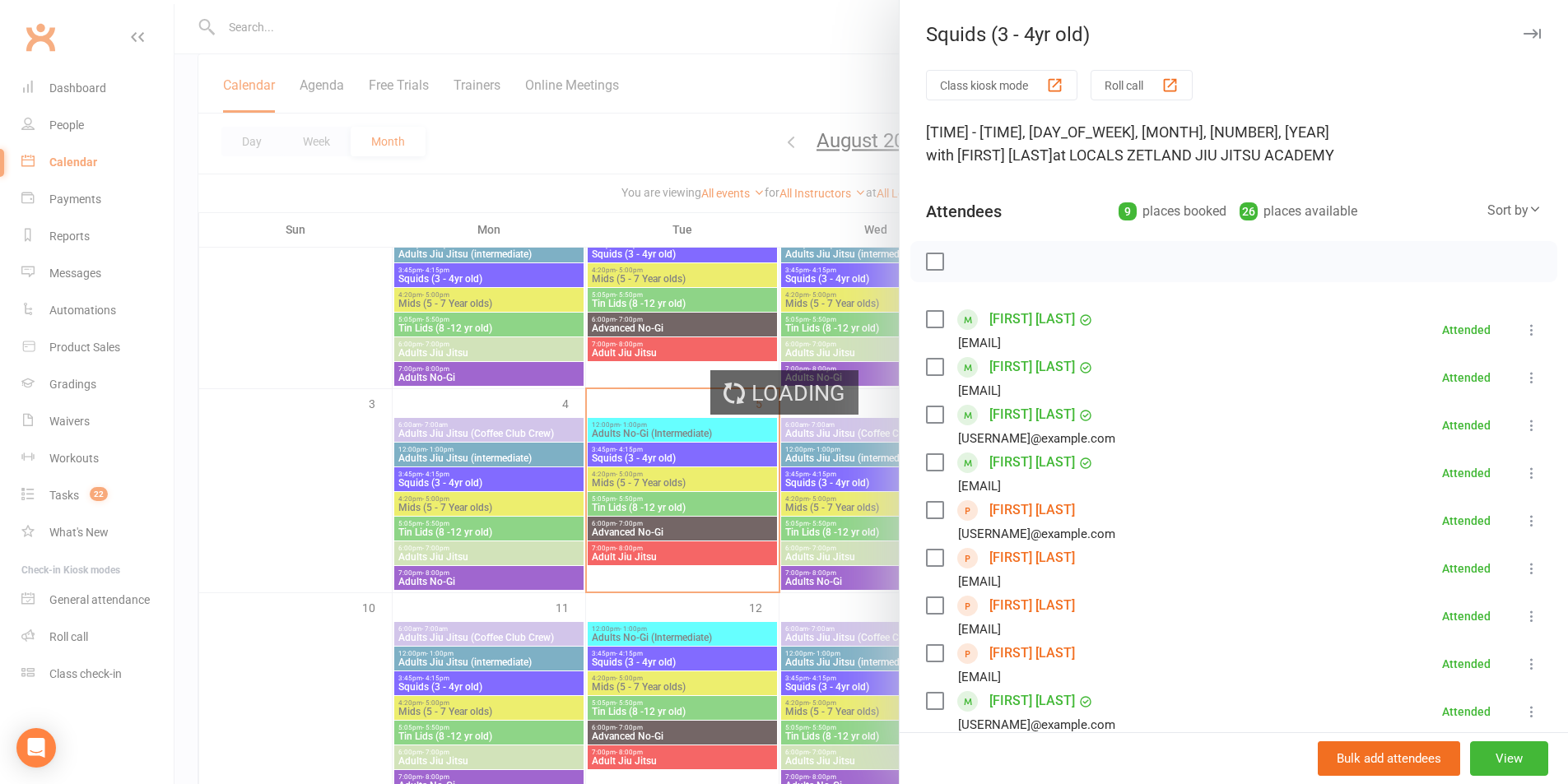 scroll, scrollTop: 0, scrollLeft: 0, axis: both 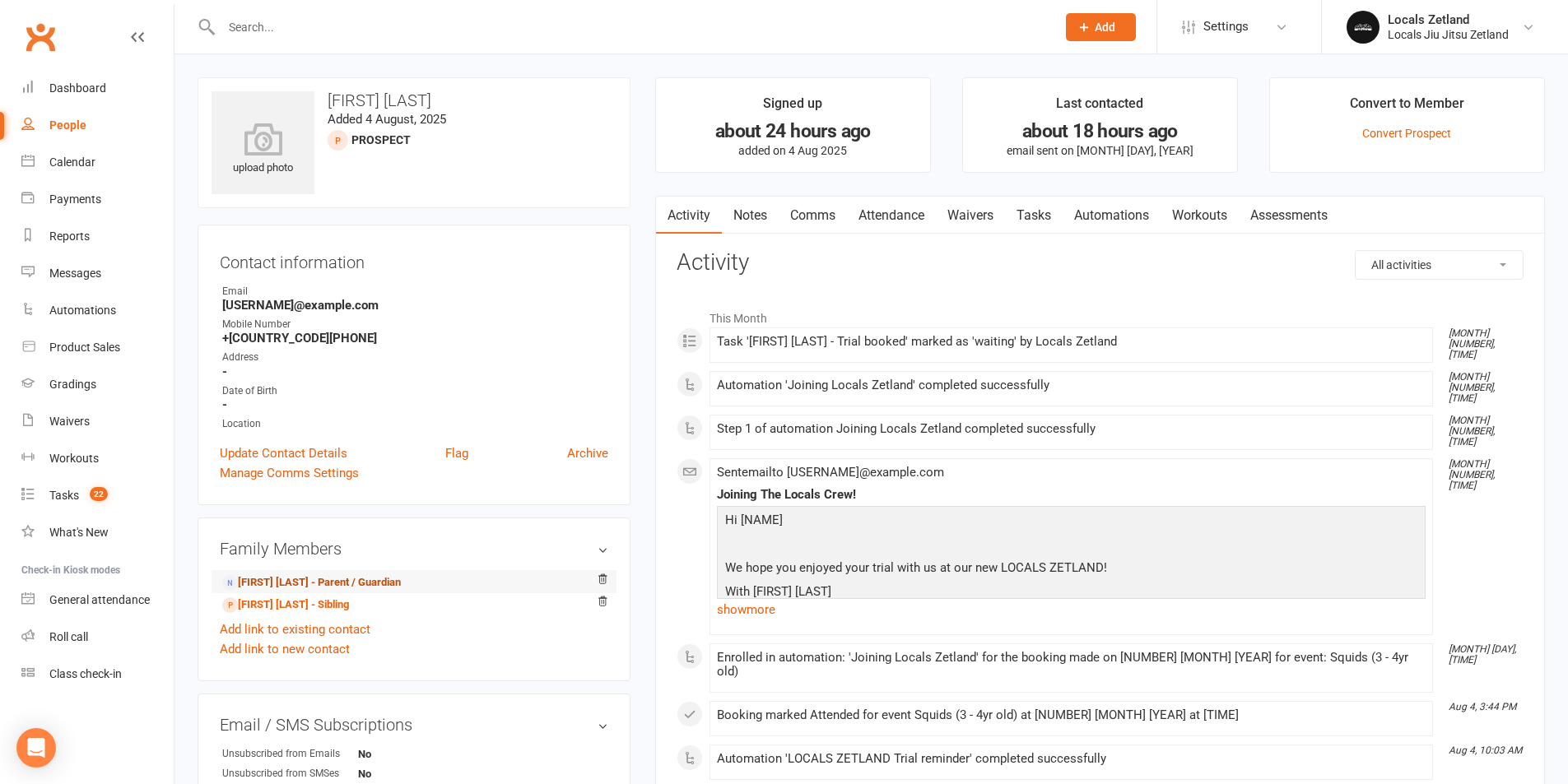 click on "[FIRST] [LAST] - Parent / Guardian" at bounding box center (311, 582) 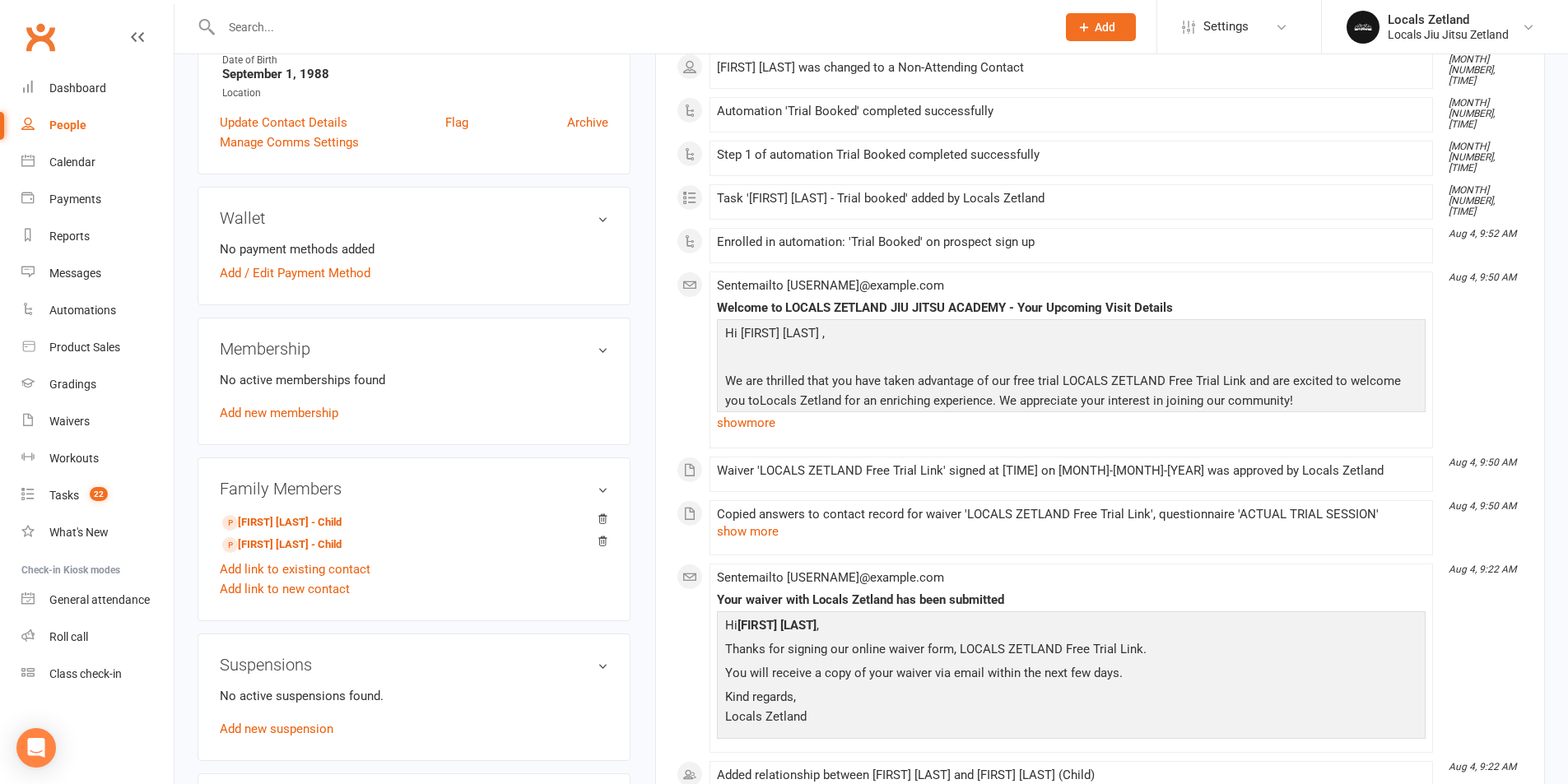 scroll, scrollTop: 329, scrollLeft: 0, axis: vertical 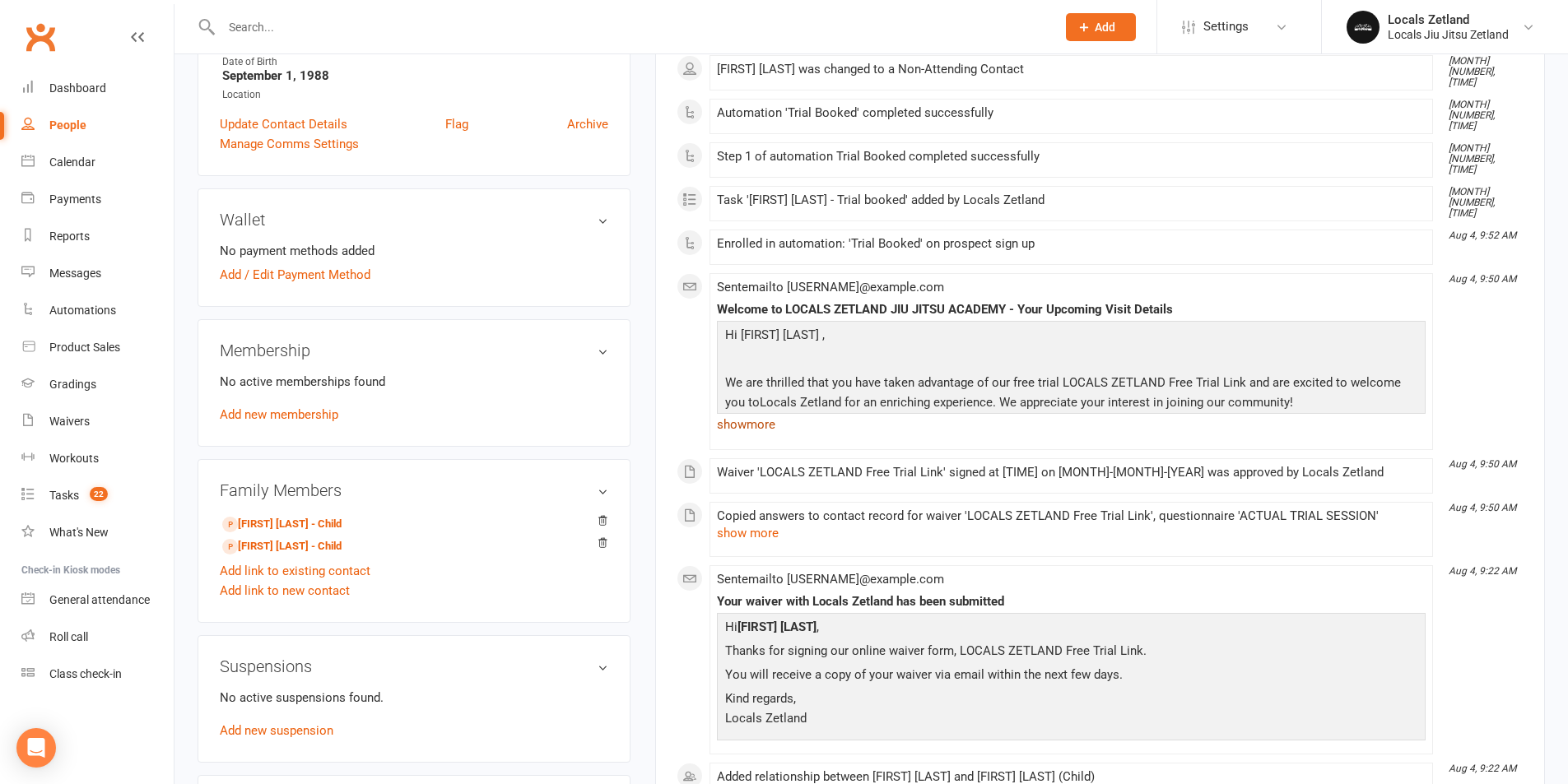 click on "show  more" at bounding box center (1071, 424) 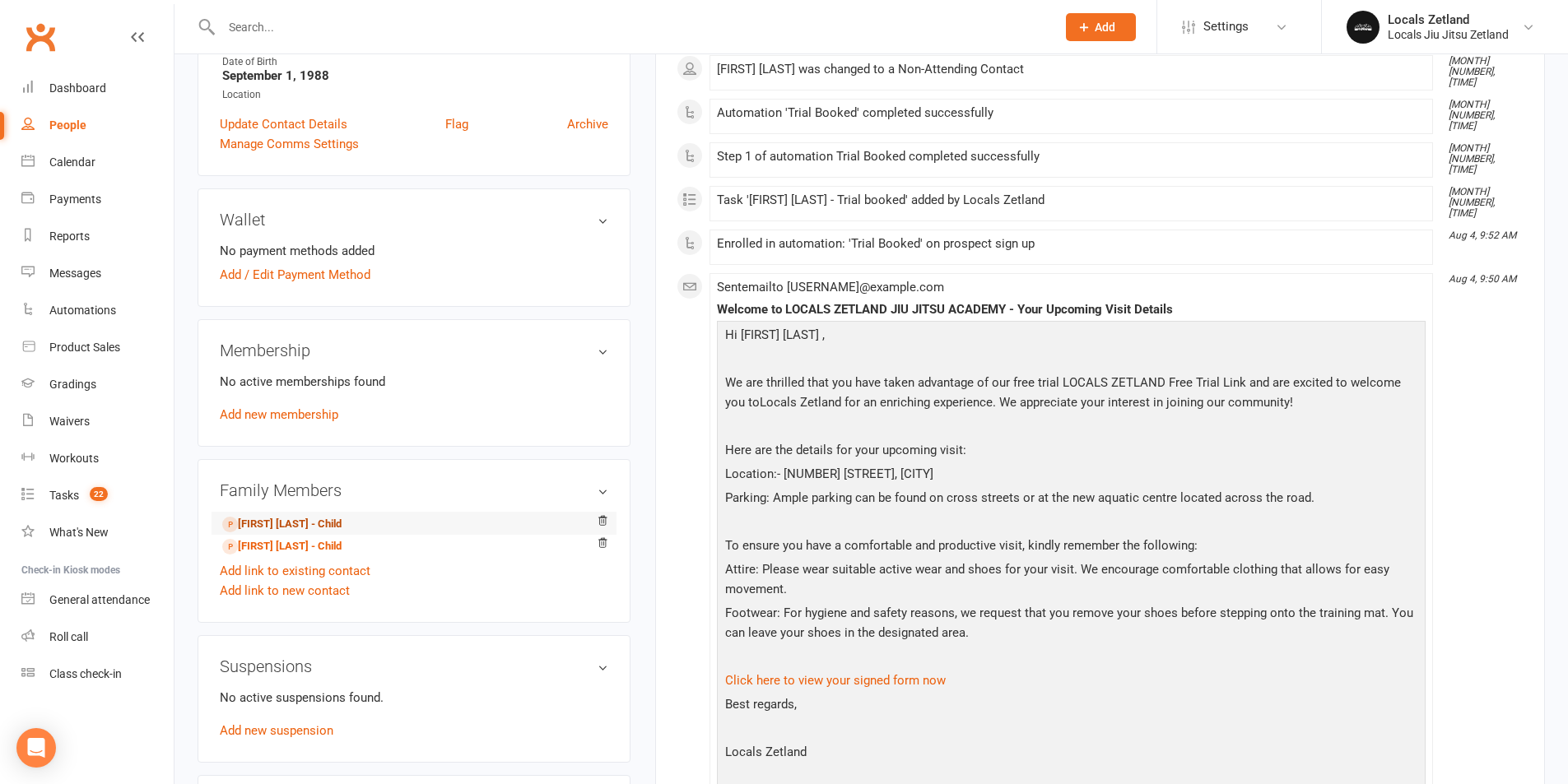 click on "[FIRST] [LAST] - Child" at bounding box center [281, 524] 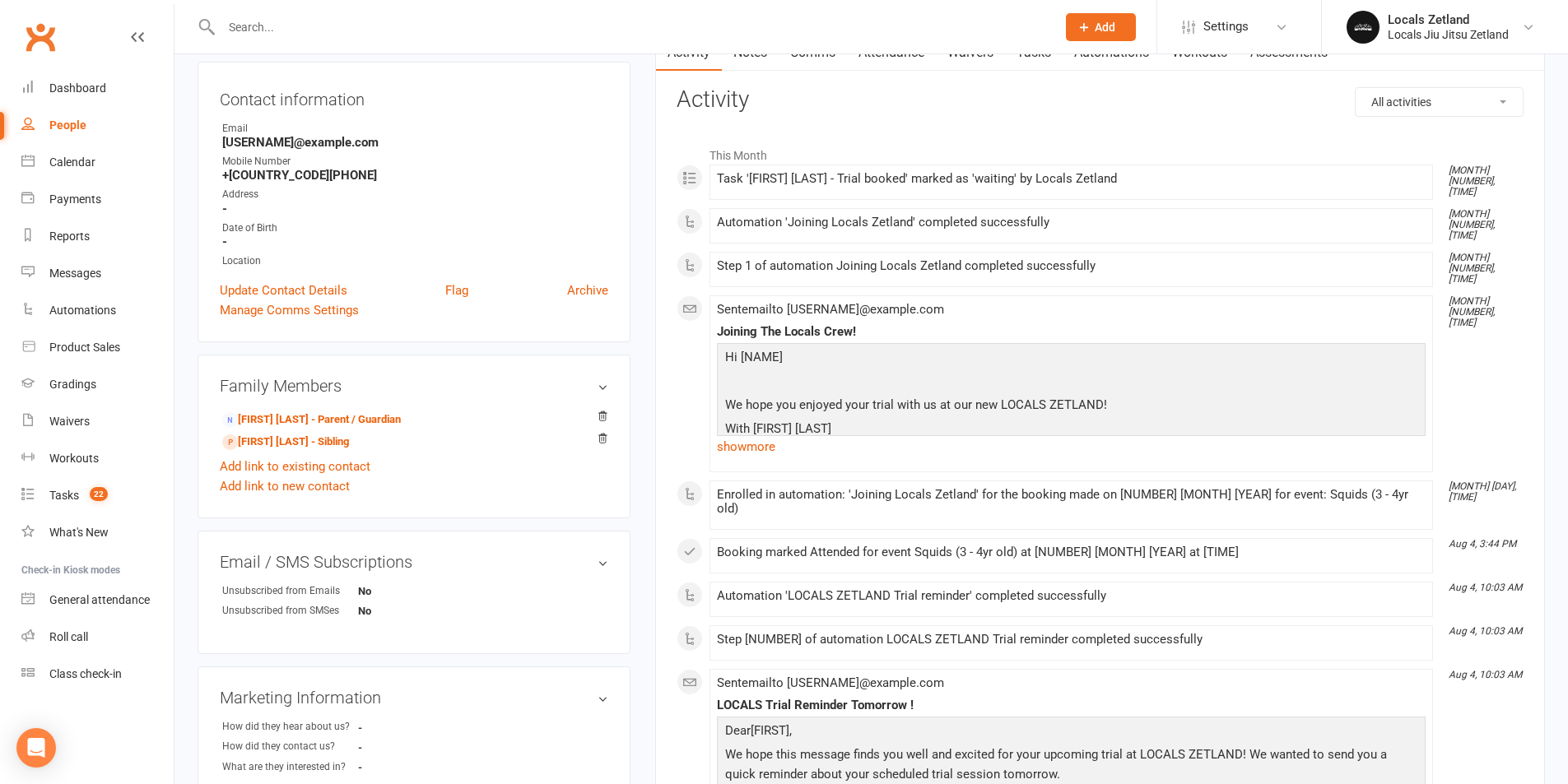 scroll, scrollTop: 165, scrollLeft: 0, axis: vertical 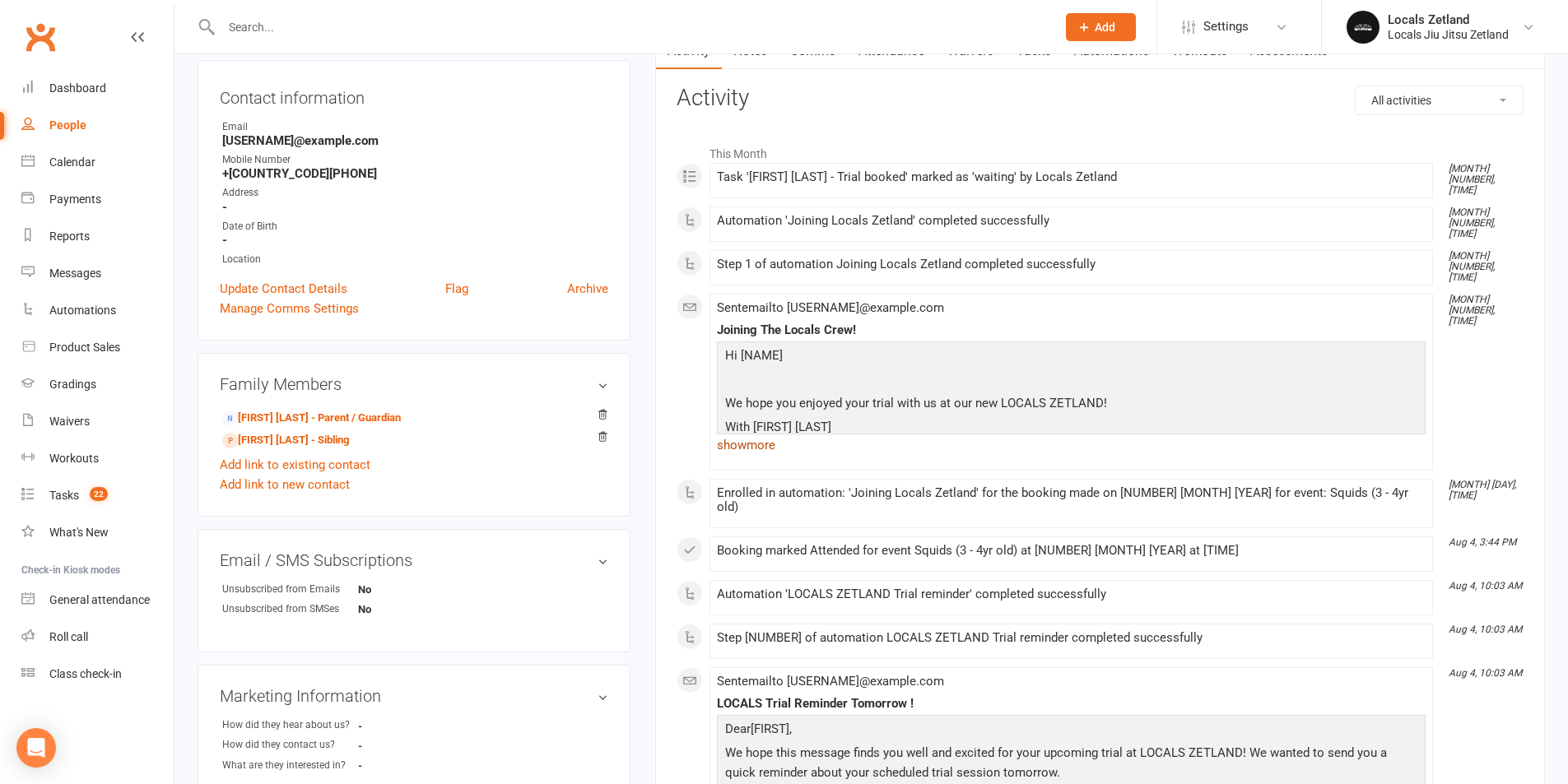 click on "show  more" at bounding box center [1071, 445] 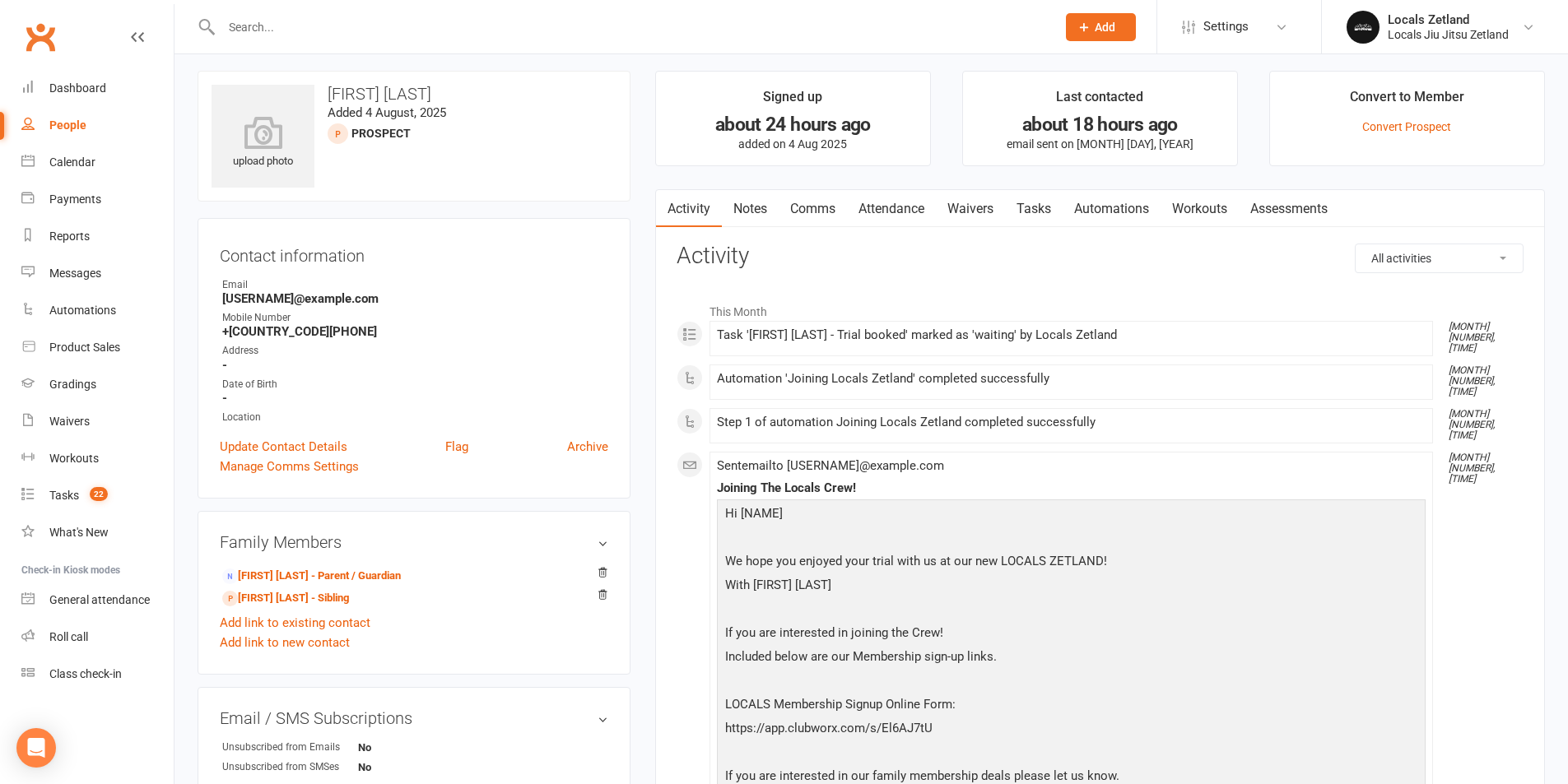 scroll, scrollTop: 0, scrollLeft: 0, axis: both 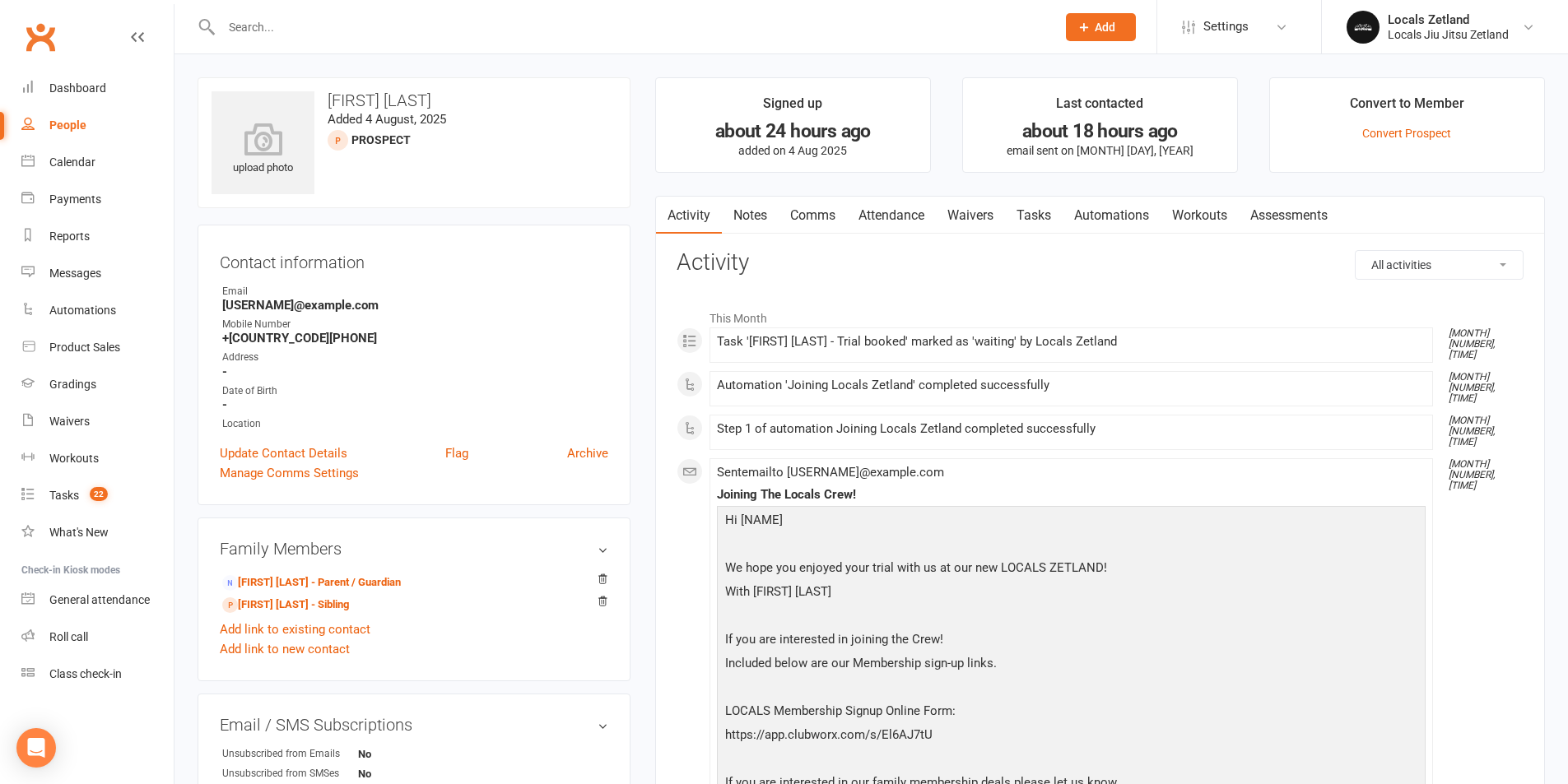 click on "People" at bounding box center (67, 125) 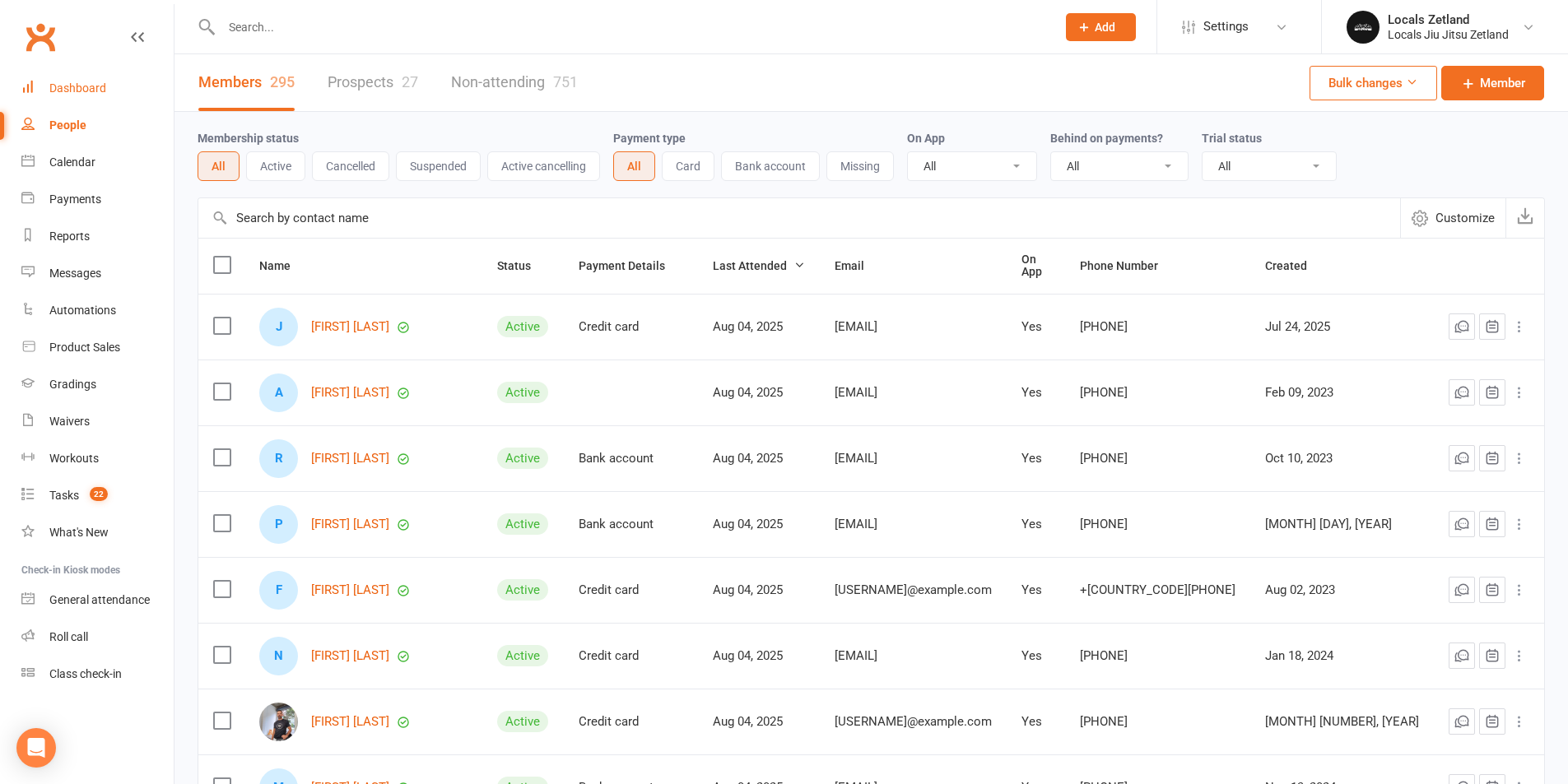 click on "Dashboard" at bounding box center (77, 88) 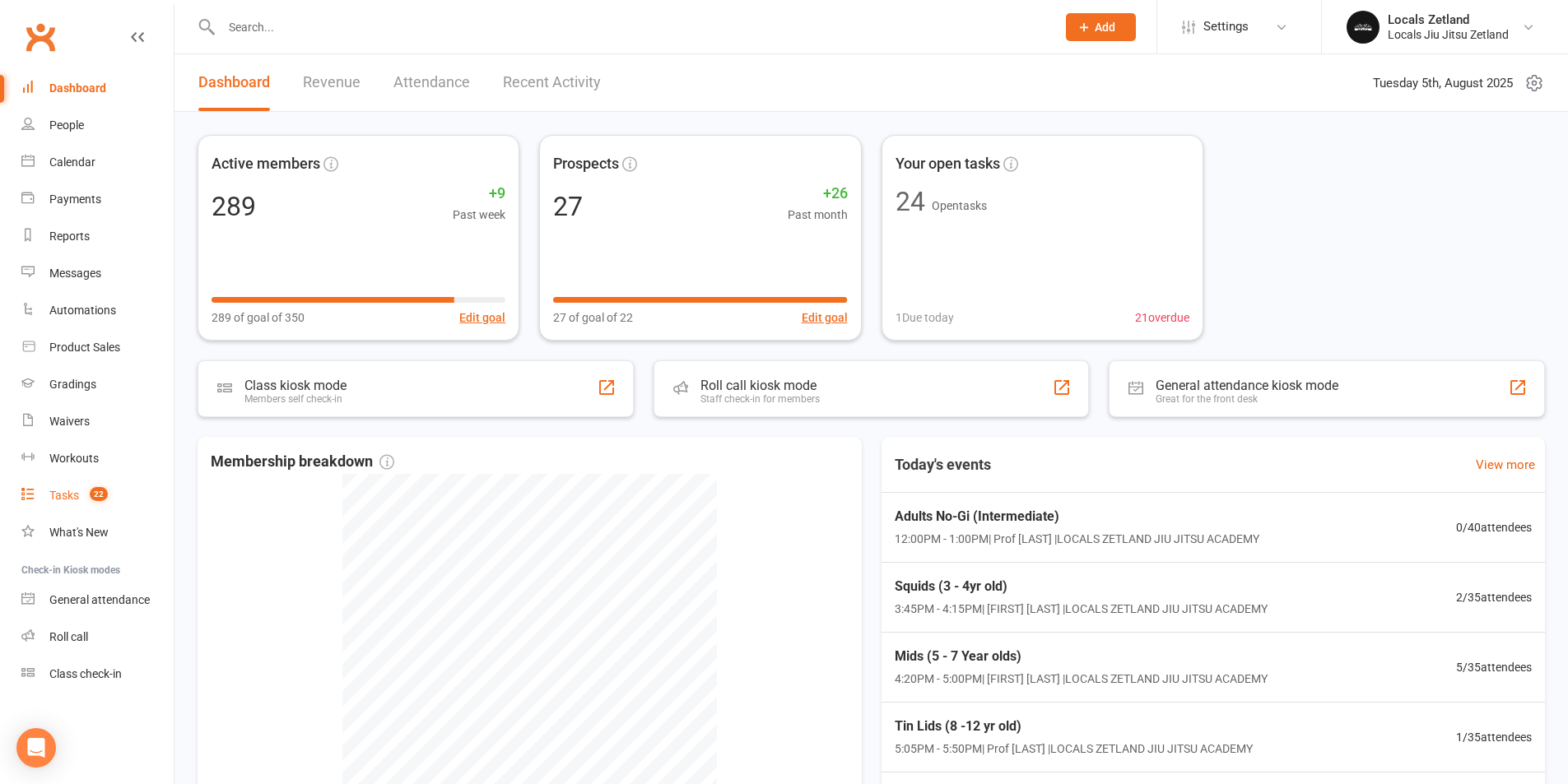 click on "Tasks" at bounding box center (64, 495) 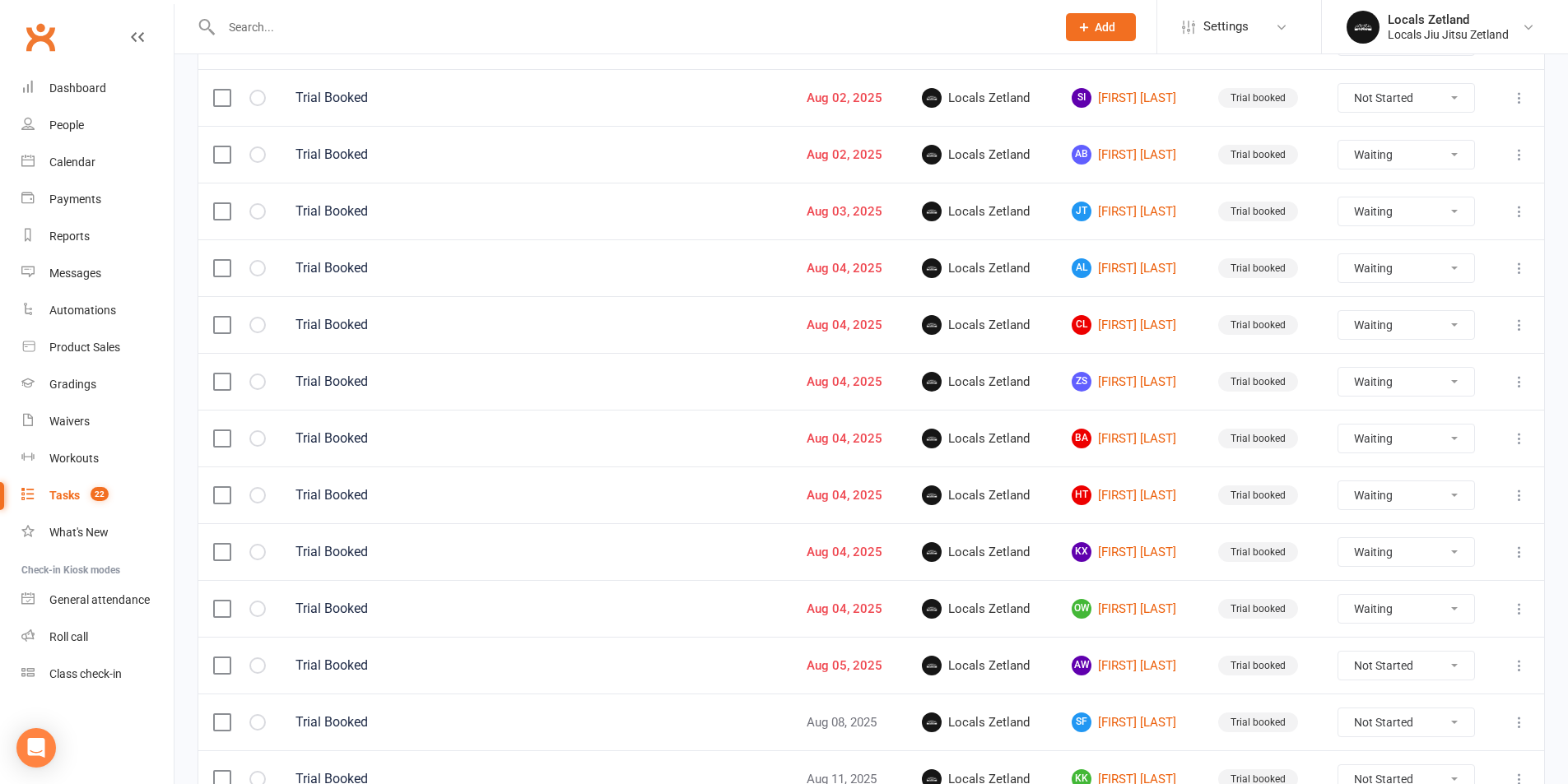 scroll, scrollTop: 958, scrollLeft: 0, axis: vertical 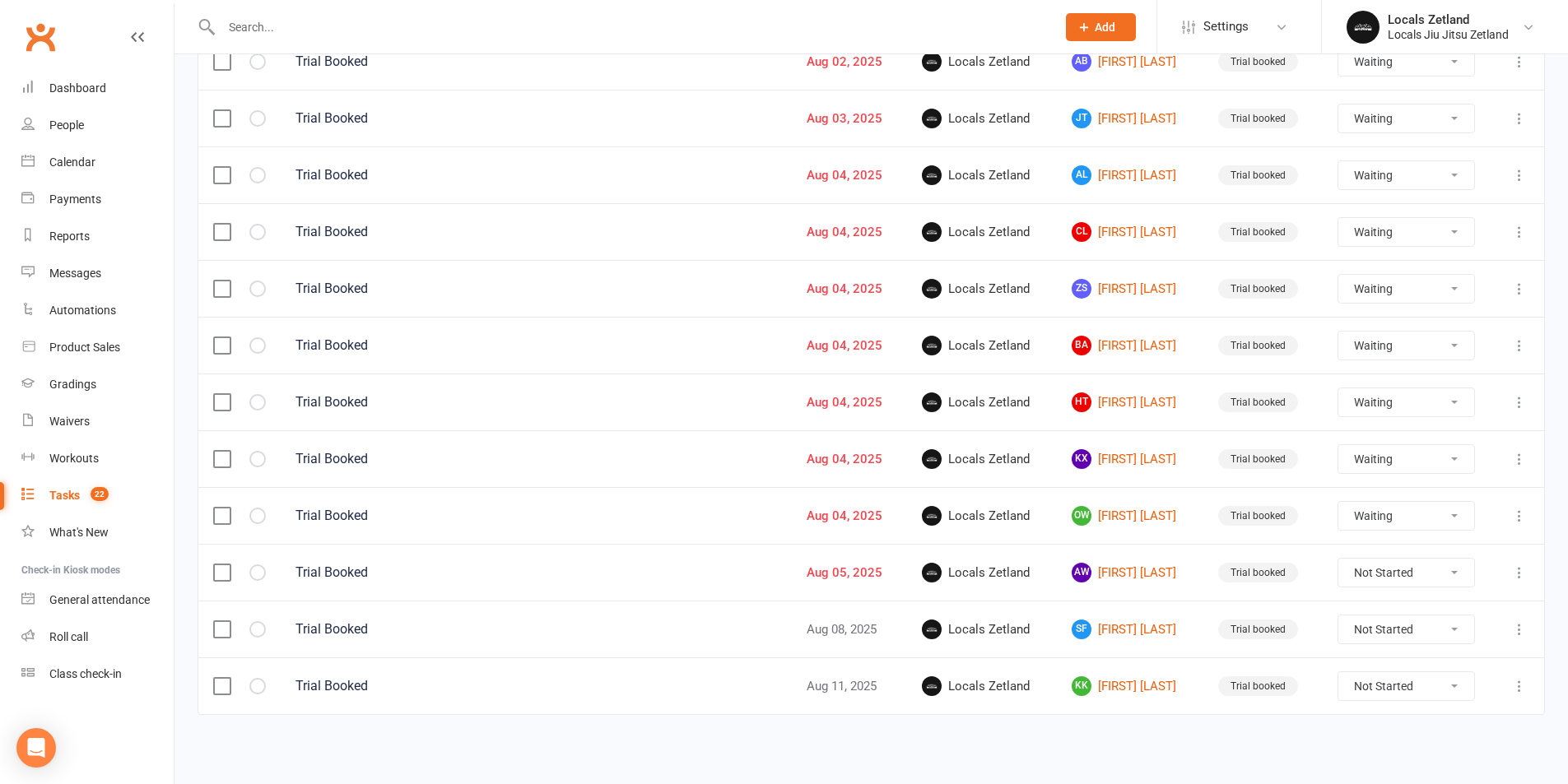 click on "Tasks" at bounding box center (64, 495) 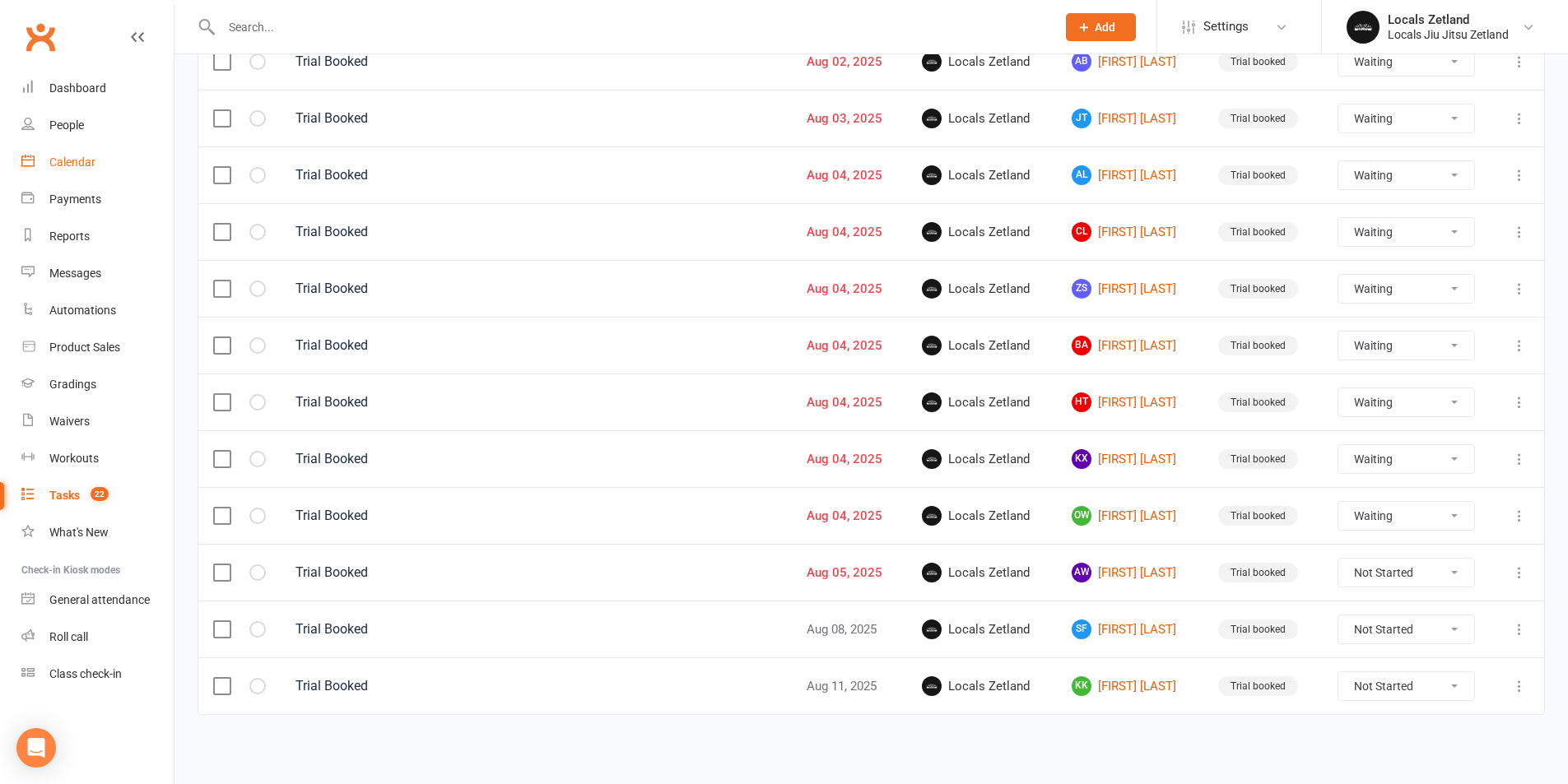 click on "Calendar" at bounding box center (72, 162) 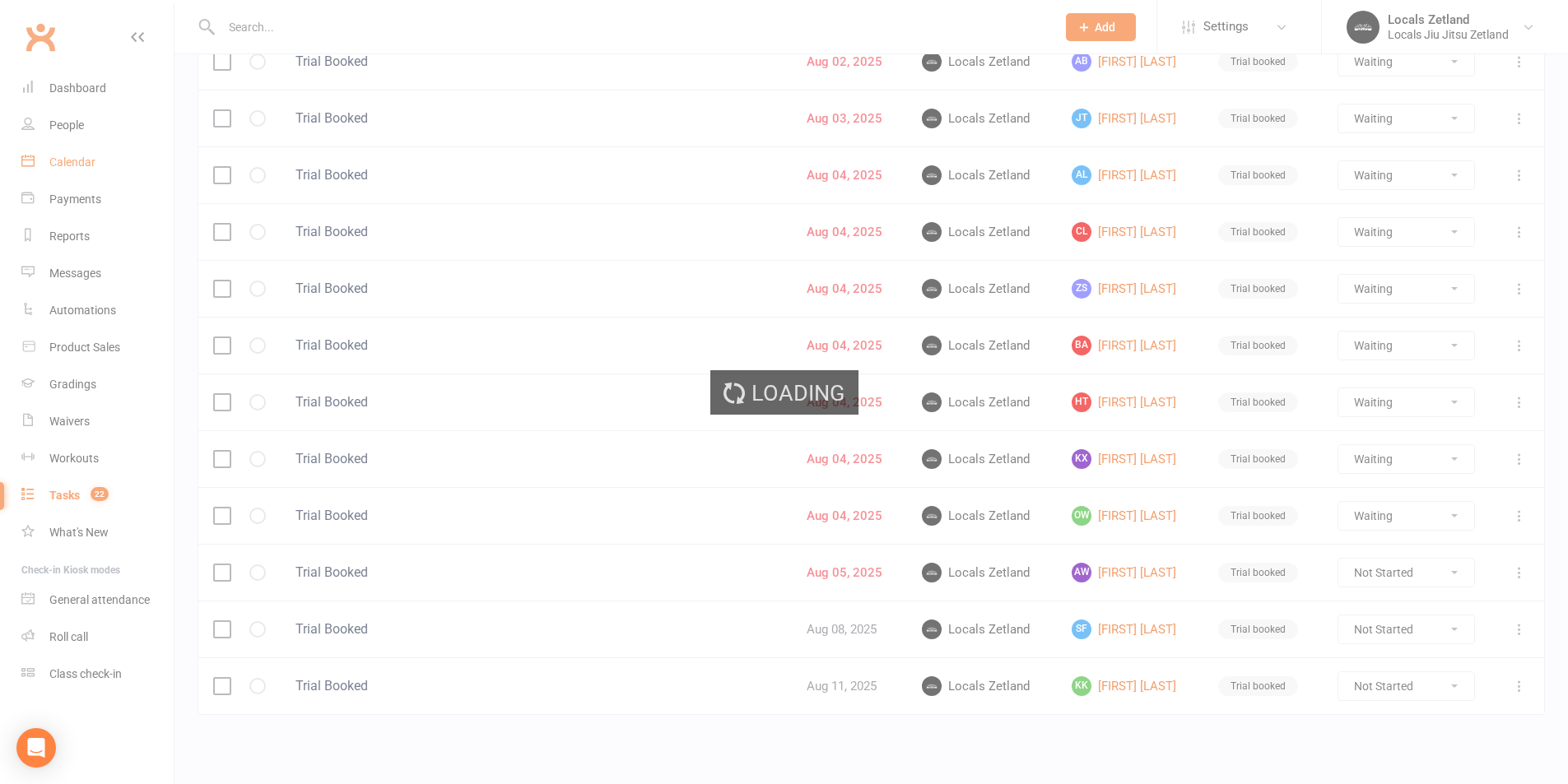 scroll, scrollTop: 0, scrollLeft: 0, axis: both 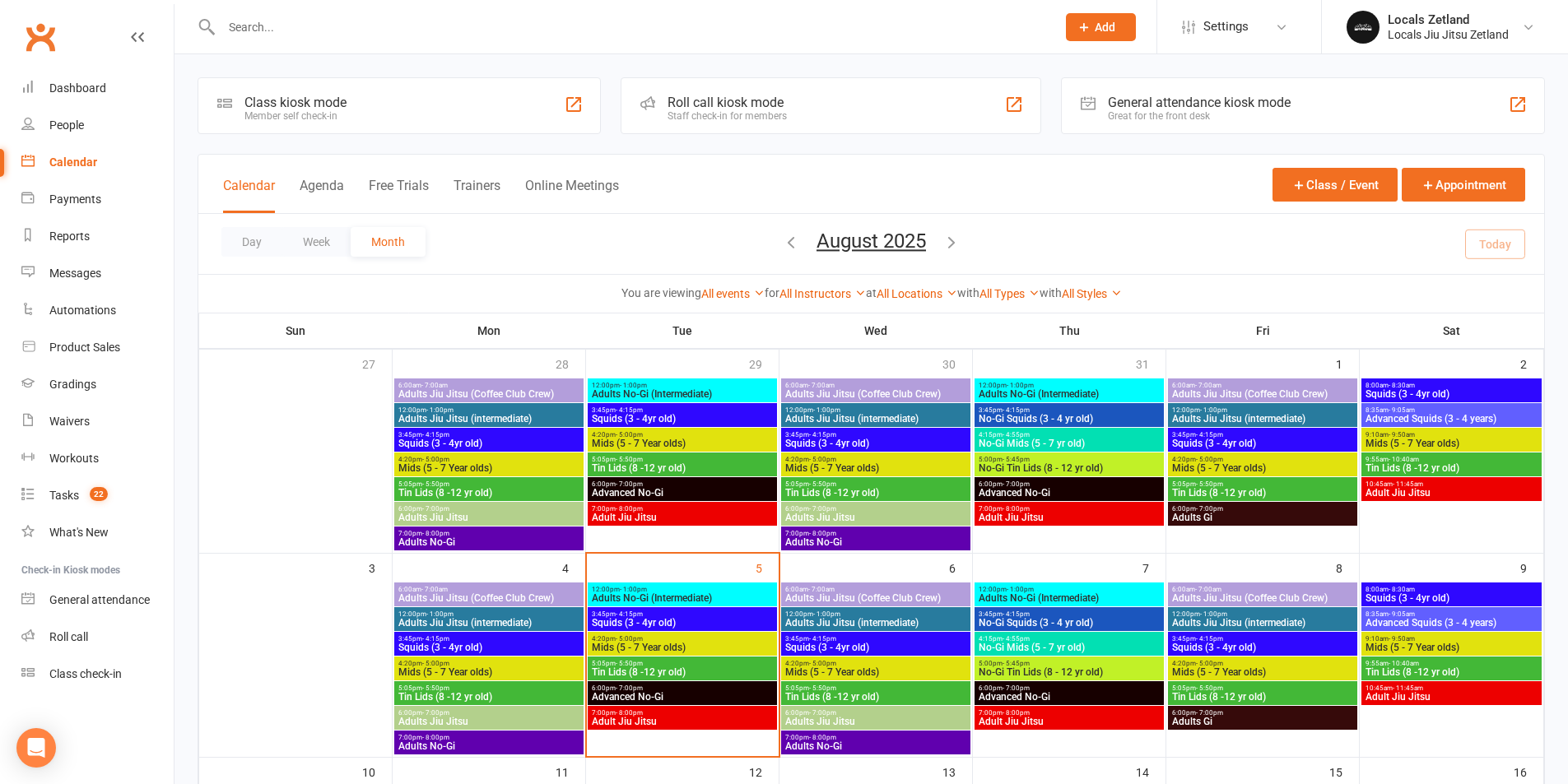click on "[TIME] - [TIME]" at bounding box center (489, 638) 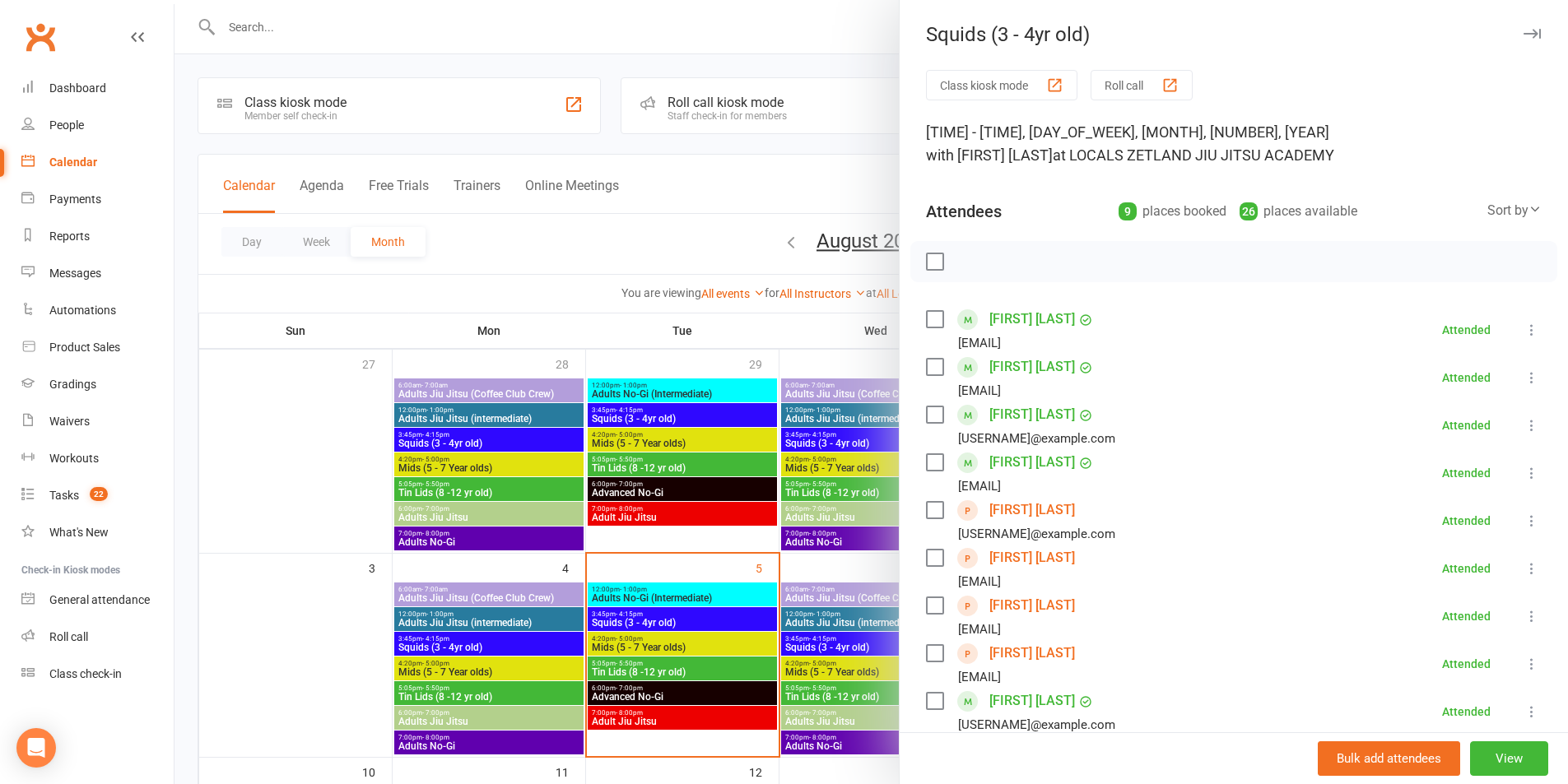 click on "[FIRST] [LAST]" at bounding box center [1032, 558] 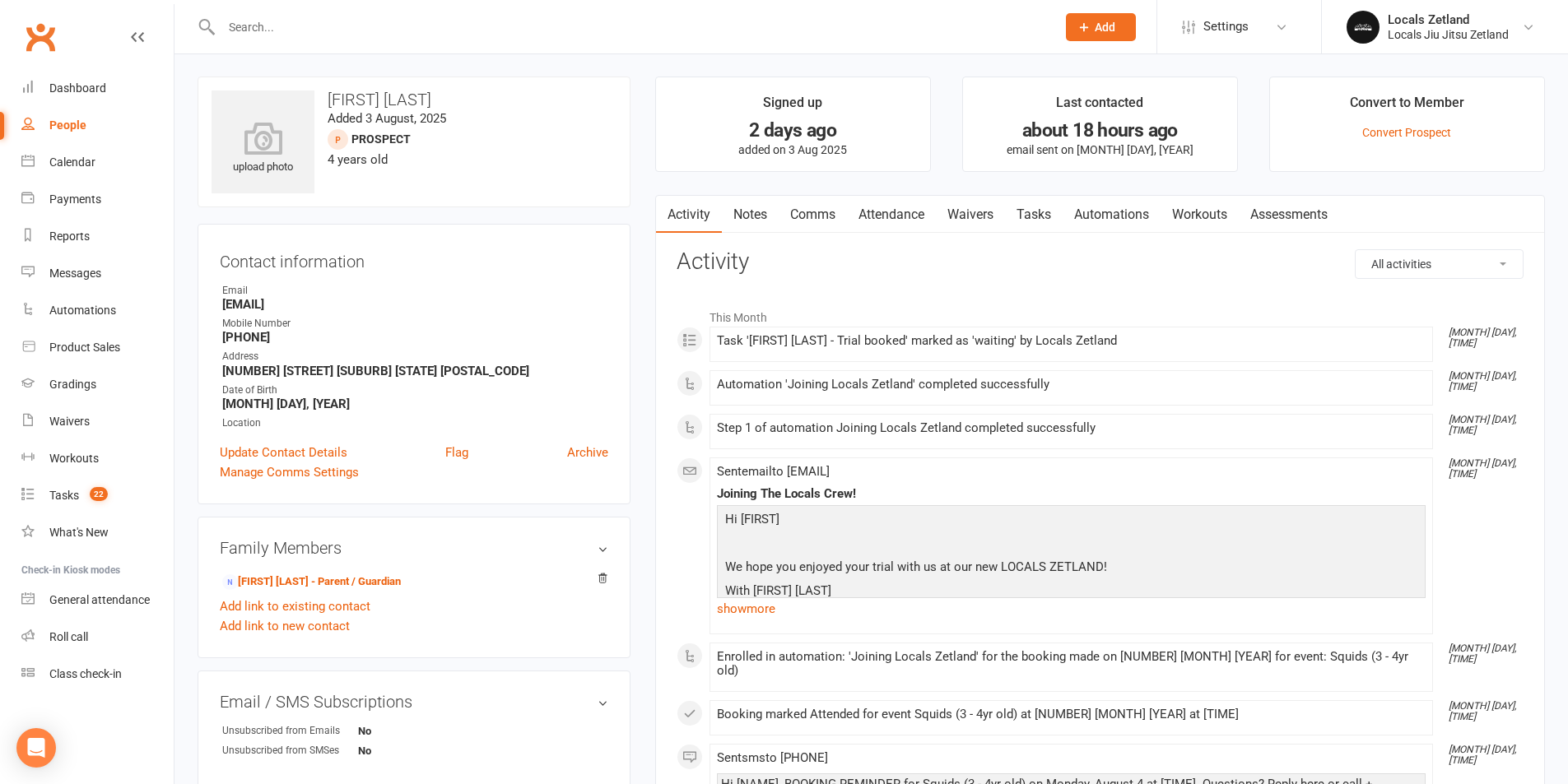 scroll, scrollTop: 0, scrollLeft: 0, axis: both 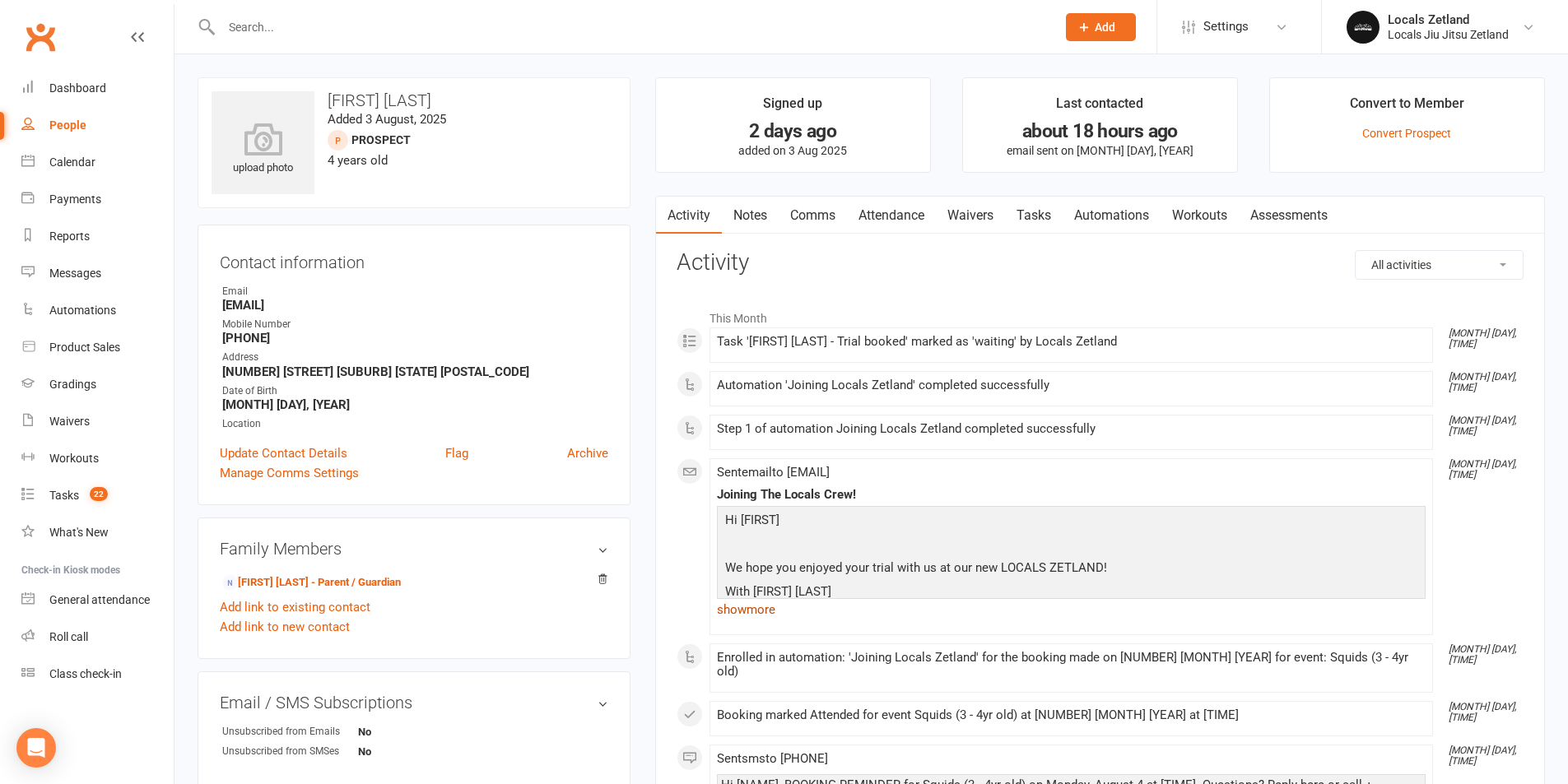 click on "show  more" at bounding box center [1071, 610] 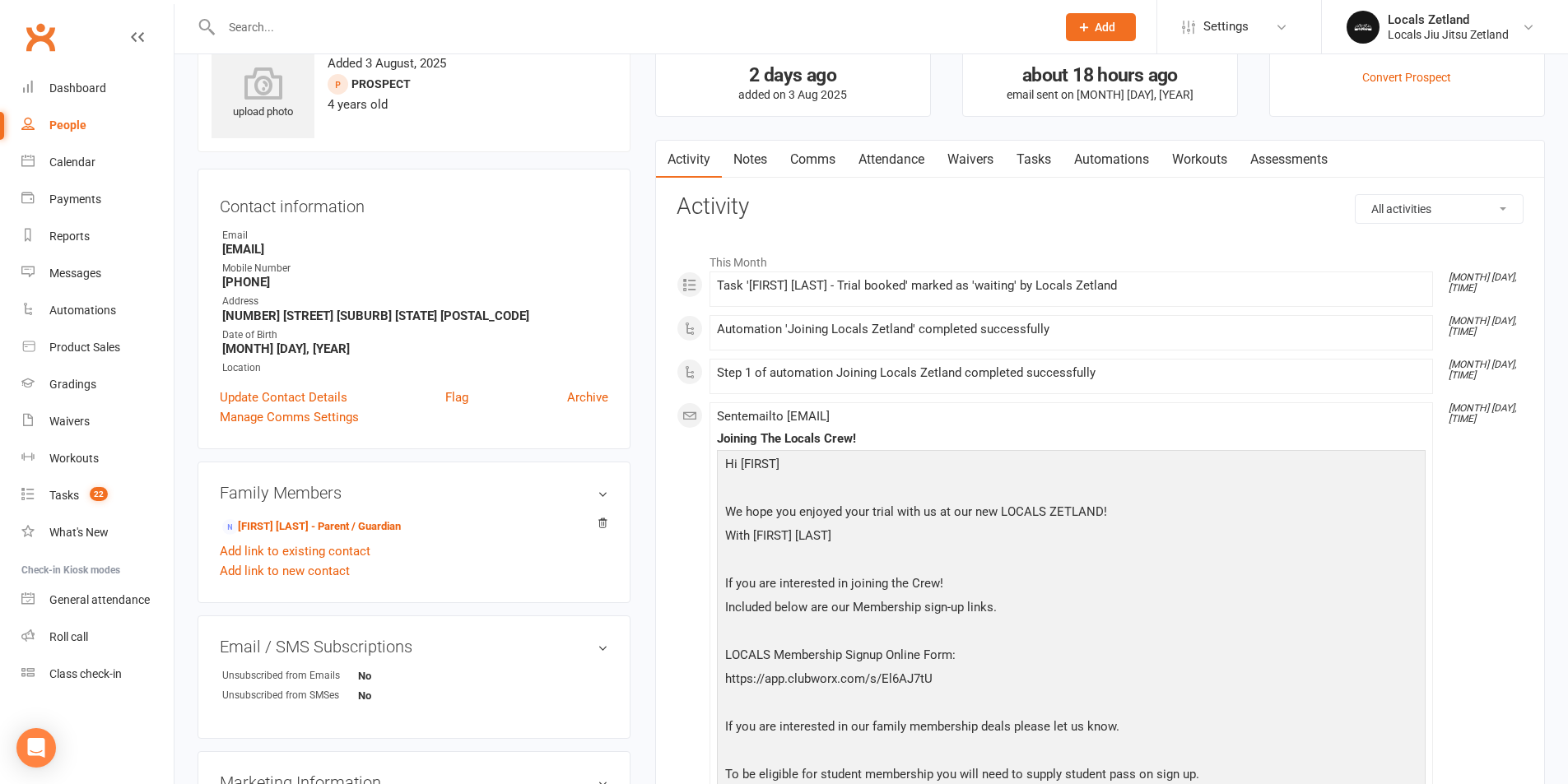 scroll, scrollTop: 0, scrollLeft: 0, axis: both 